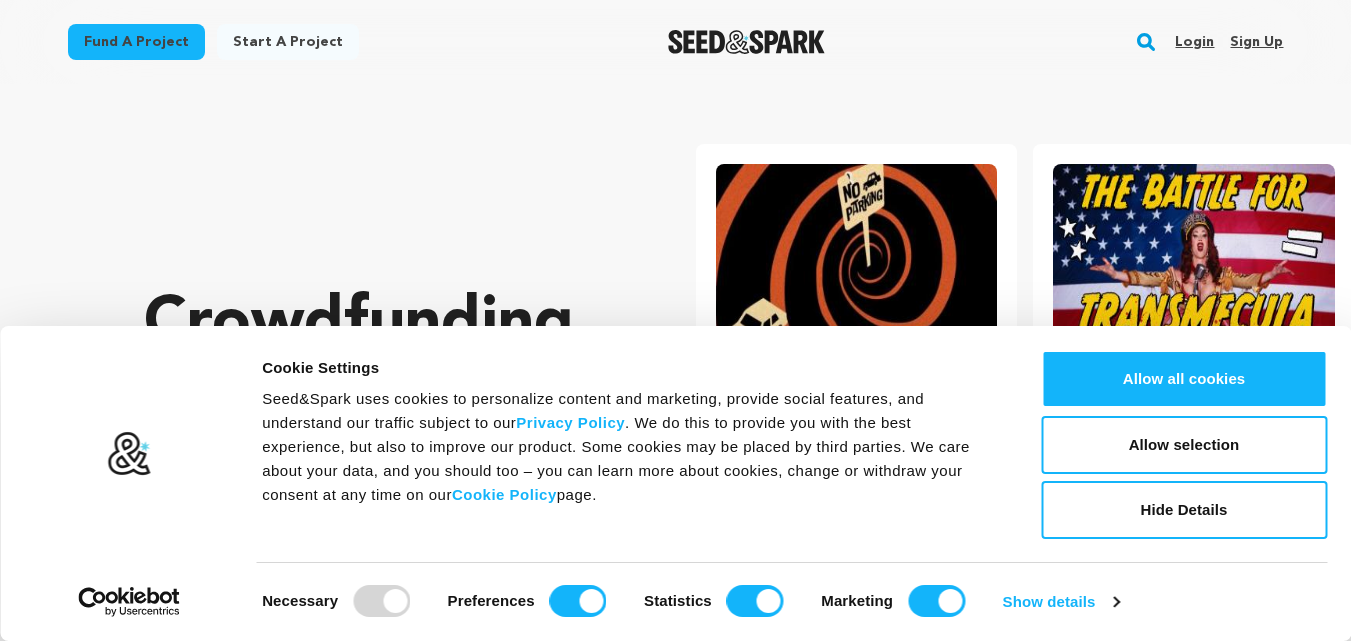 scroll, scrollTop: 594, scrollLeft: 0, axis: vertical 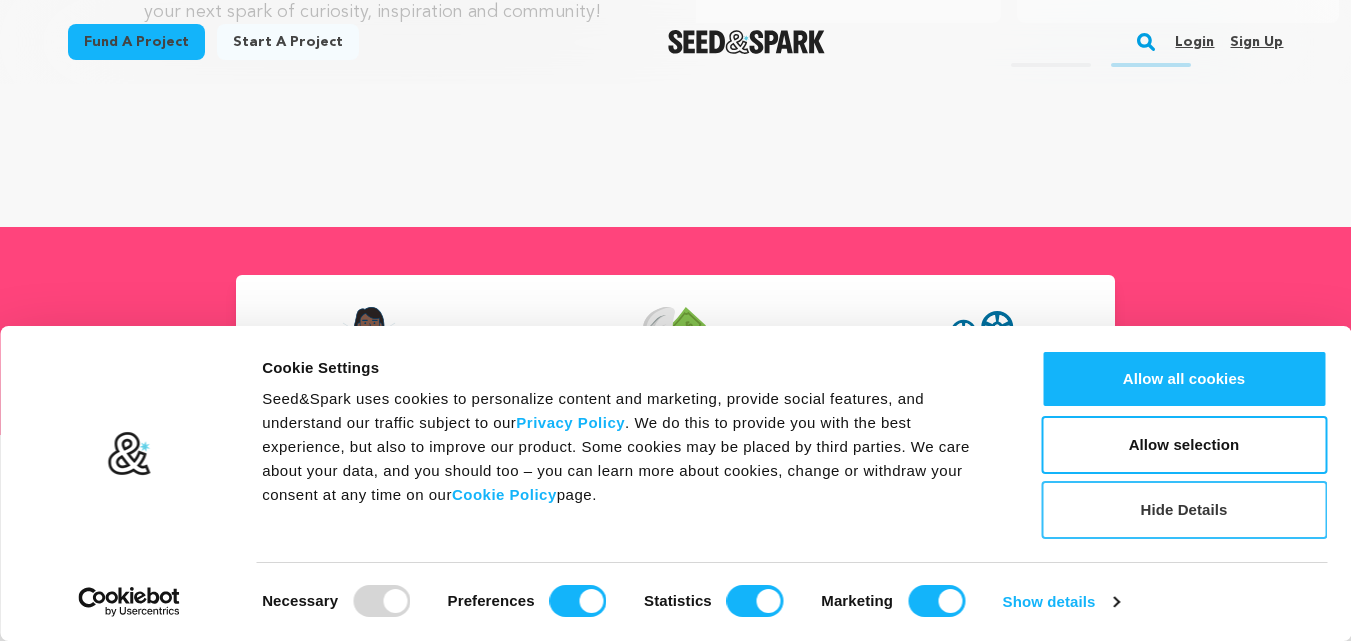 click on "Hide Details" at bounding box center [1184, 510] 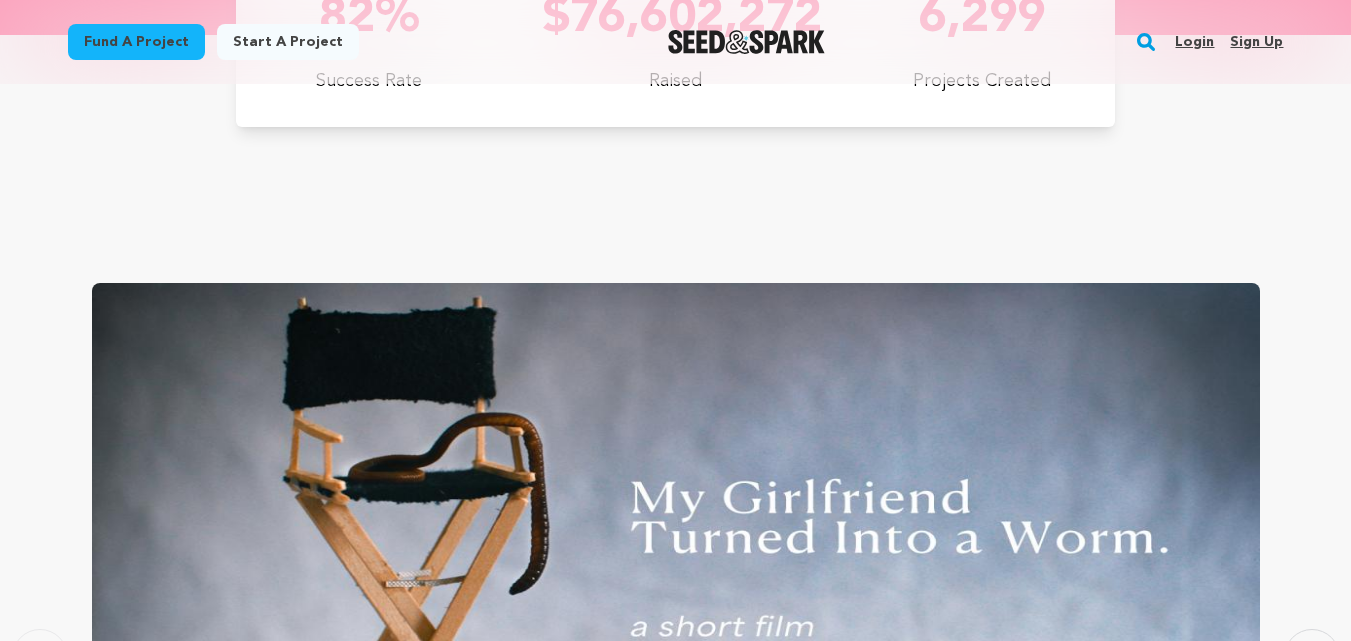 scroll, scrollTop: 1200, scrollLeft: 0, axis: vertical 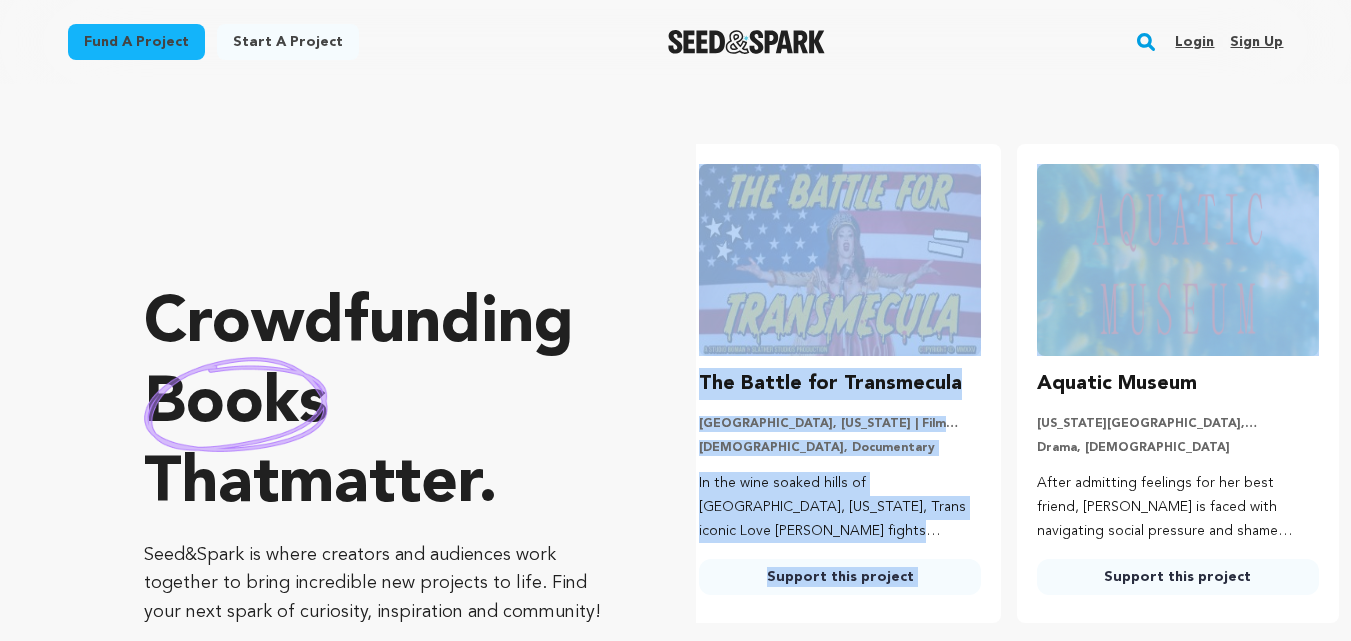 drag, startPoint x: 948, startPoint y: 428, endPoint x: 673, endPoint y: 472, distance: 278.49774 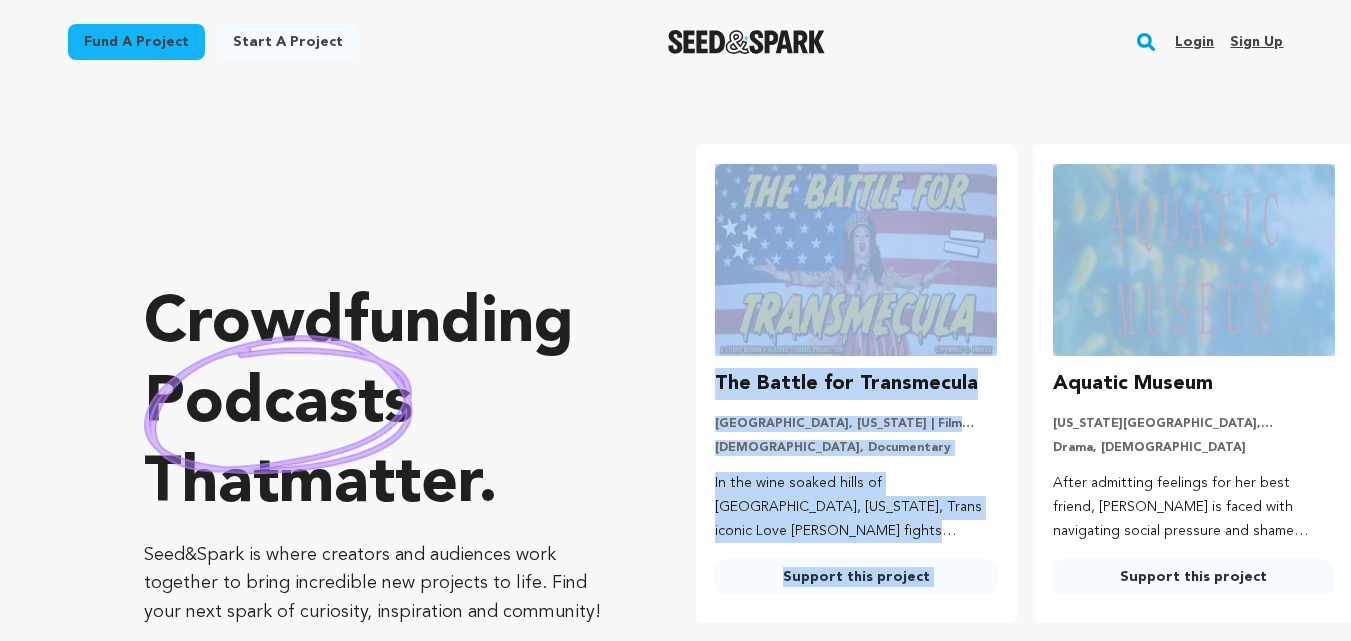 scroll, scrollTop: 0, scrollLeft: 354, axis: horizontal 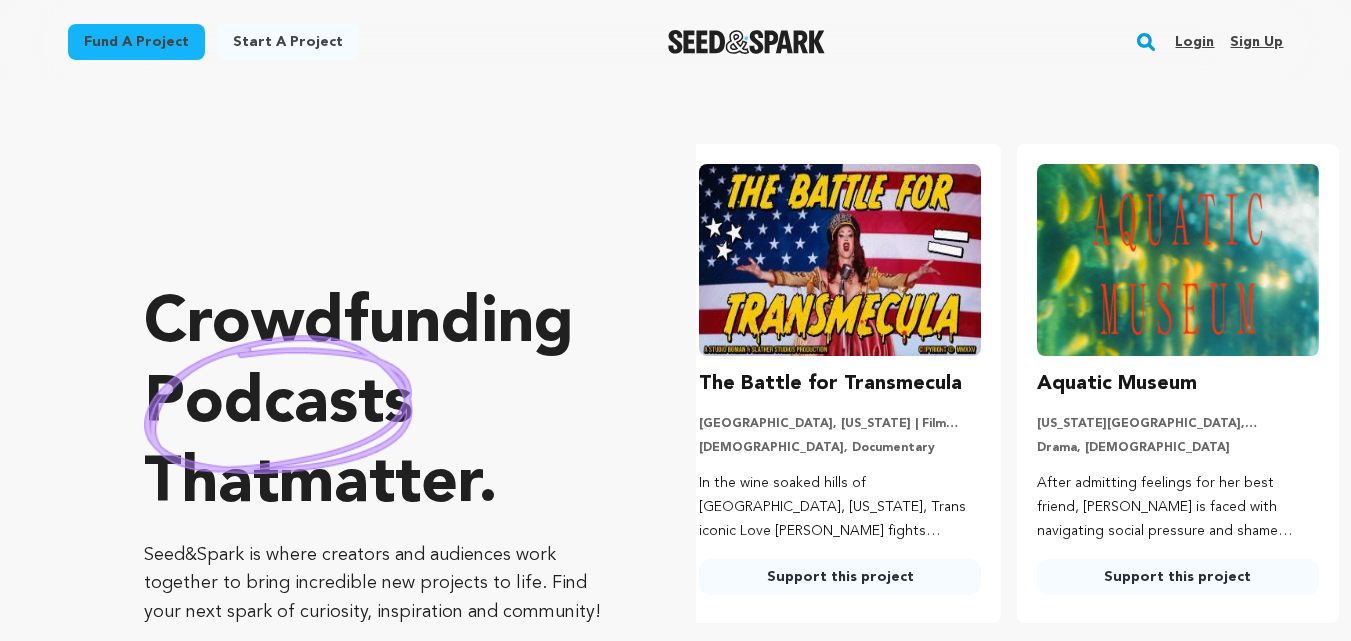 click on "Fund a project
Start a project
Search
Login
Sign up
Start a project" at bounding box center (676, 42) 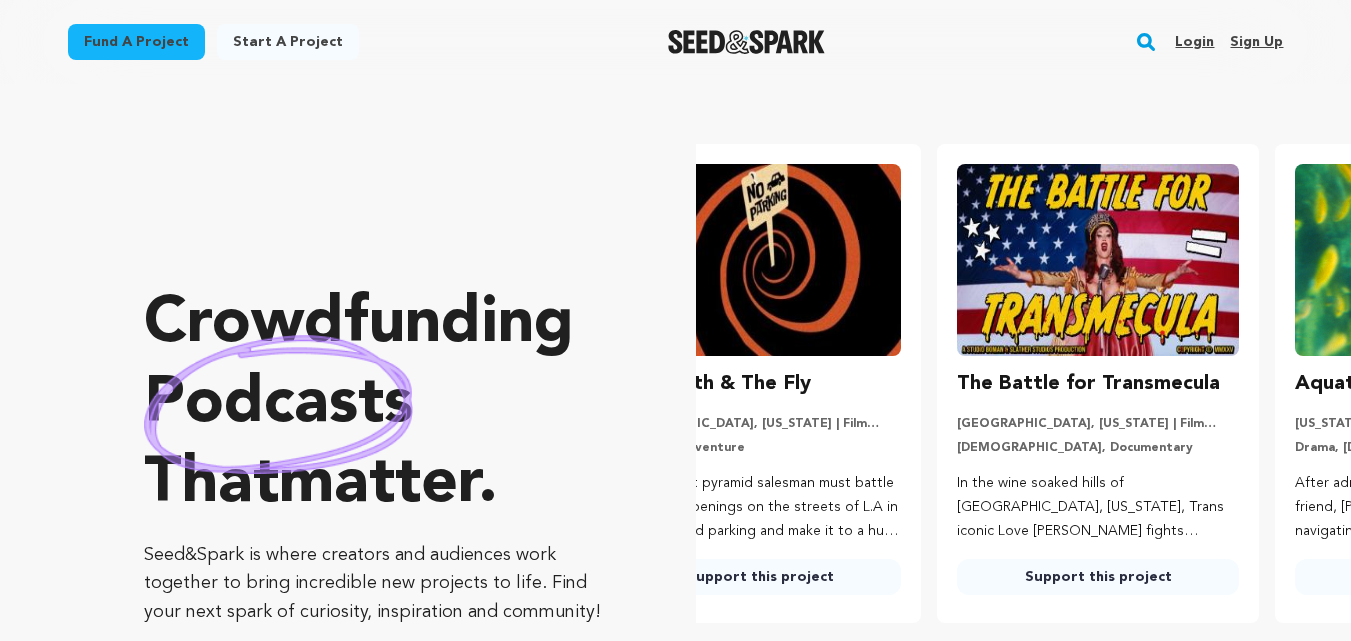 scroll, scrollTop: 0, scrollLeft: 0, axis: both 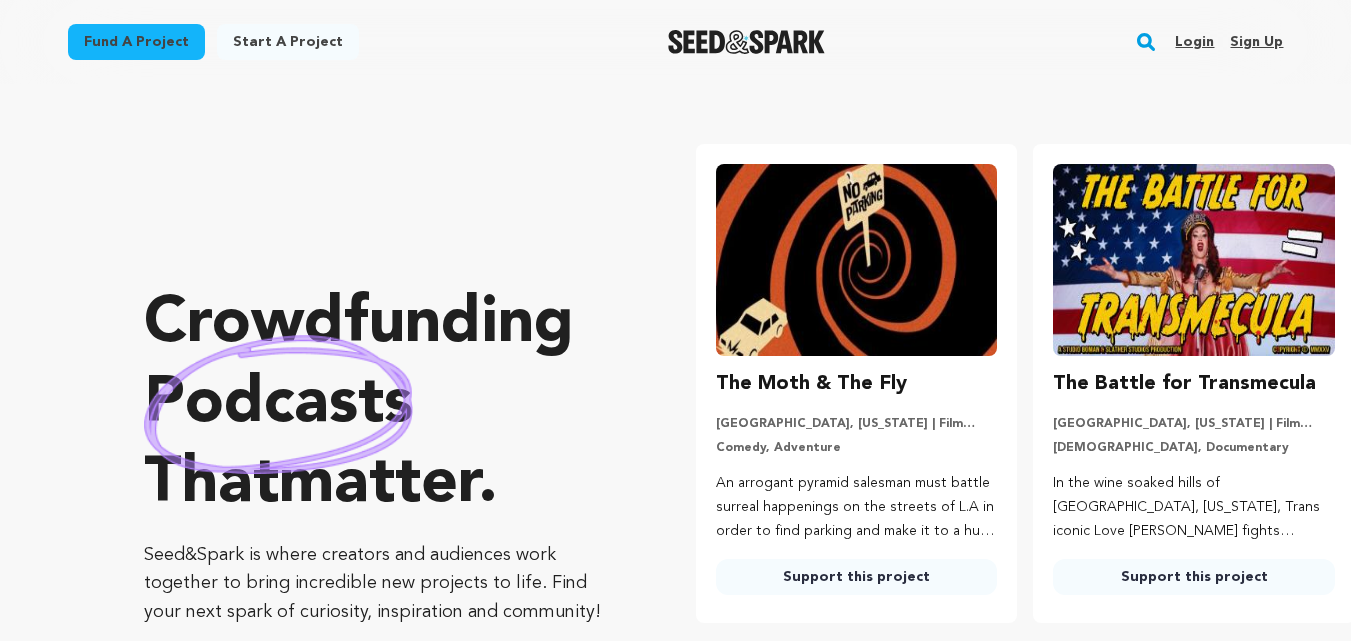 drag, startPoint x: 1200, startPoint y: 361, endPoint x: 1329, endPoint y: 348, distance: 129.65338 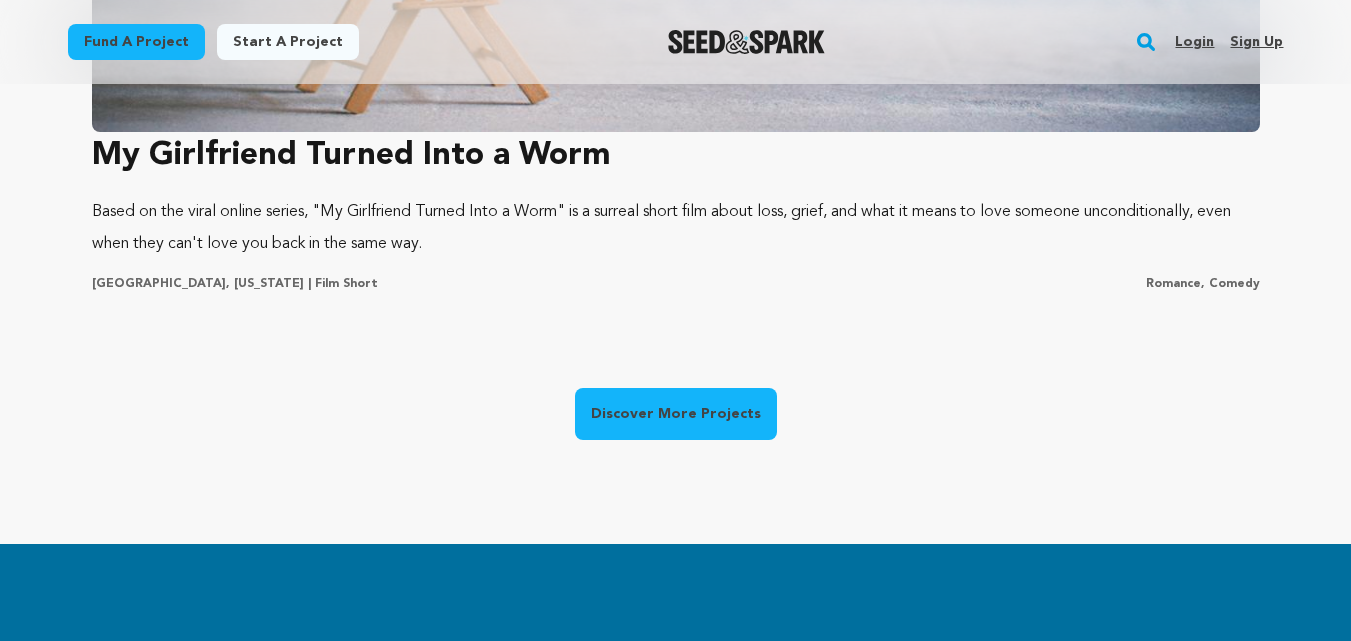 scroll, scrollTop: 1500, scrollLeft: 0, axis: vertical 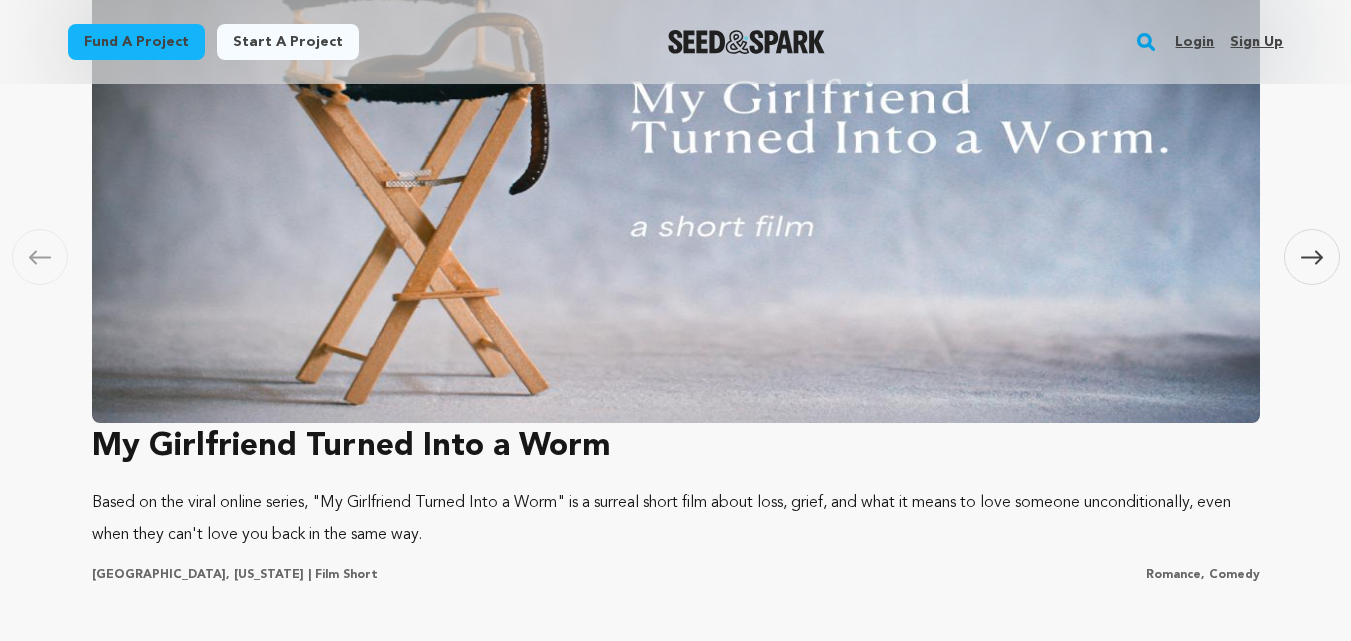 click 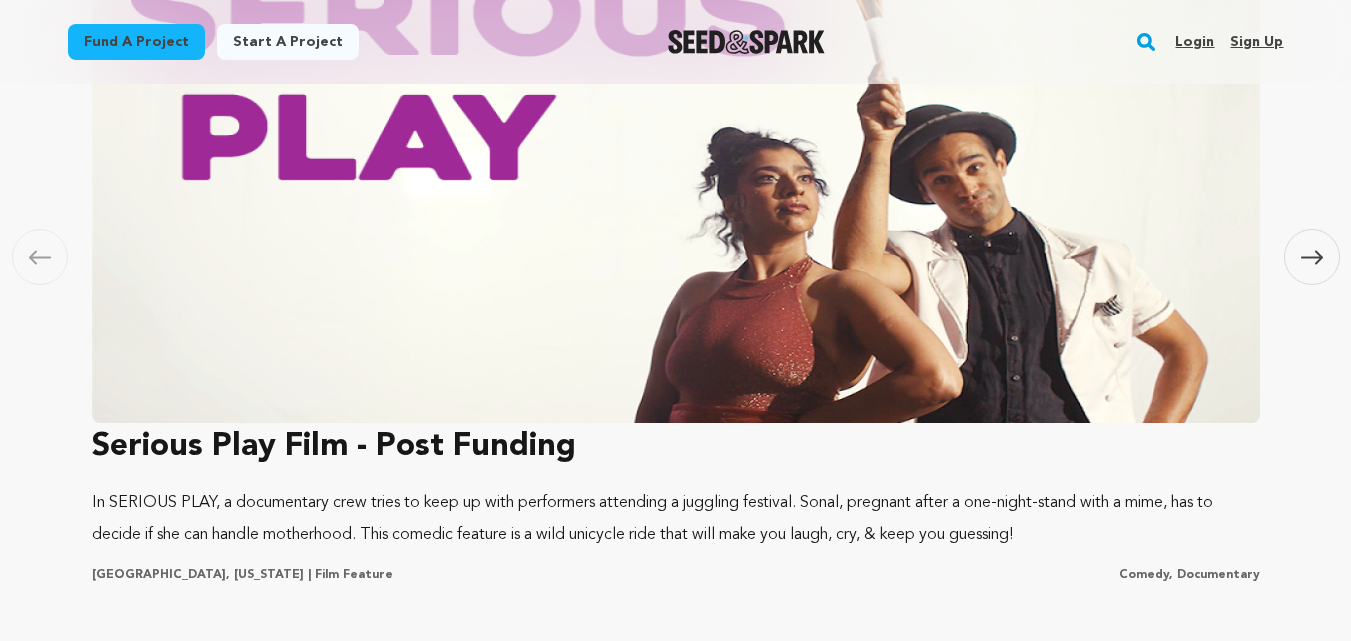 click 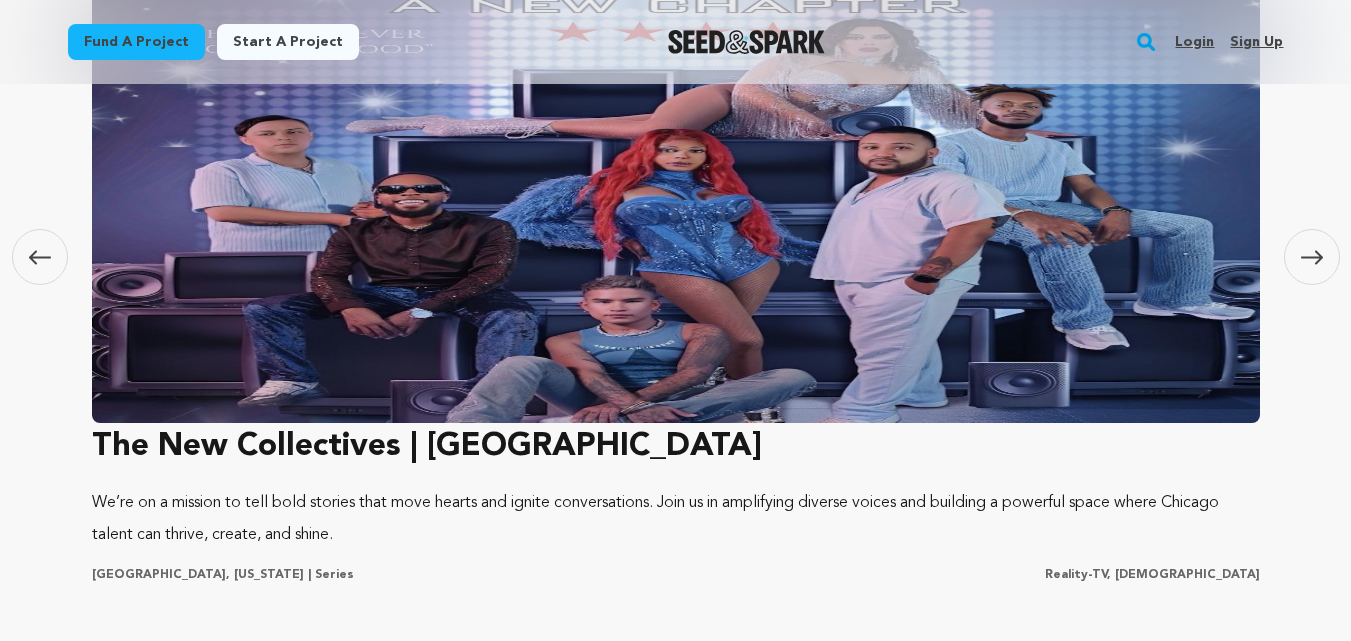 click 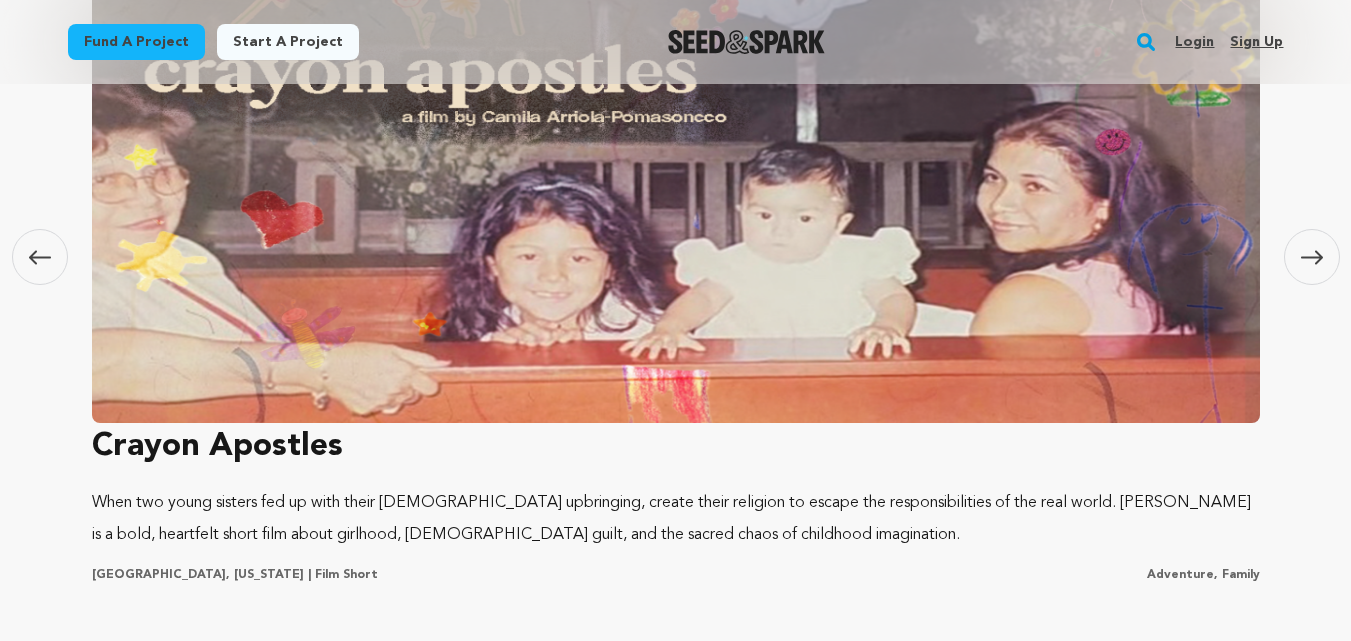 click 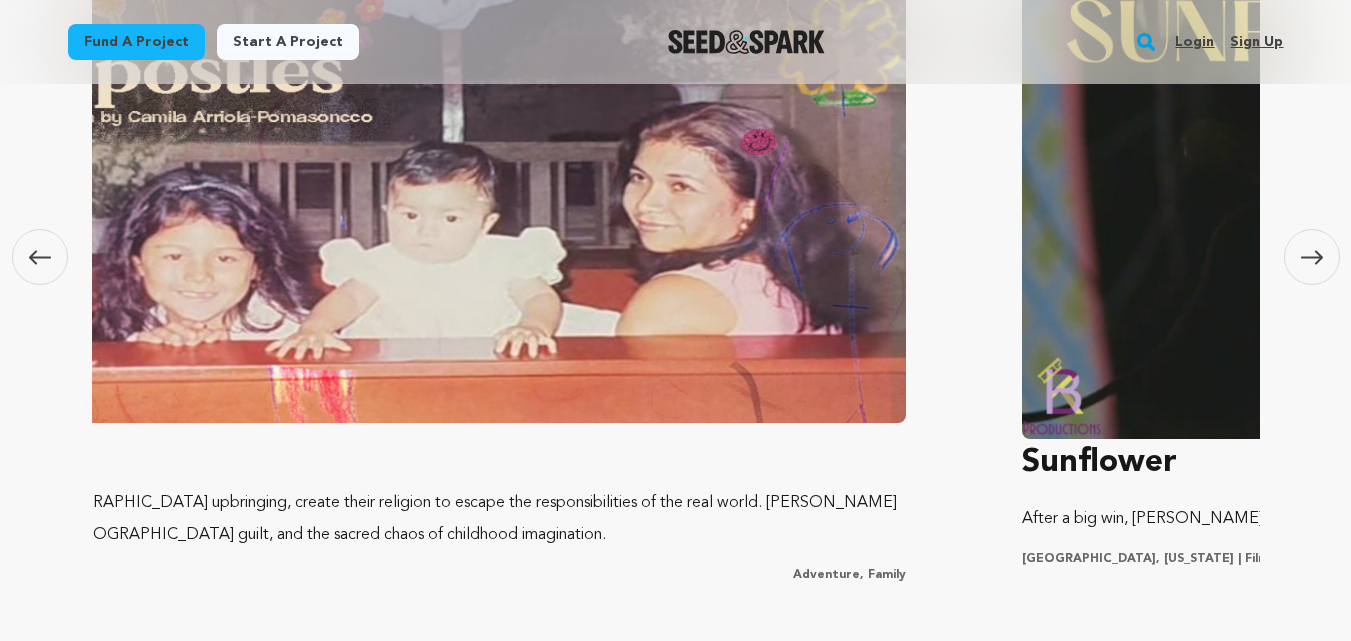 scroll, scrollTop: 0, scrollLeft: 4612, axis: horizontal 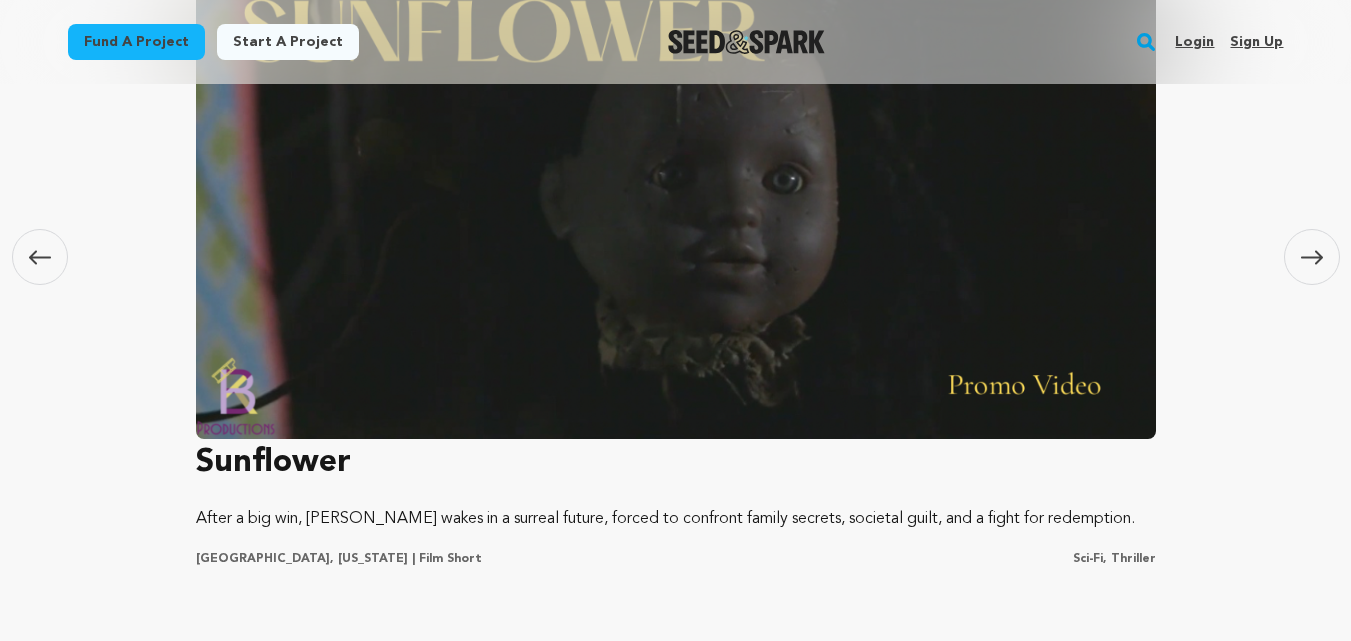 click 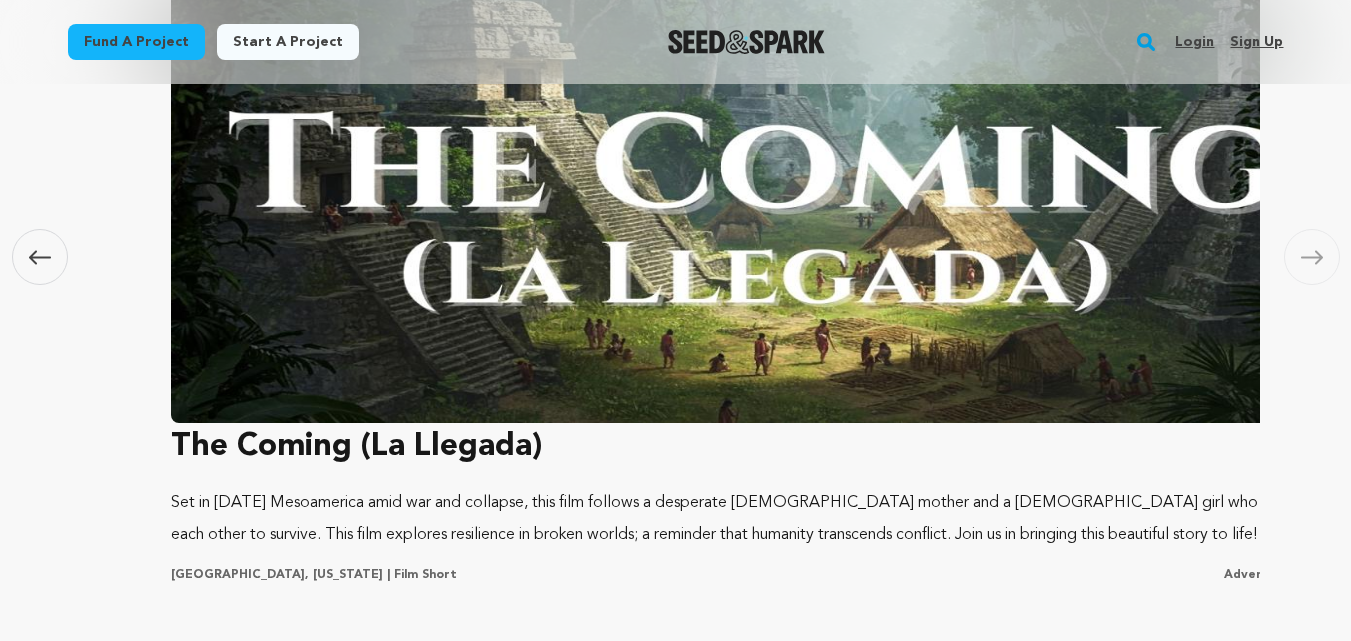 scroll, scrollTop: 0, scrollLeft: 5900, axis: horizontal 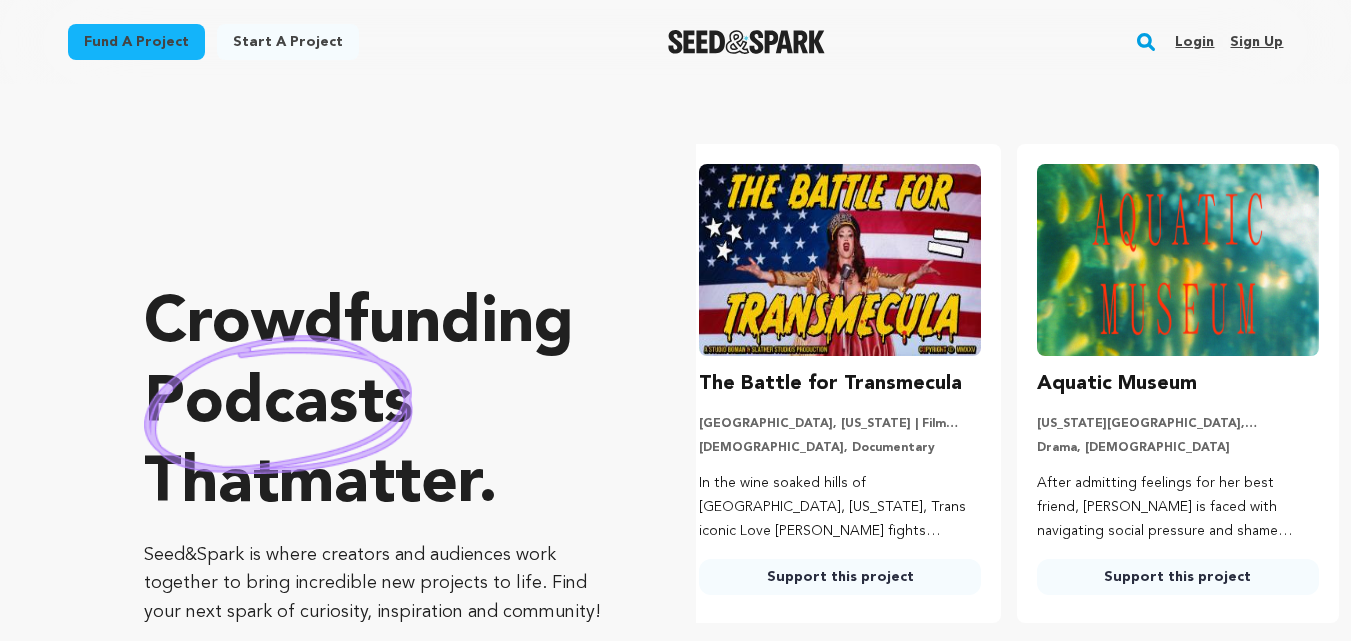 click on "Sign up" at bounding box center (1256, 42) 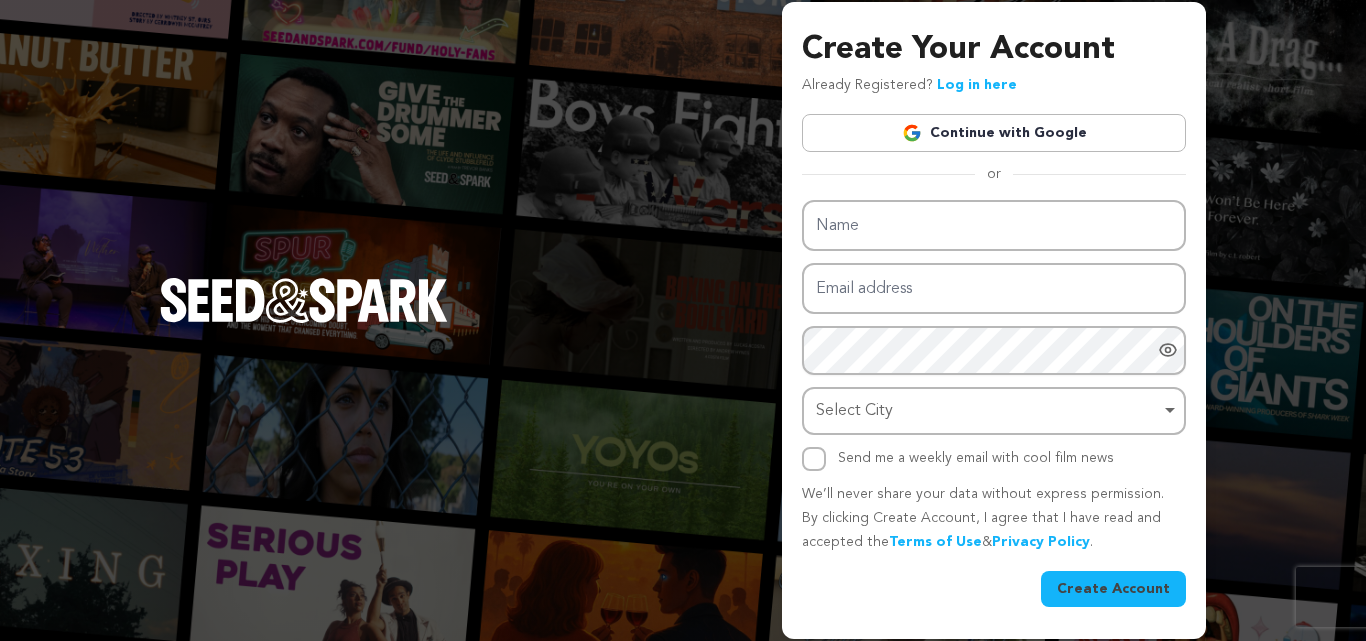 scroll, scrollTop: 0, scrollLeft: 0, axis: both 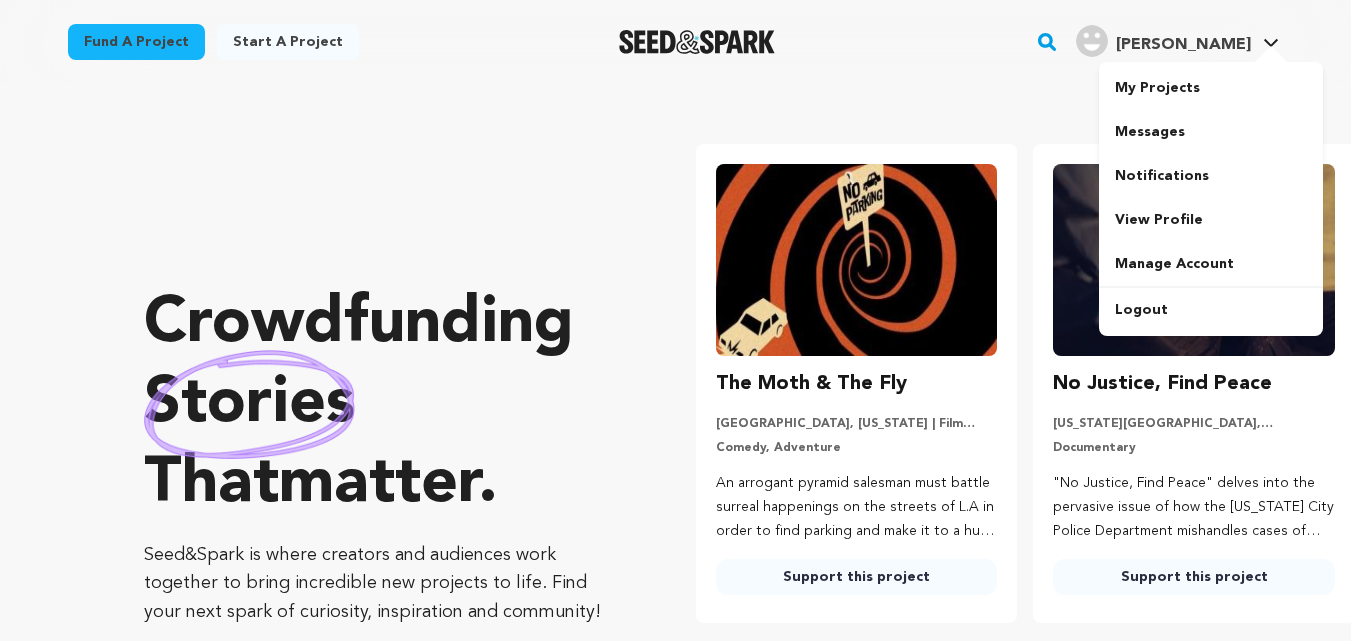 click on "[PERSON_NAME]" at bounding box center (1183, 45) 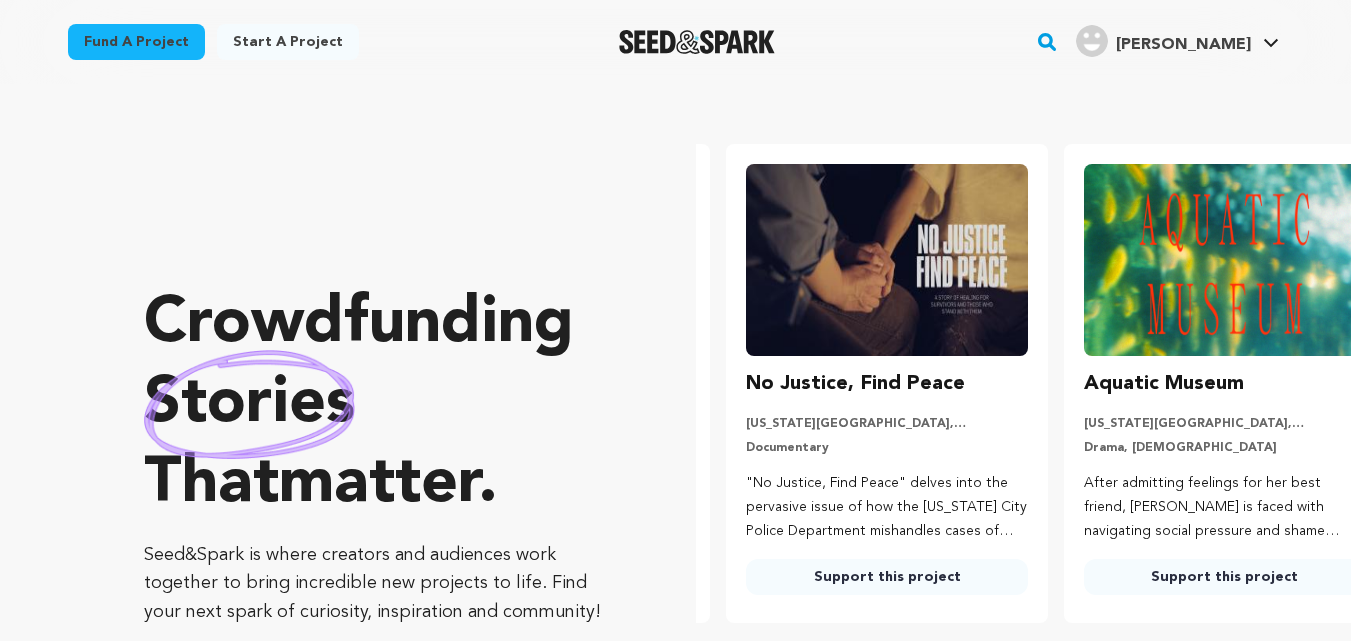 scroll, scrollTop: 0, scrollLeft: 354, axis: horizontal 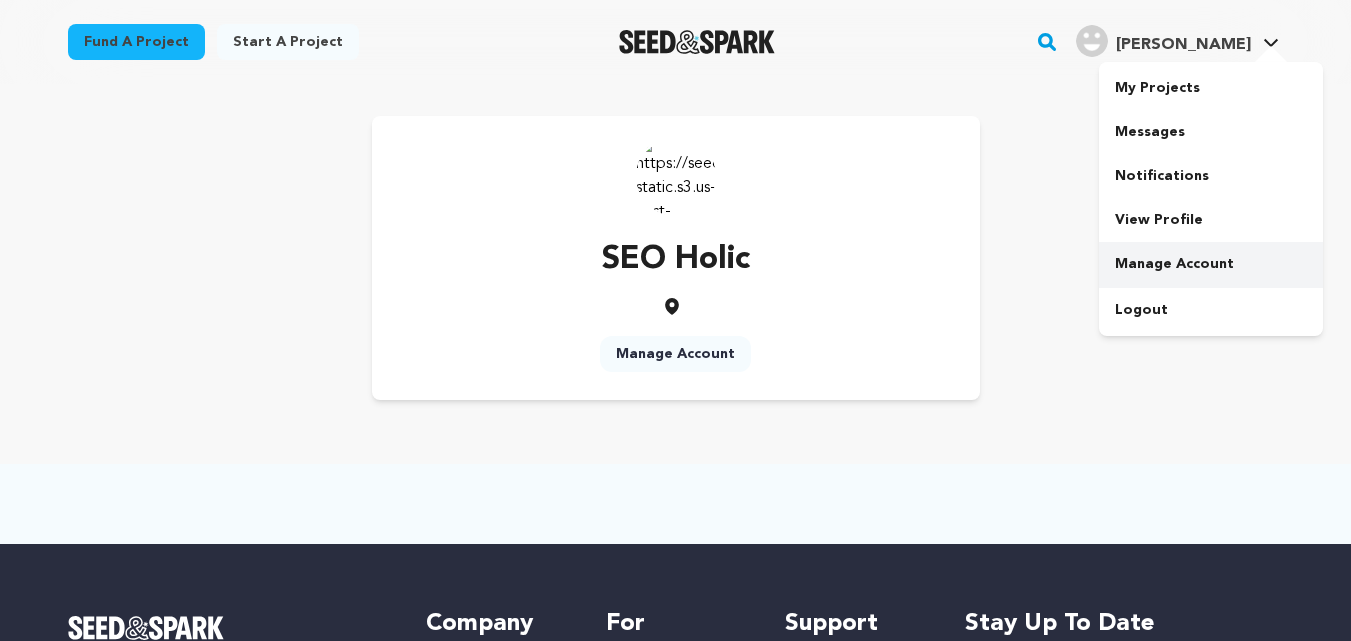 click on "Manage Account" at bounding box center (1211, 264) 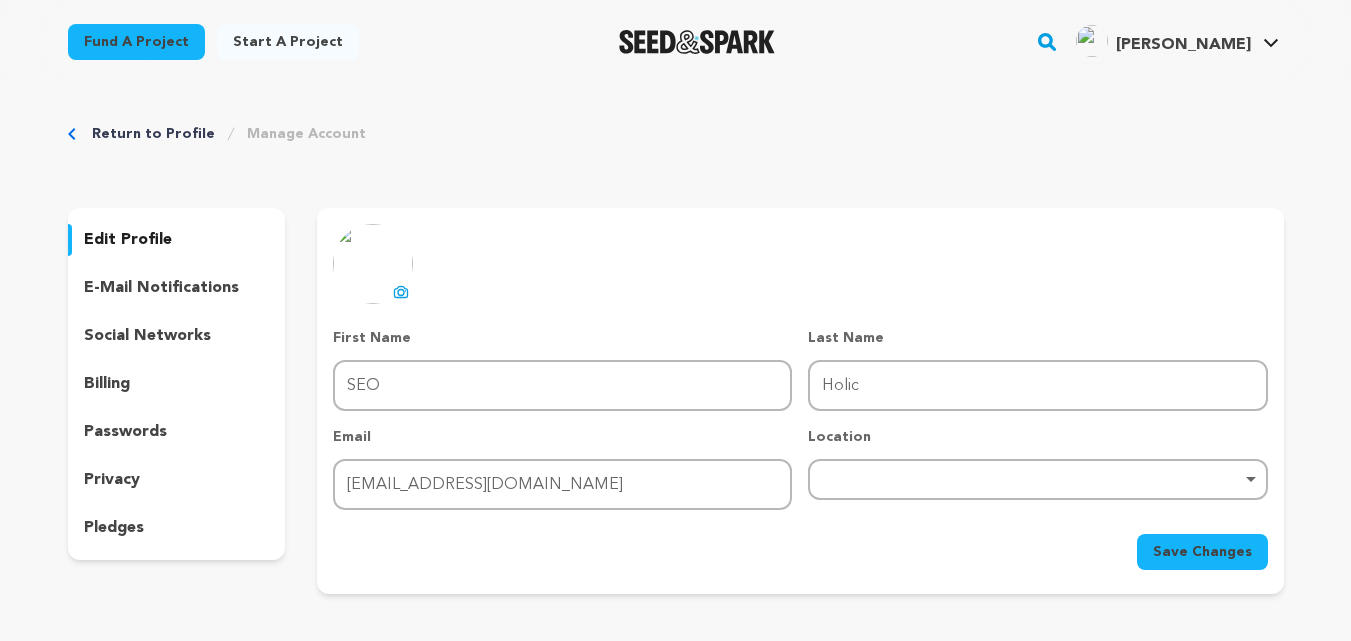 scroll, scrollTop: 0, scrollLeft: 0, axis: both 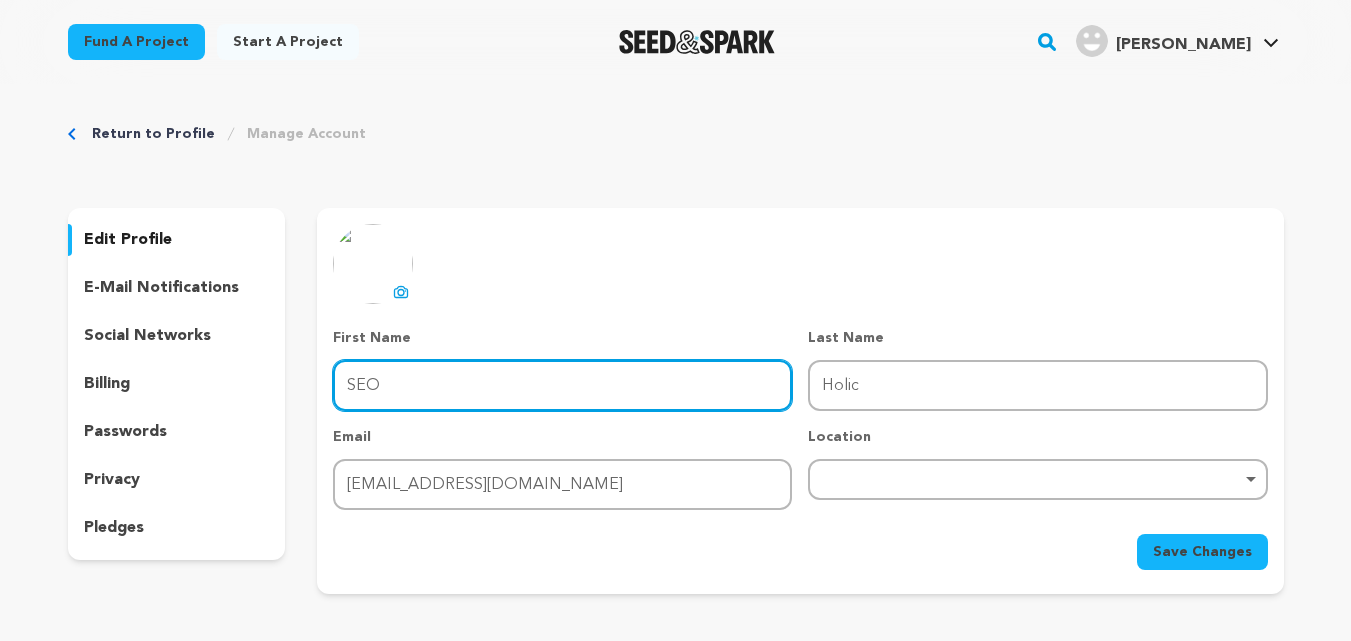 click on "SEO" at bounding box center (562, 385) 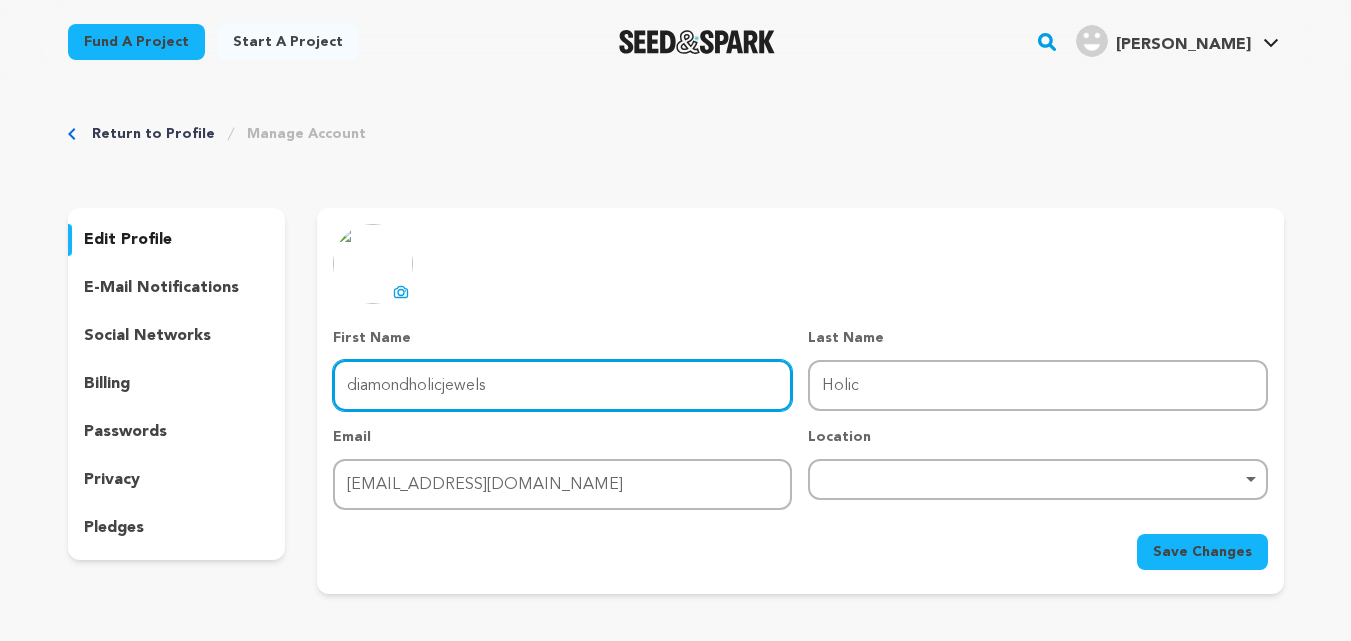 drag, startPoint x: 443, startPoint y: 389, endPoint x: 605, endPoint y: 381, distance: 162.19742 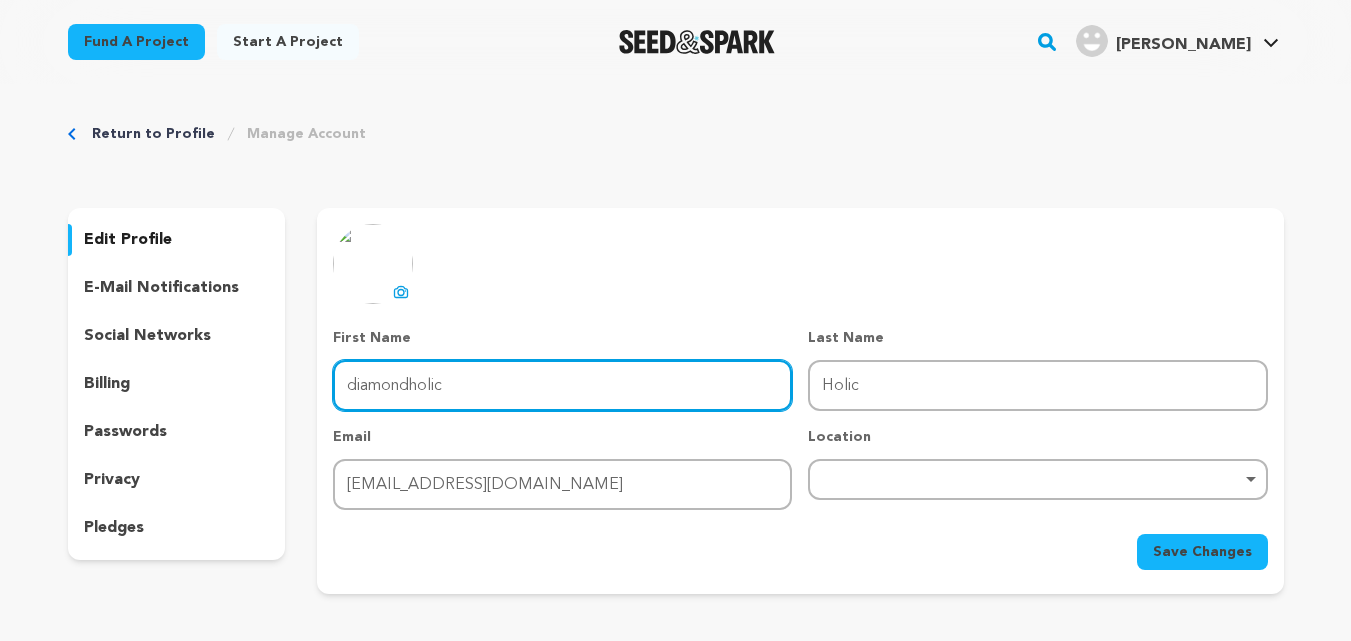 type on "diamondholic" 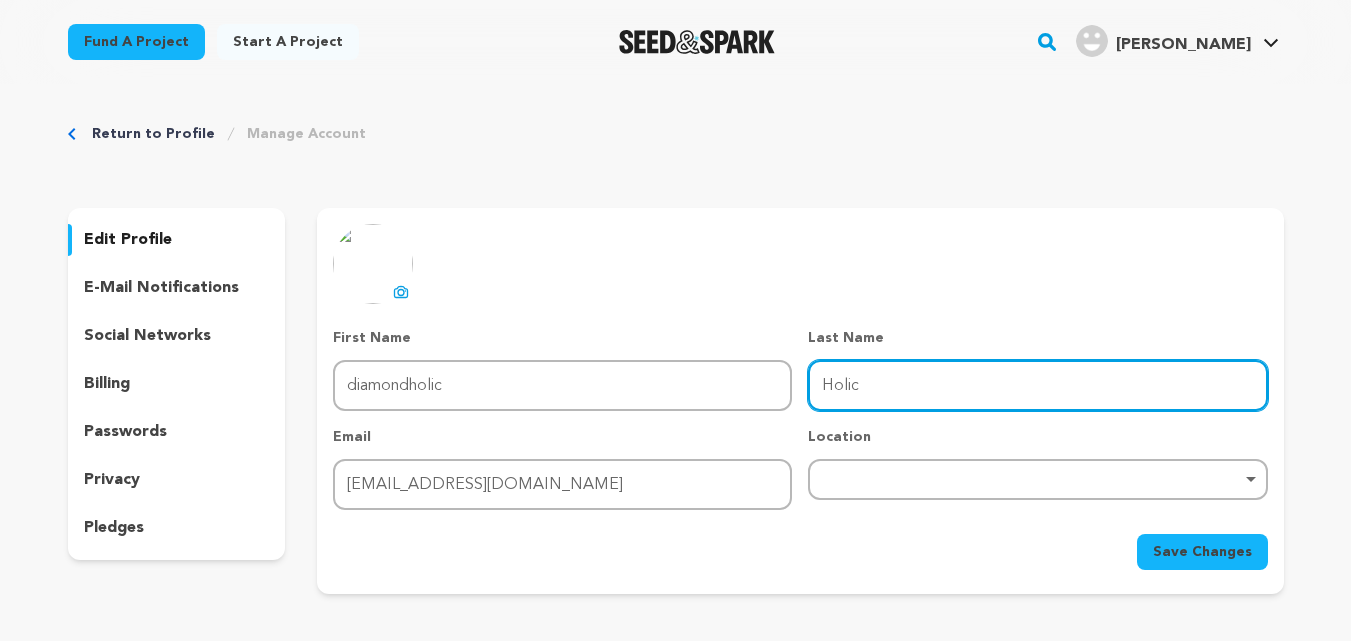 click on "Holic" at bounding box center (1037, 385) 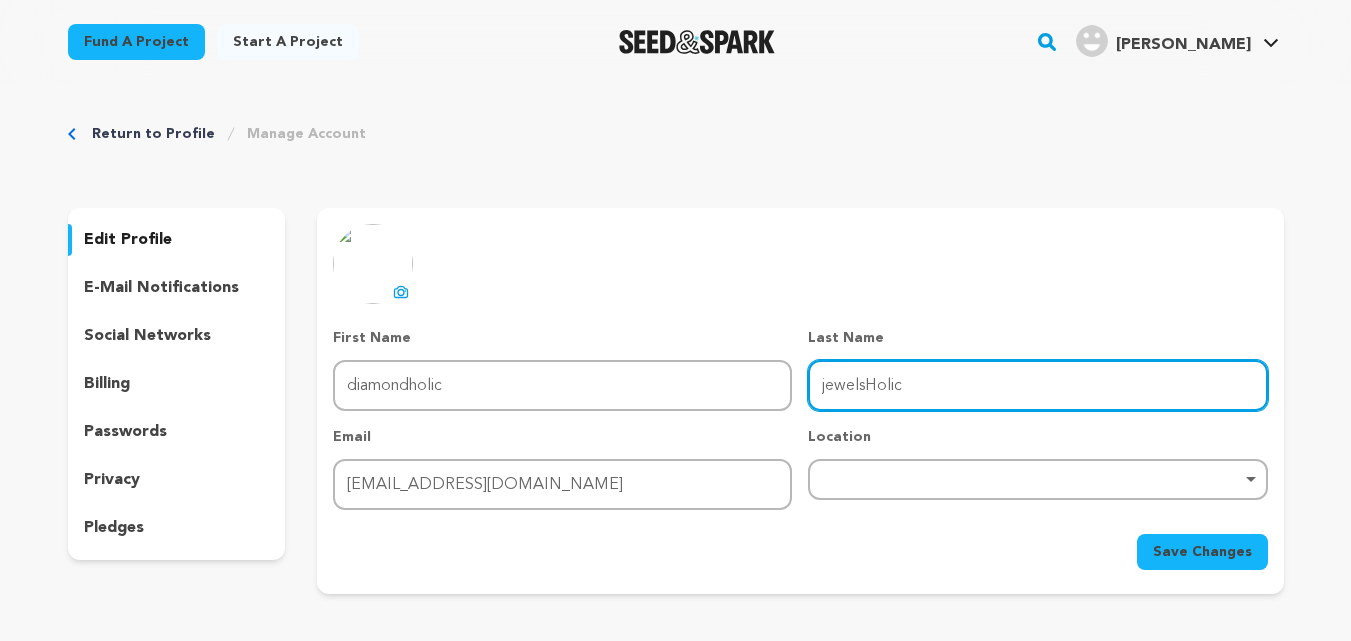 paste 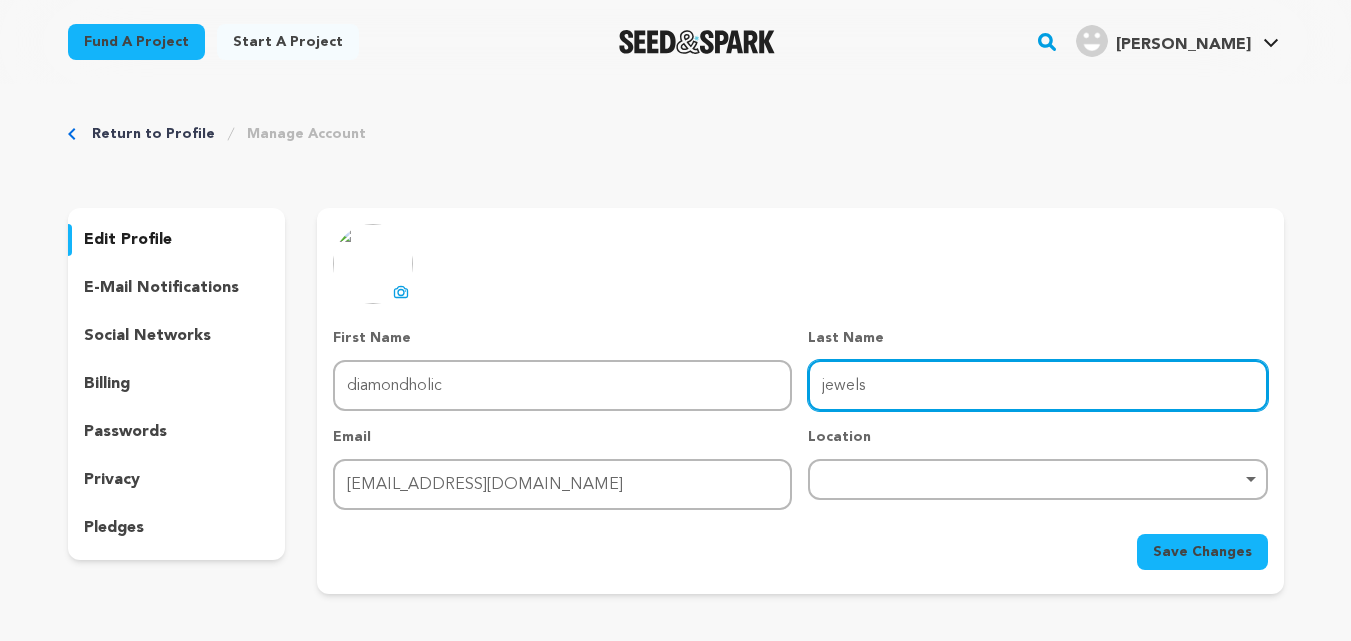 type on "Jewels" 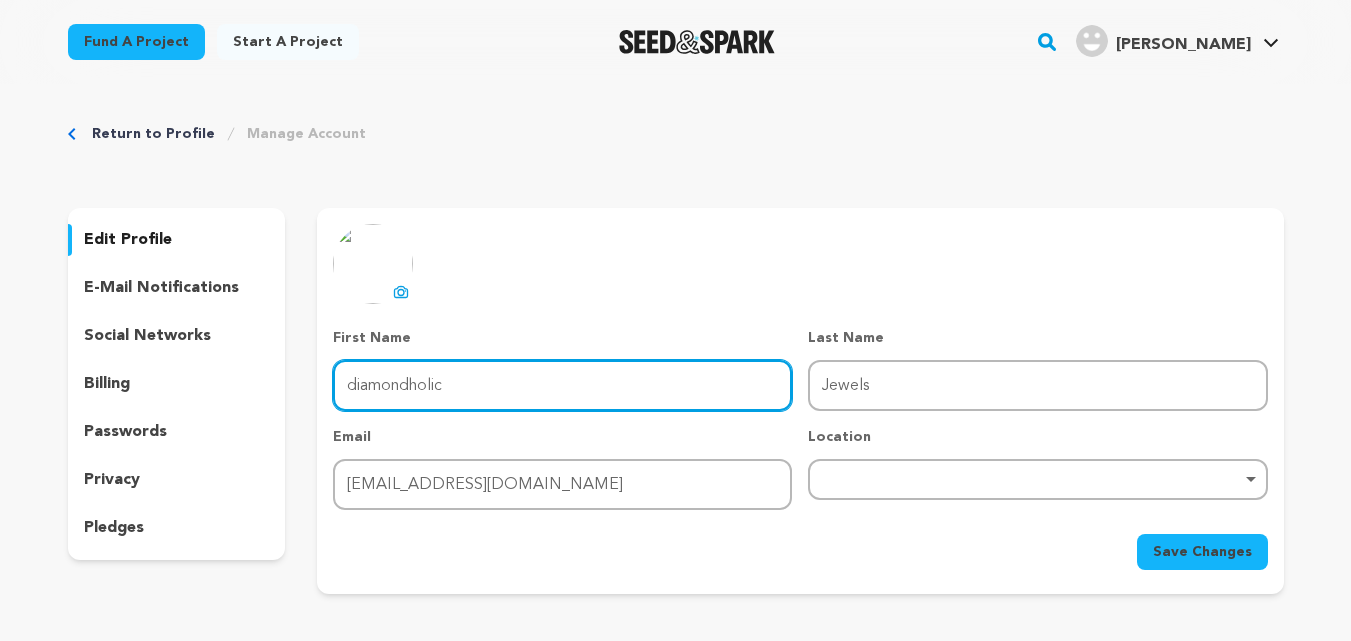 click on "diamondholic" at bounding box center (562, 385) 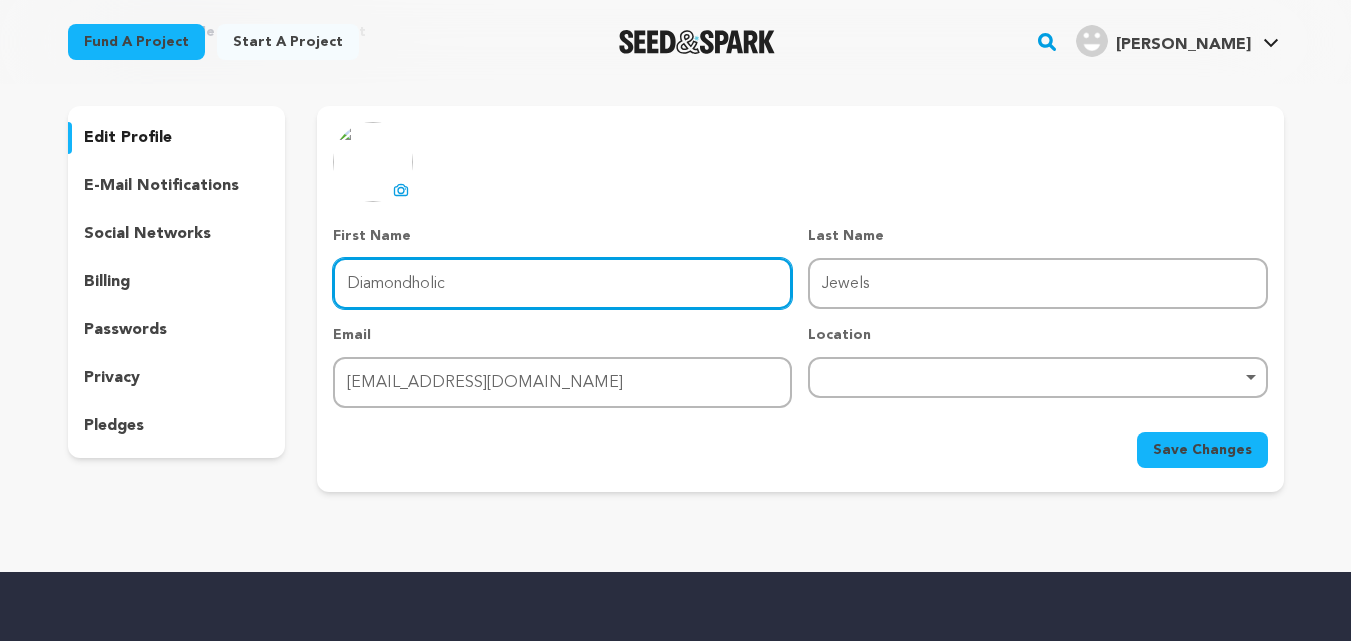 scroll, scrollTop: 100, scrollLeft: 0, axis: vertical 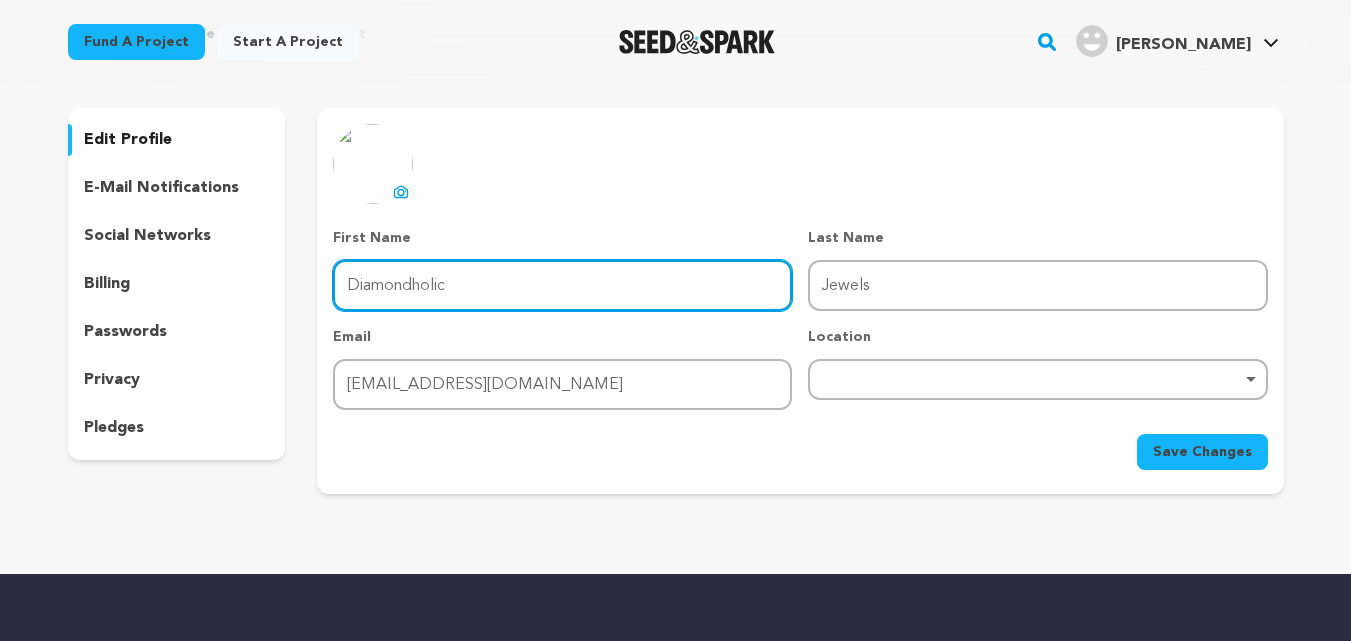 click on "Remove item" at bounding box center [1037, 379] 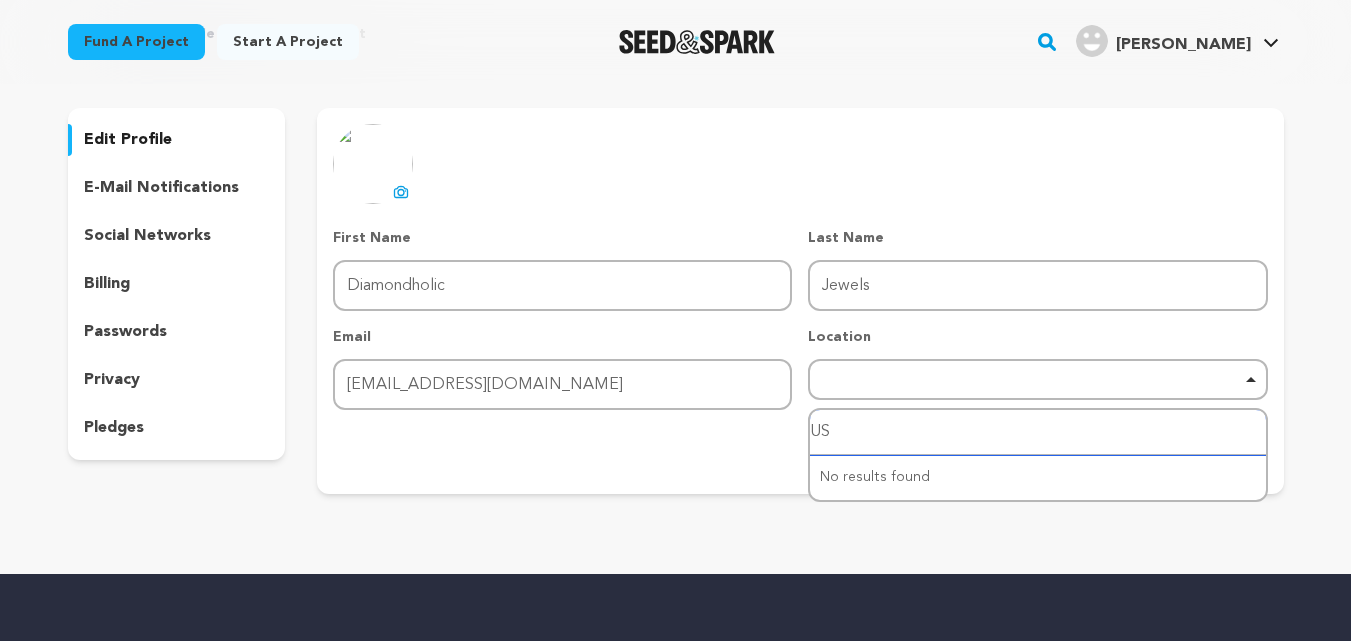 type on "USA" 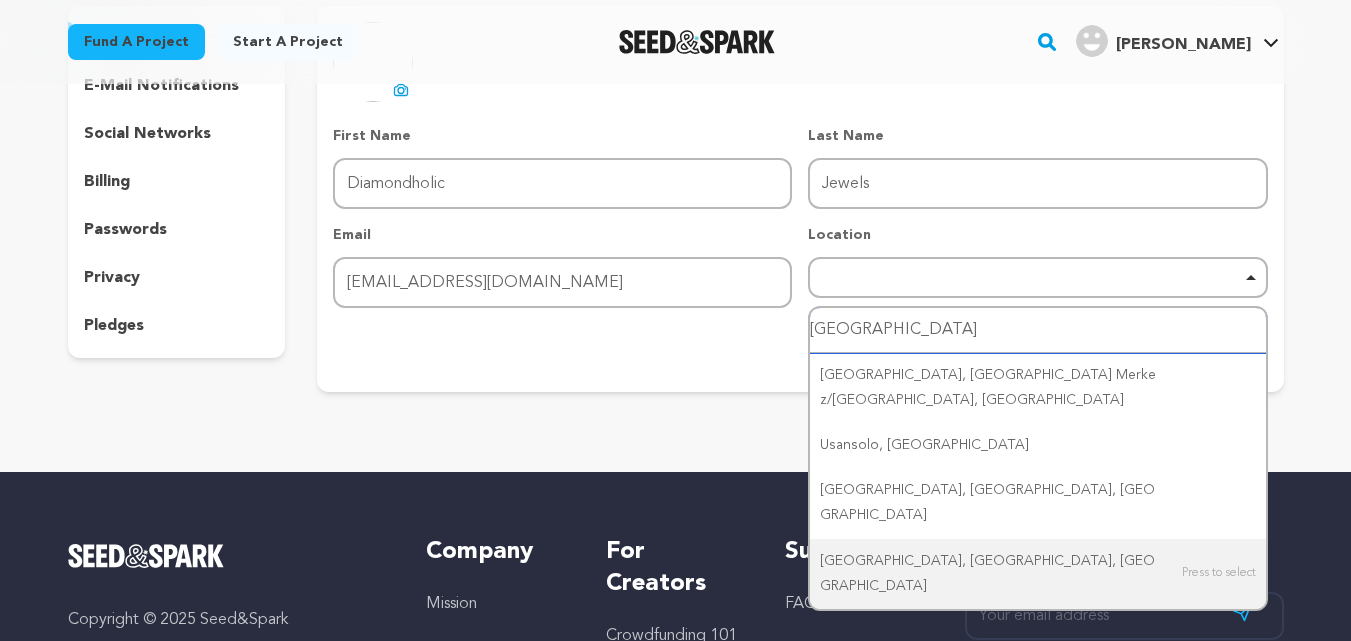 scroll, scrollTop: 200, scrollLeft: 0, axis: vertical 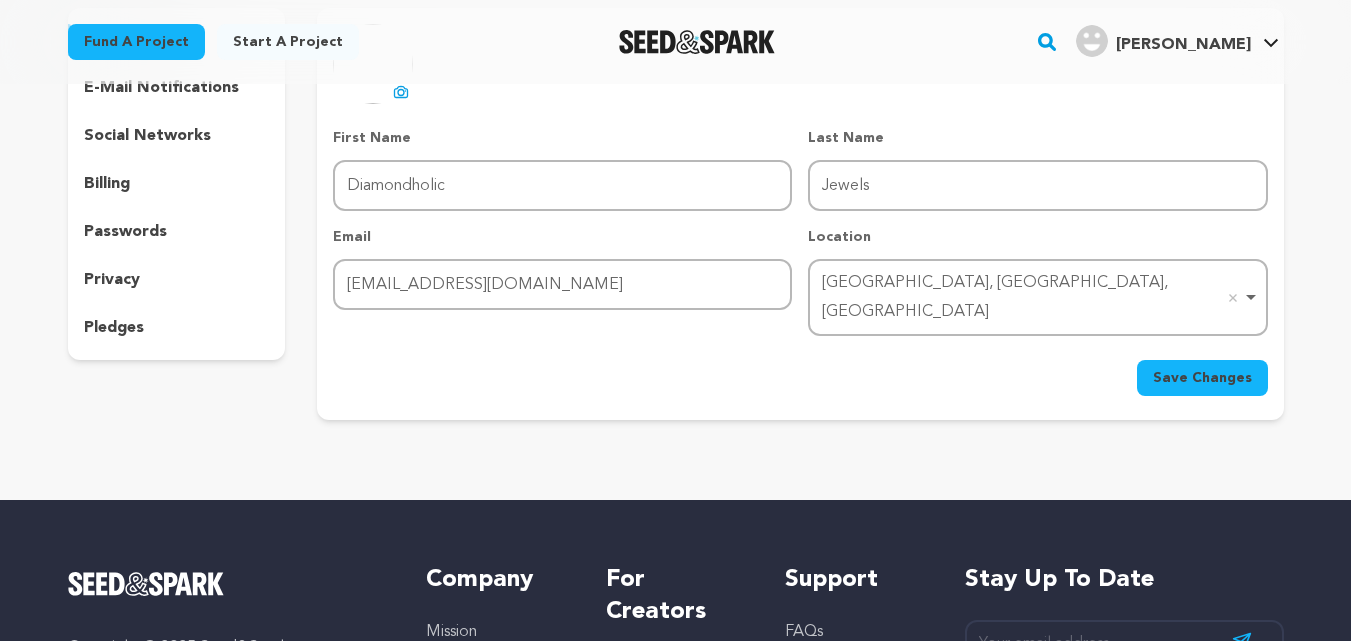 click on "Grissom Air Force Base, IN, USA Remove item" at bounding box center (1031, 298) 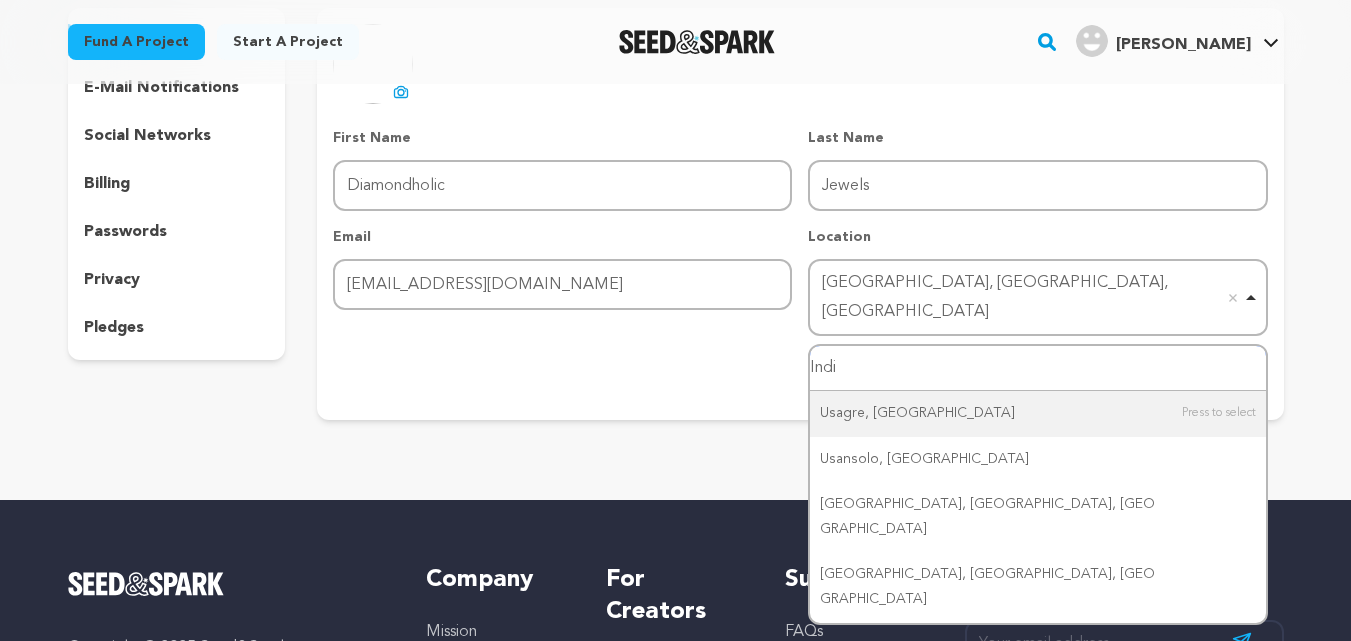 type on "India" 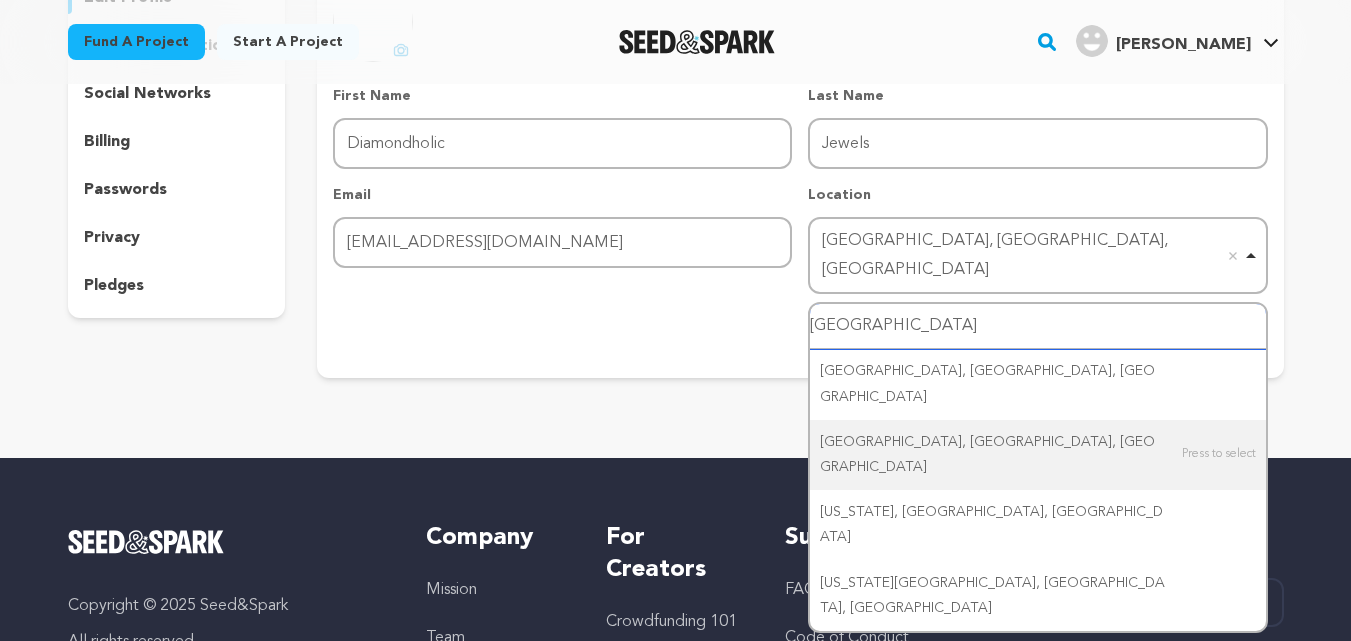 scroll, scrollTop: 200, scrollLeft: 0, axis: vertical 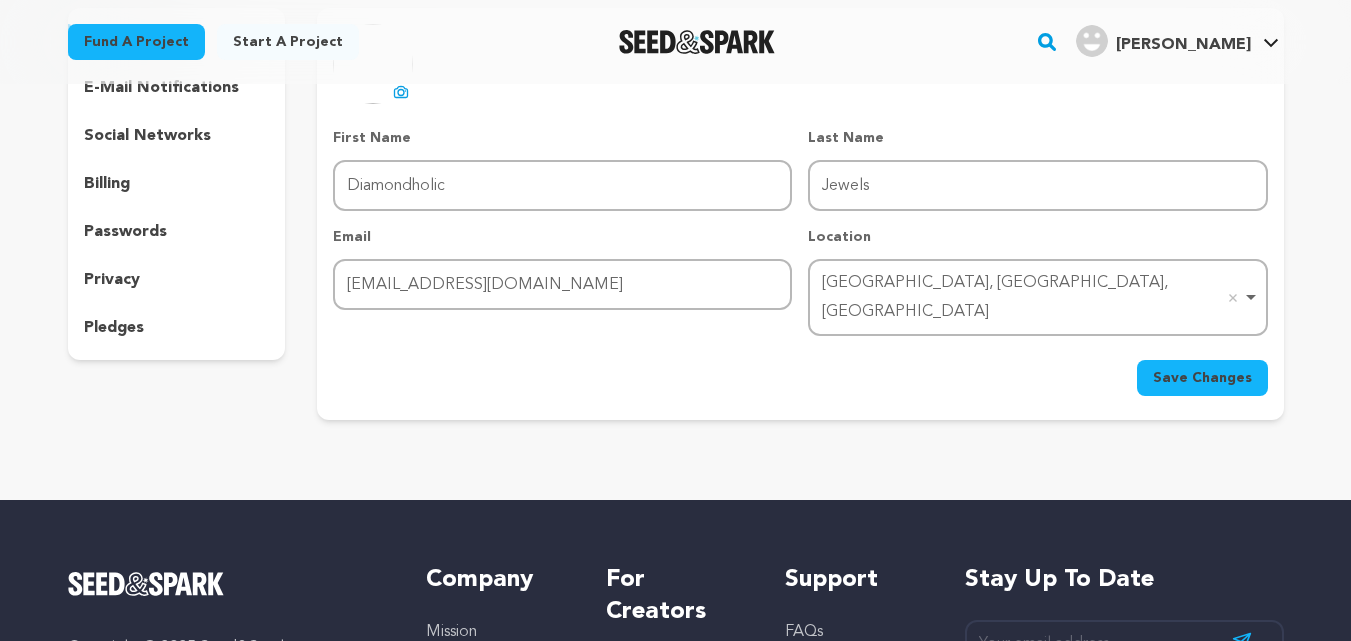 drag, startPoint x: 1054, startPoint y: 279, endPoint x: 1026, endPoint y: 293, distance: 31.304953 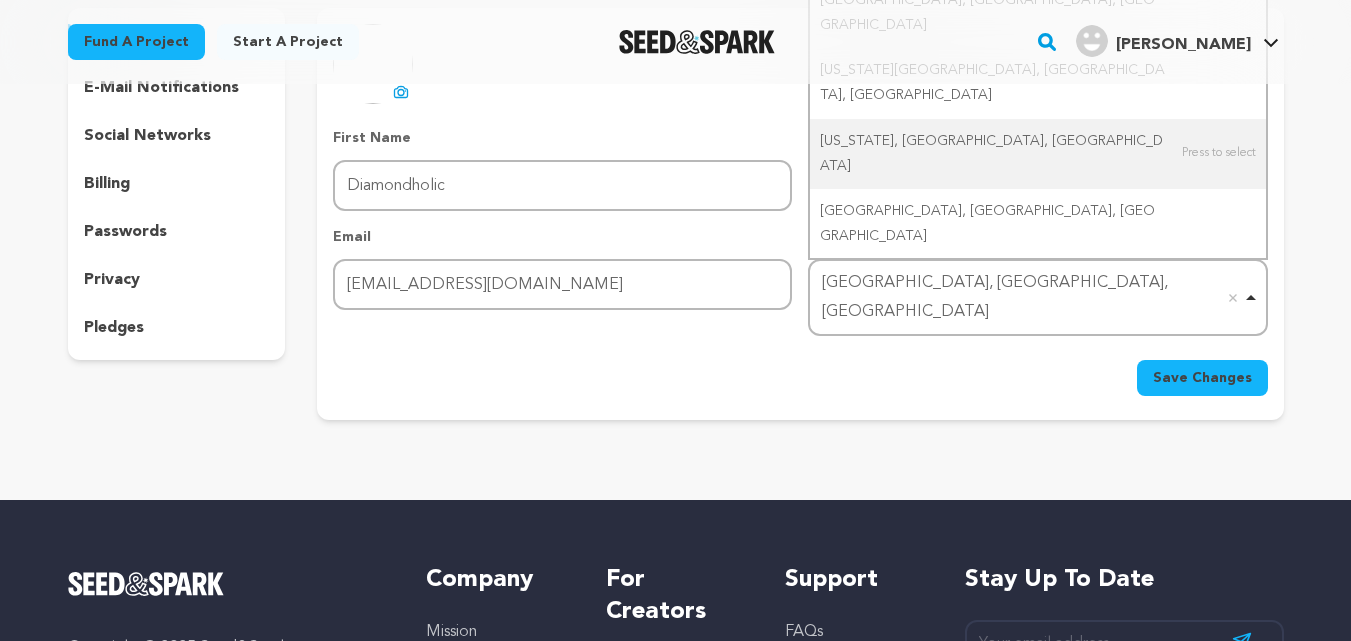 scroll, scrollTop: 0, scrollLeft: 0, axis: both 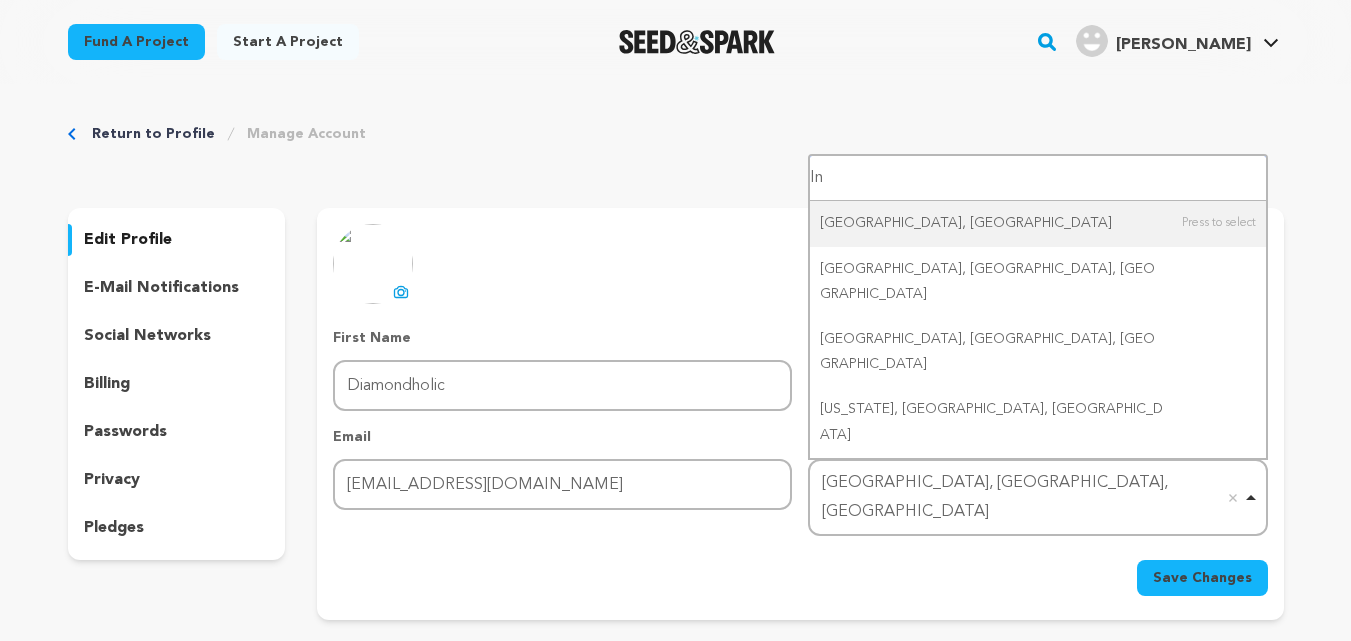 type on "I" 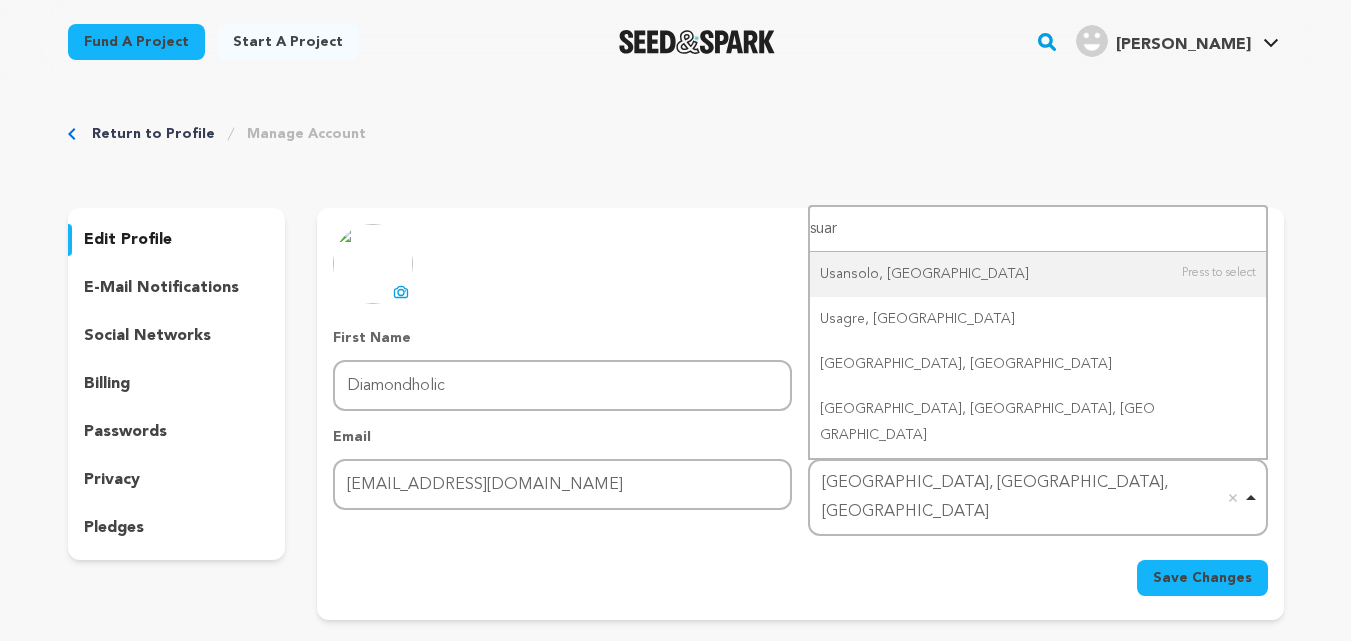 type on "suart" 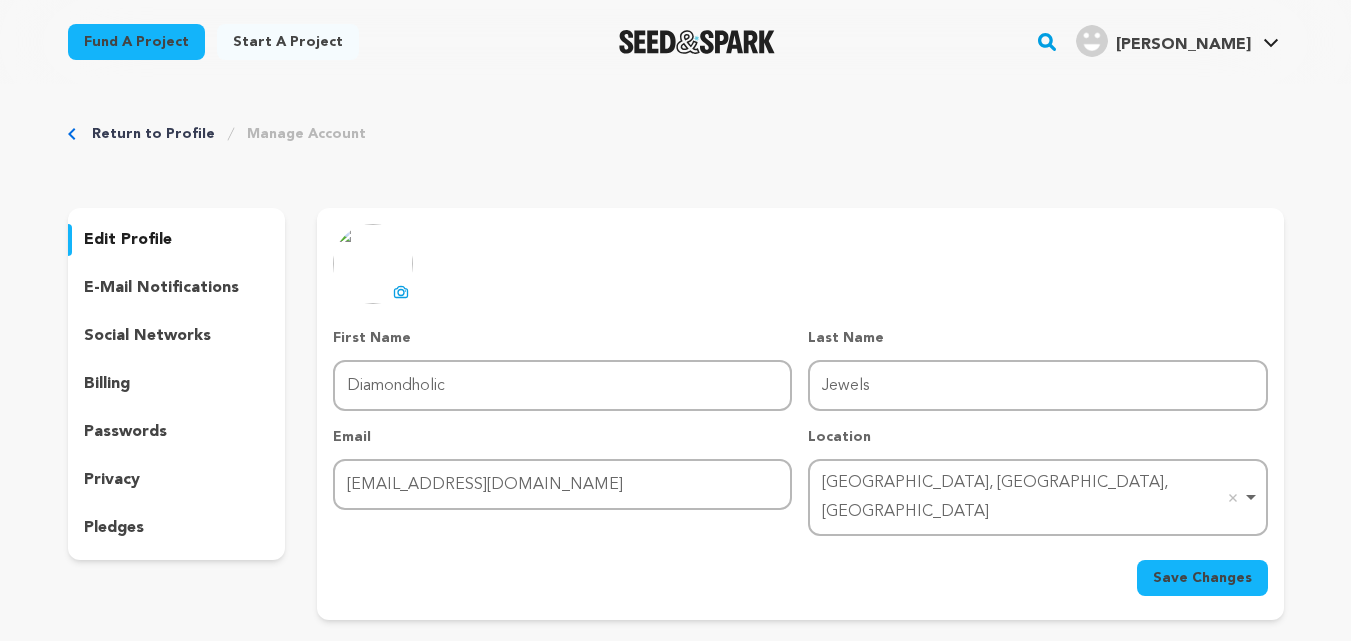 drag, startPoint x: 903, startPoint y: 486, endPoint x: 897, endPoint y: 508, distance: 22.803509 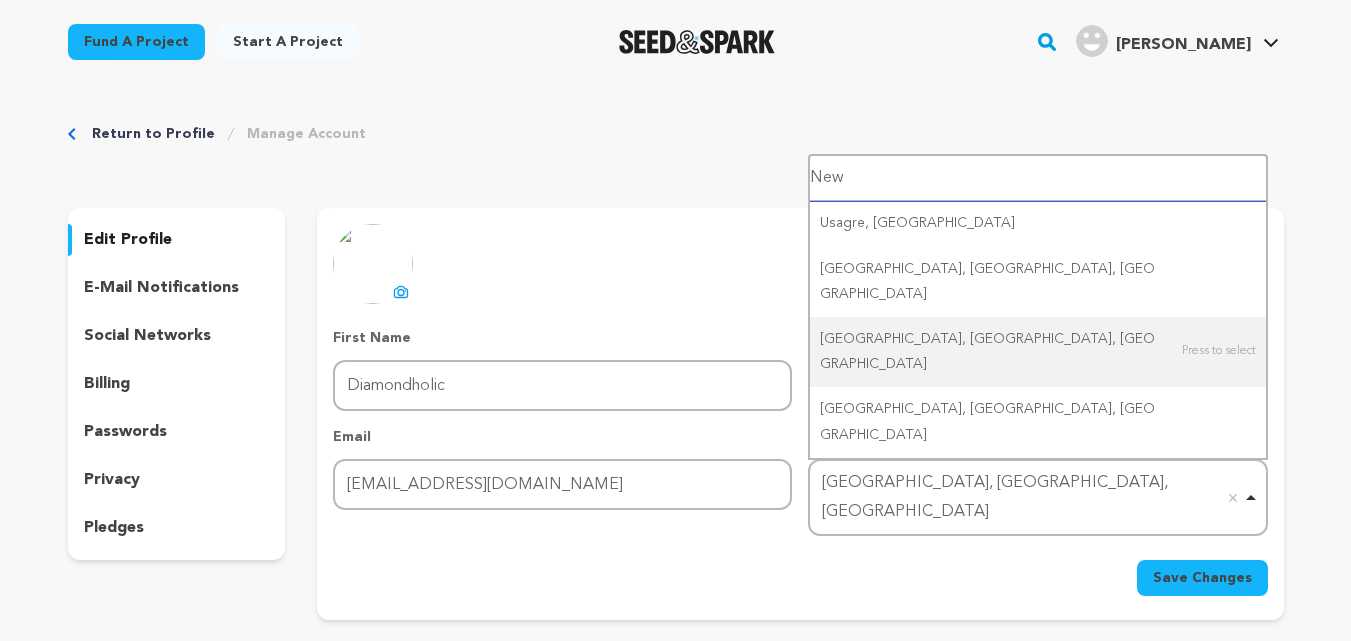 type on "New" 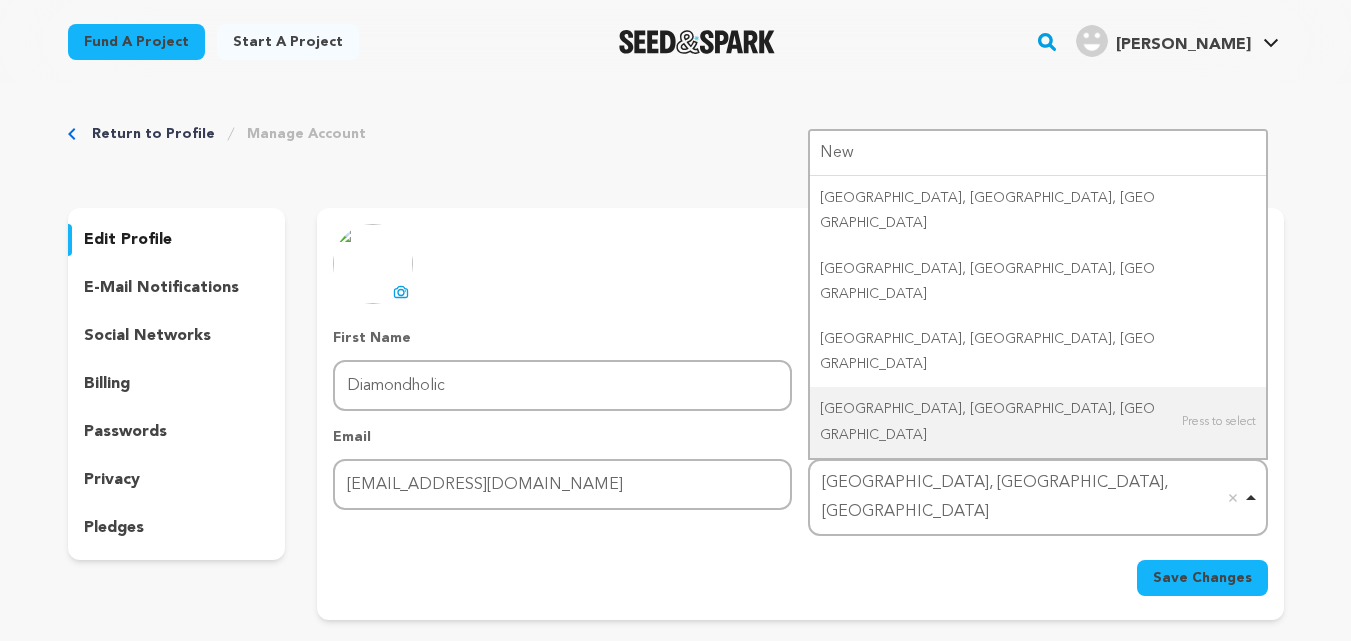 type 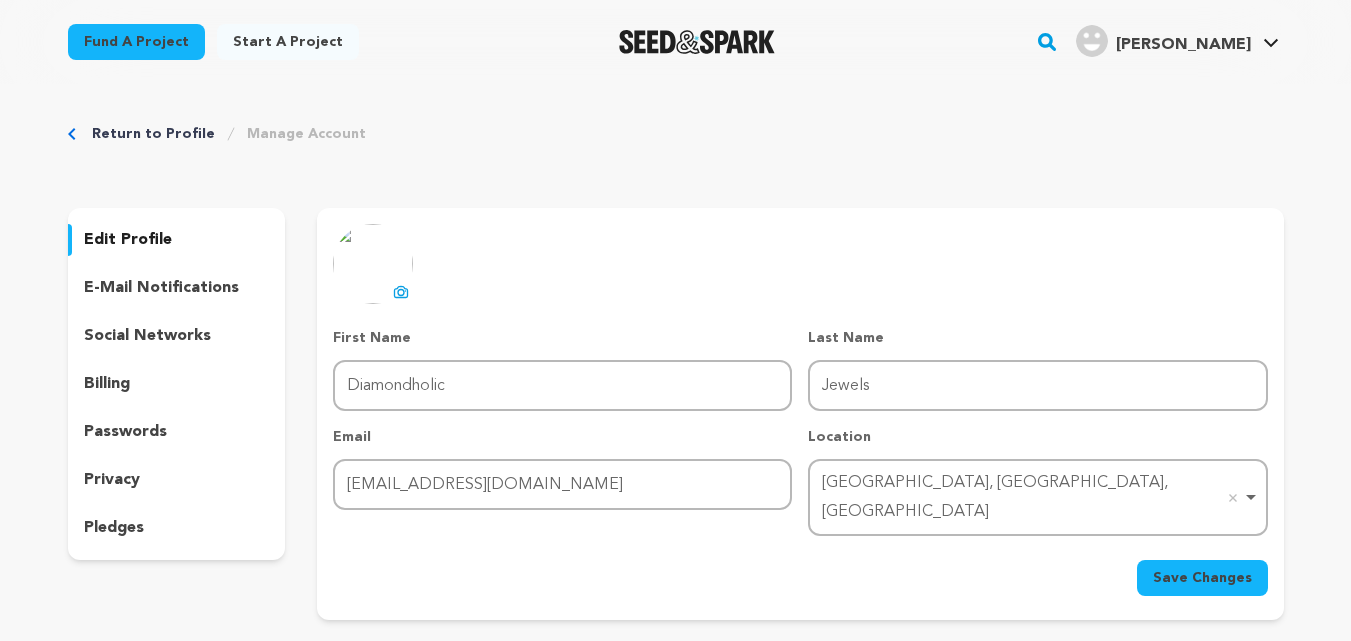 click on "Save Changes" at bounding box center (1202, 578) 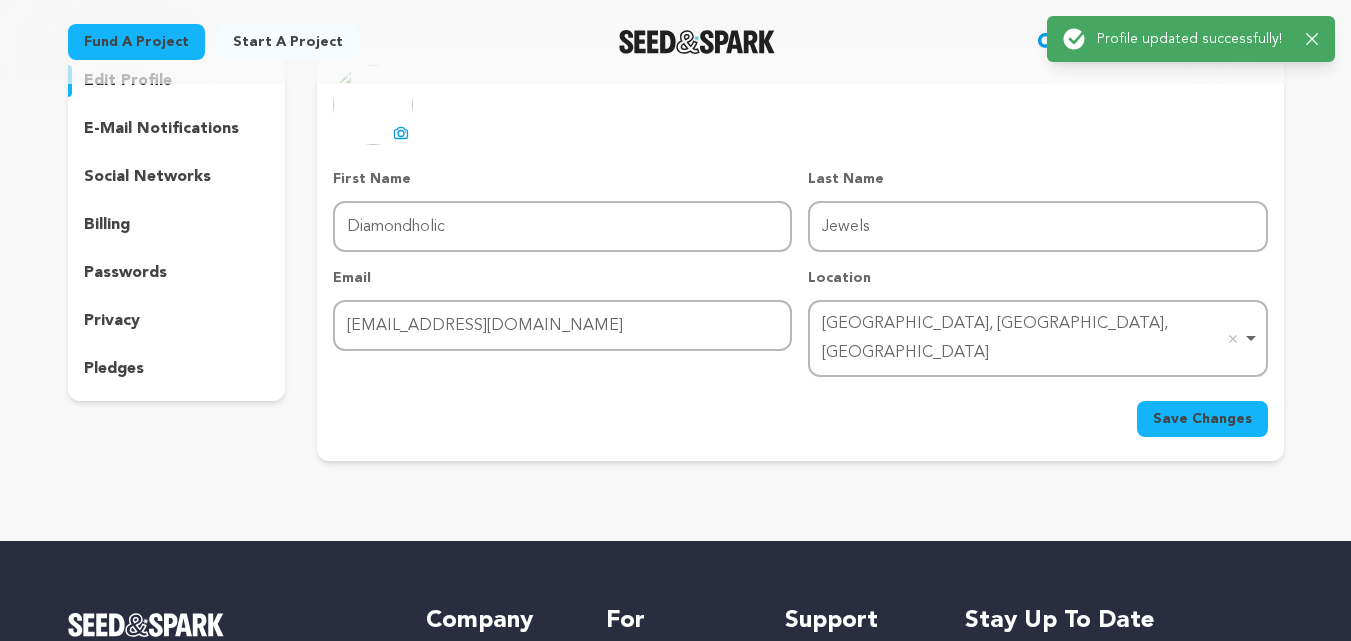 scroll, scrollTop: 0, scrollLeft: 0, axis: both 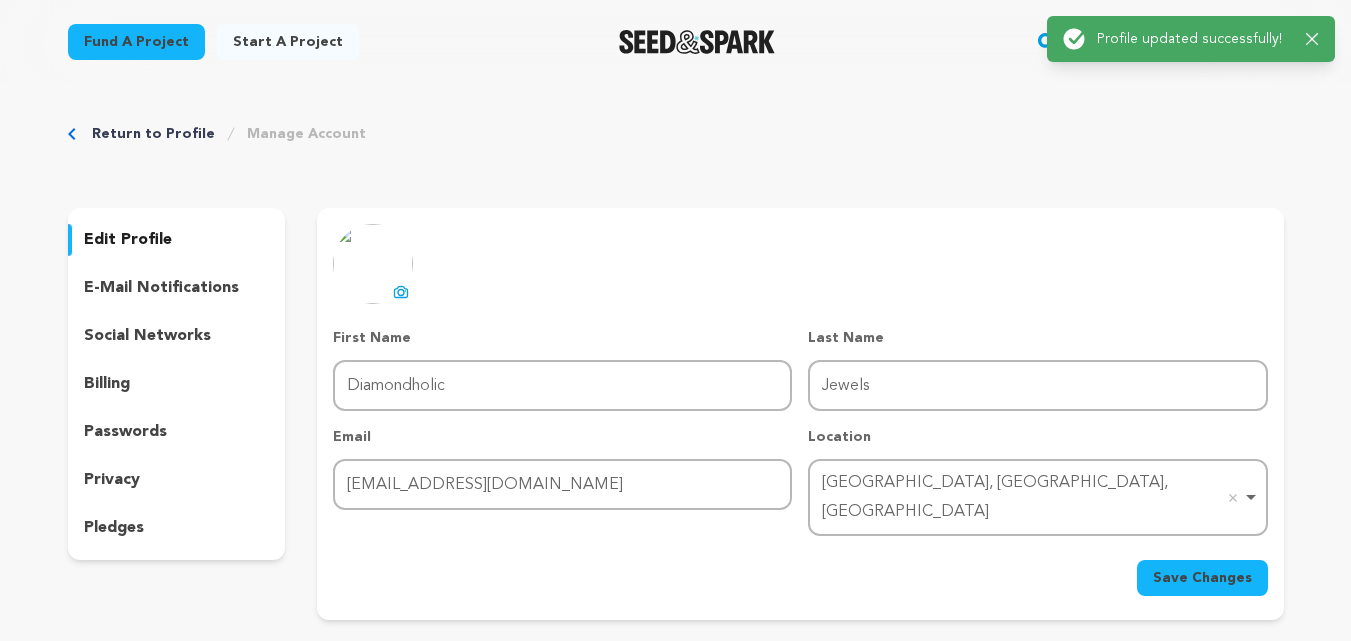click 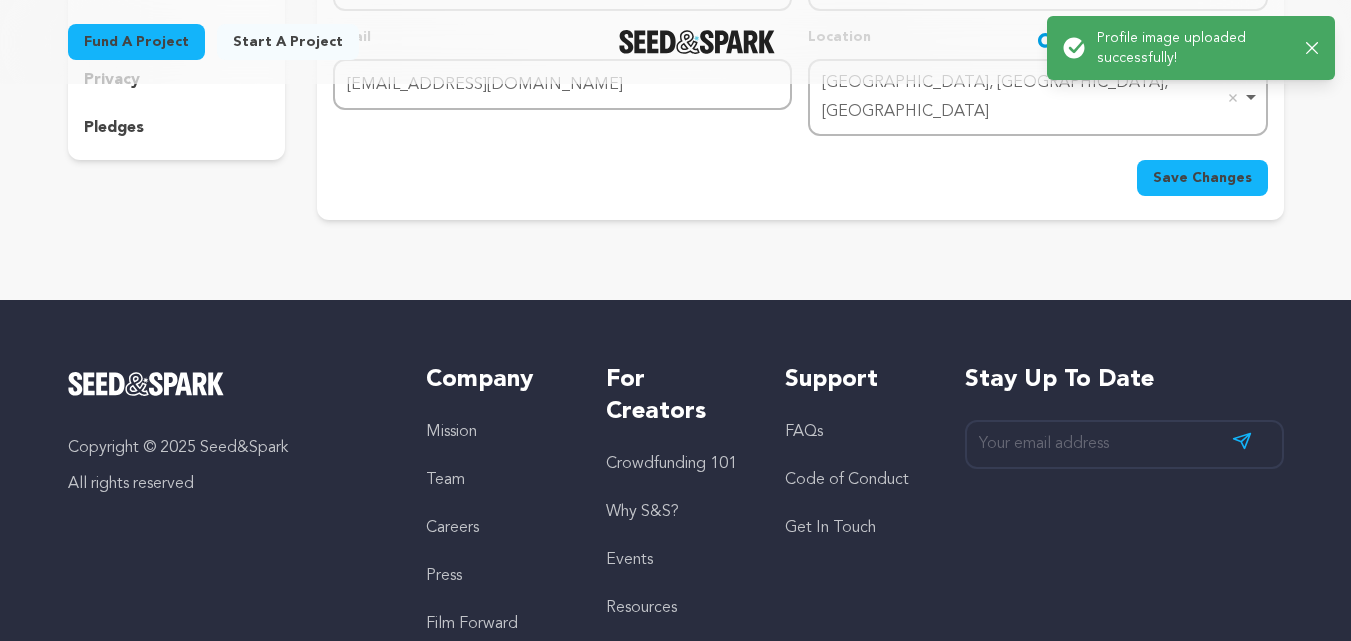click on "Save Changes" at bounding box center (1202, 178) 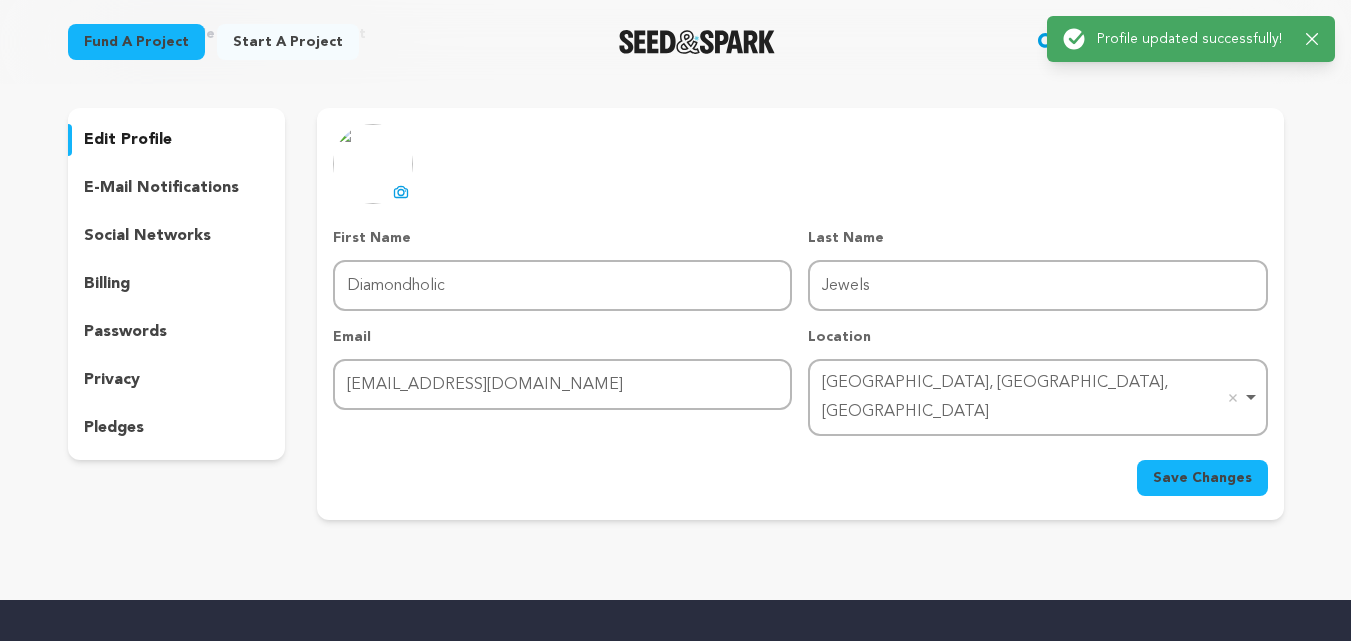scroll, scrollTop: 0, scrollLeft: 0, axis: both 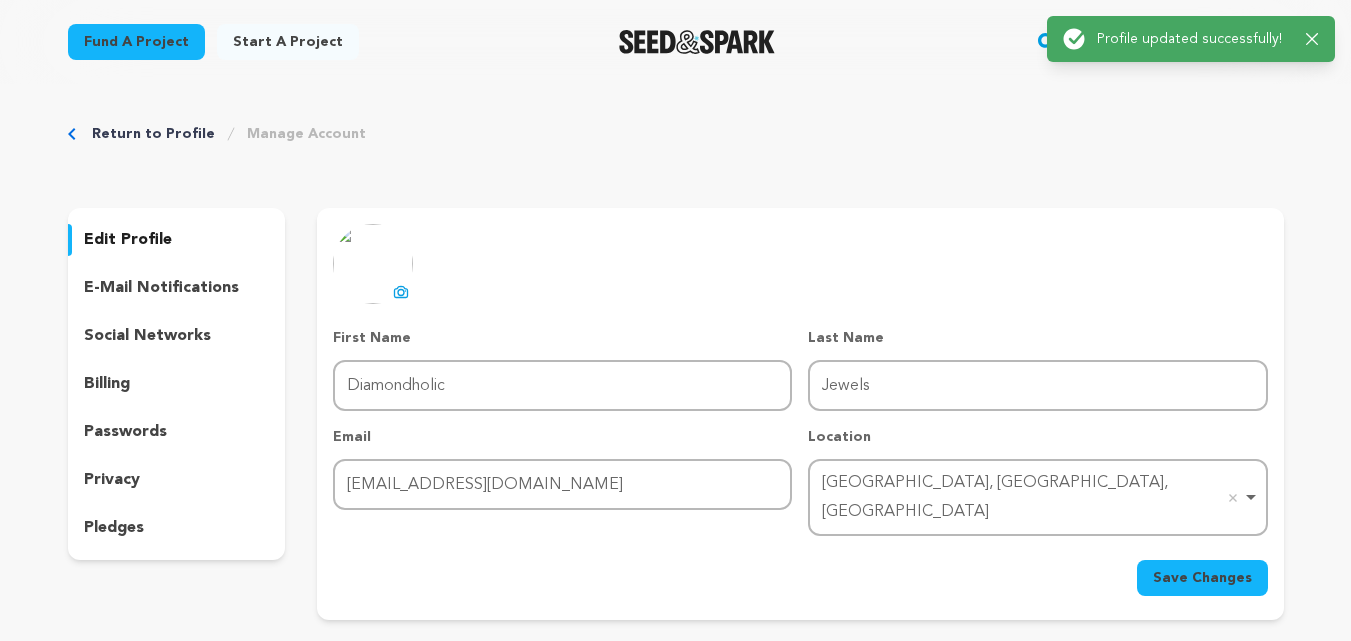 click 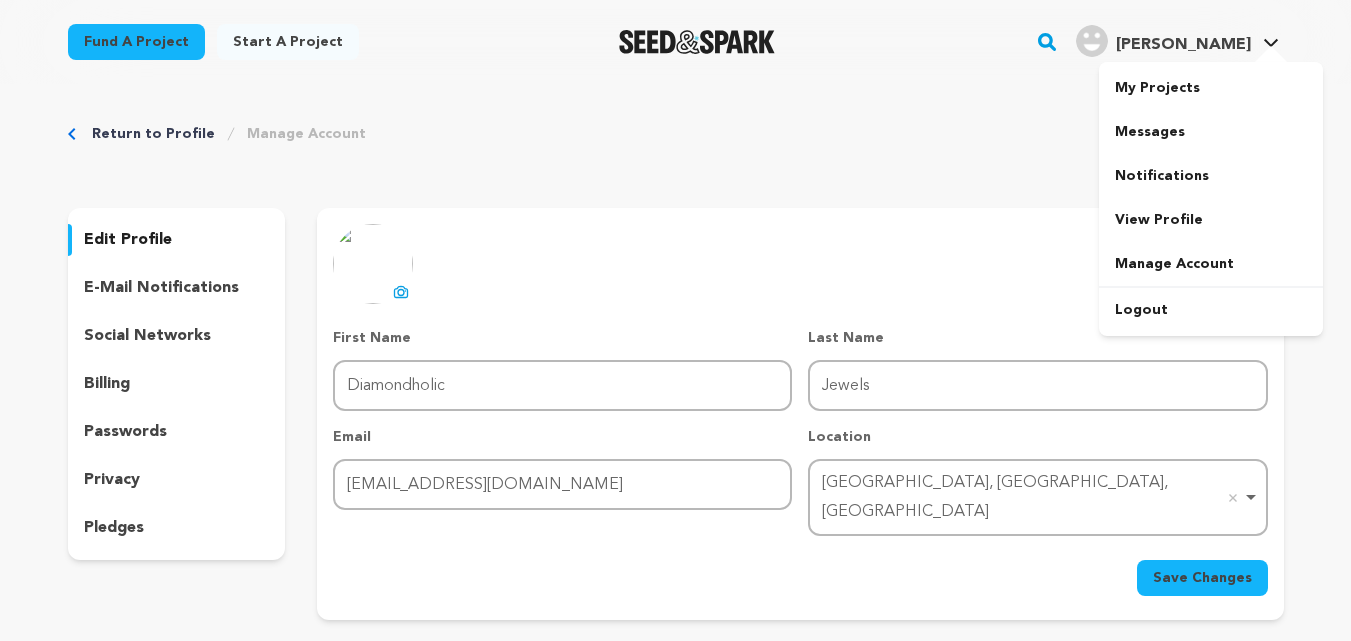 click on "SEO H." at bounding box center [1183, 45] 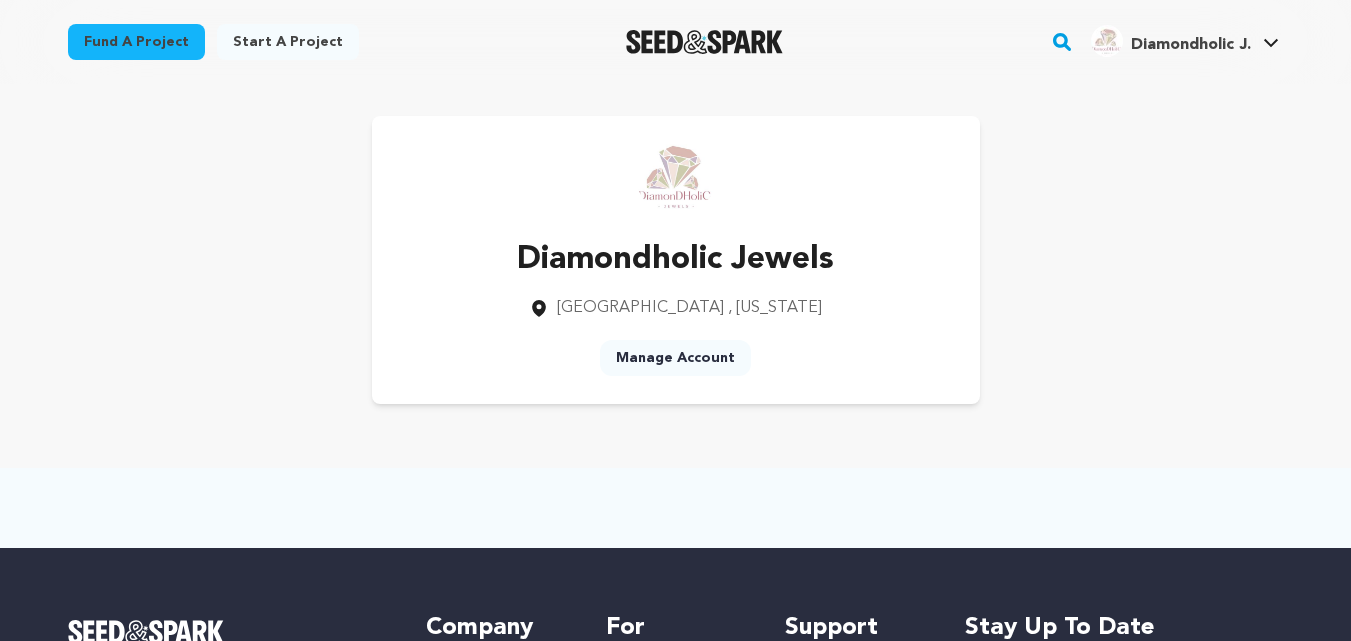 scroll, scrollTop: 0, scrollLeft: 0, axis: both 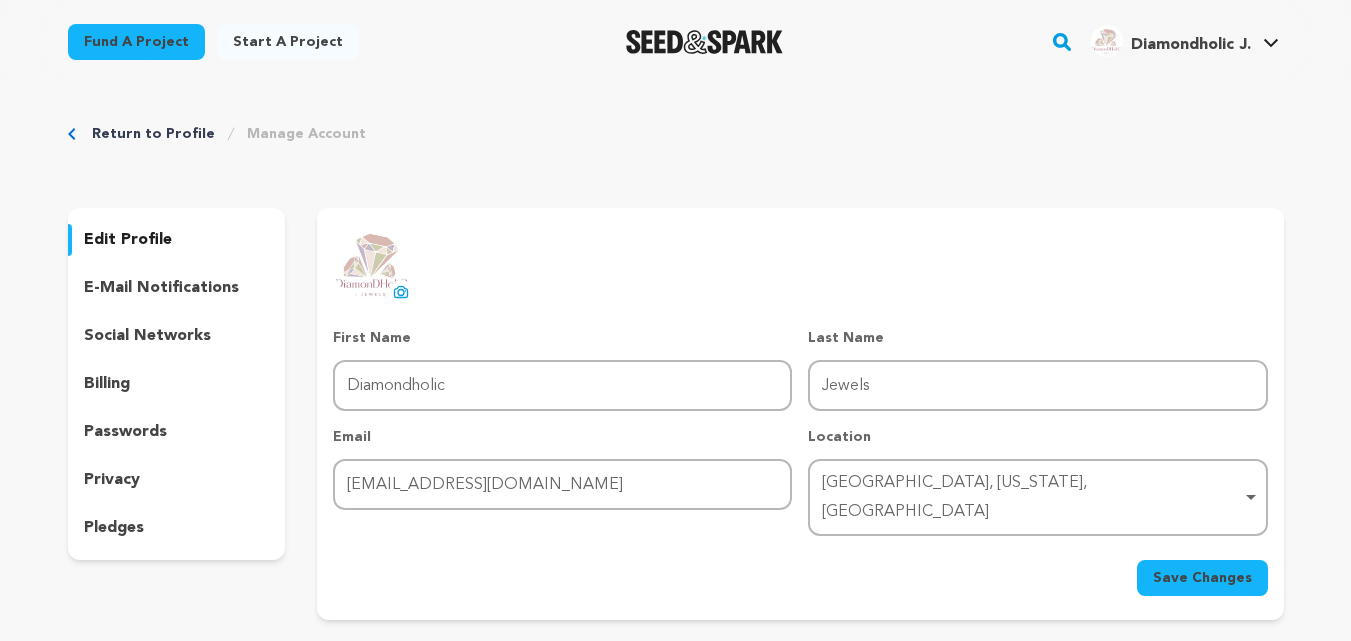 click on "Start a project" at bounding box center [288, 42] 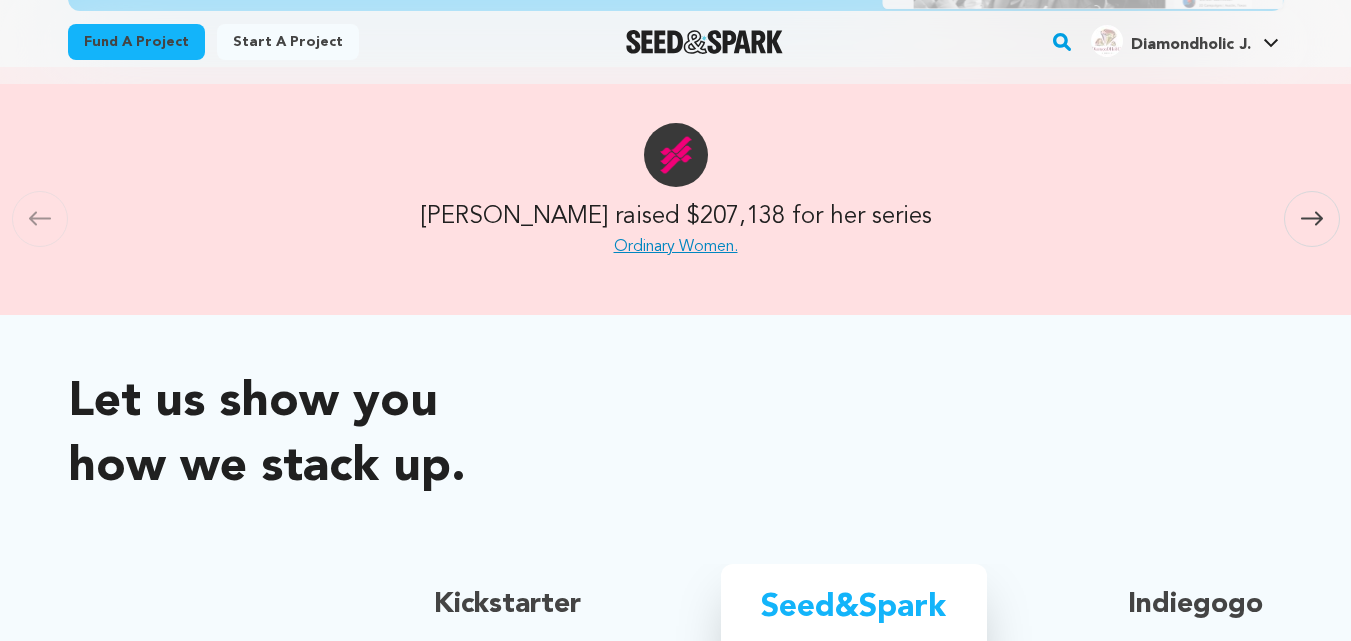 scroll, scrollTop: 800, scrollLeft: 0, axis: vertical 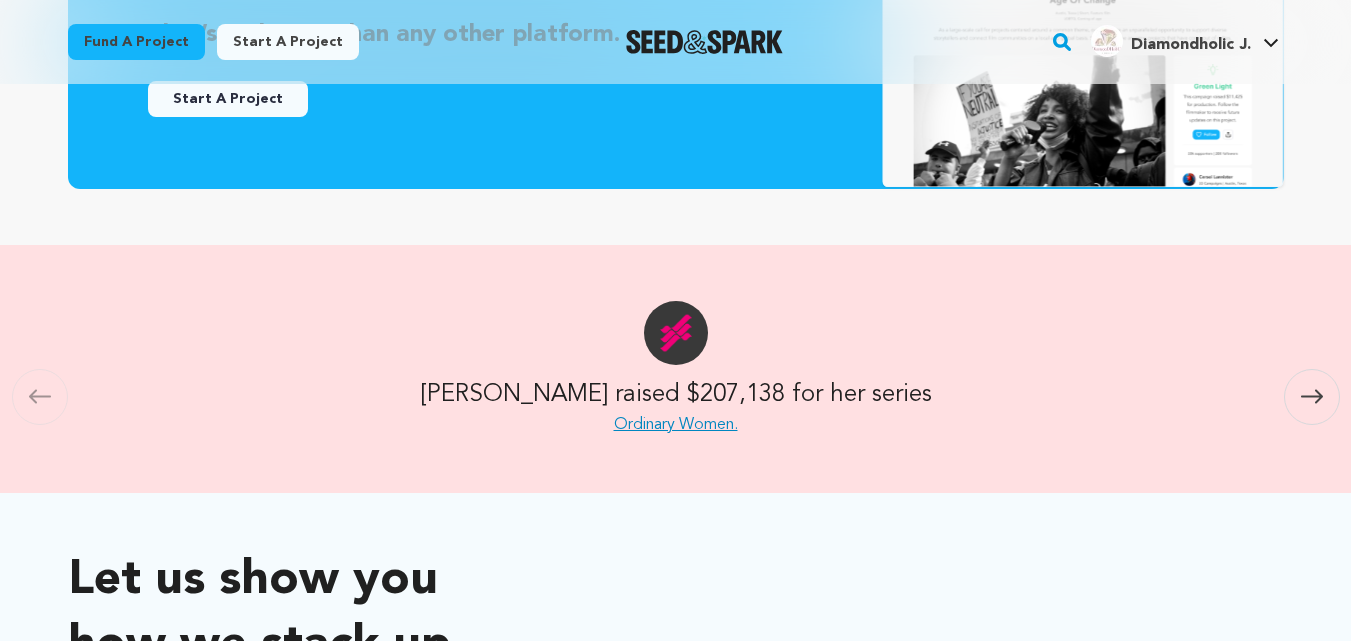 click 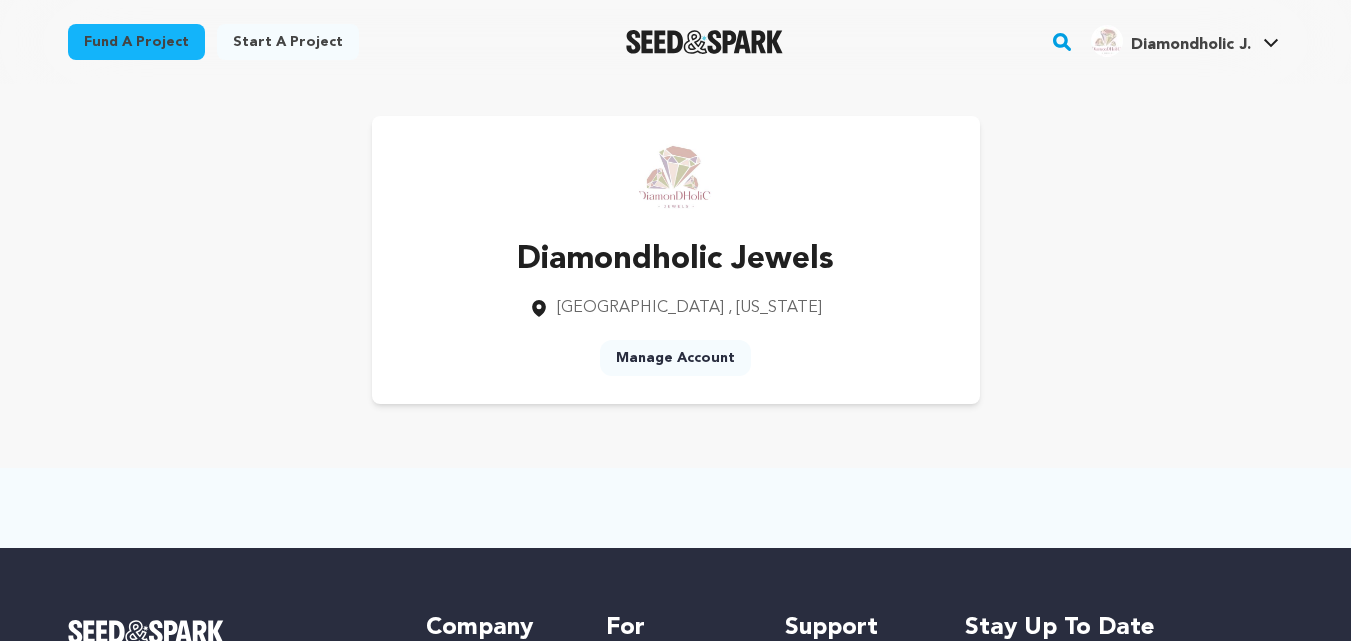 scroll, scrollTop: 0, scrollLeft: 0, axis: both 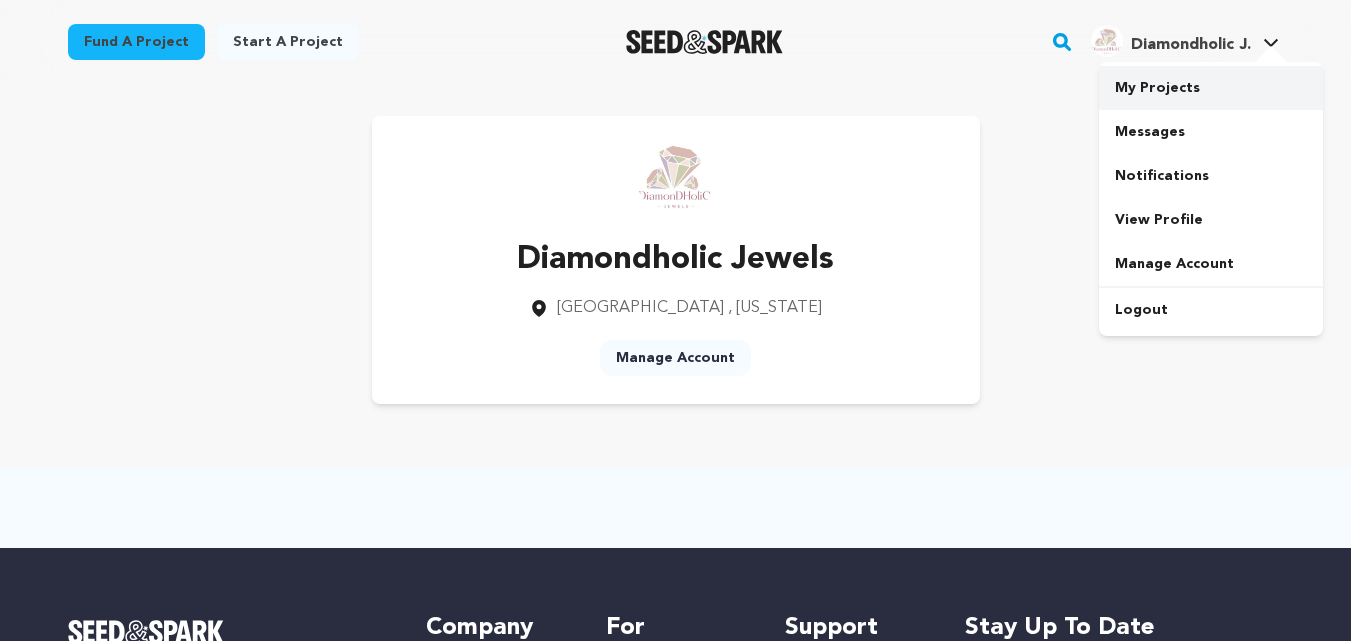 click on "My Projects" at bounding box center (1211, 88) 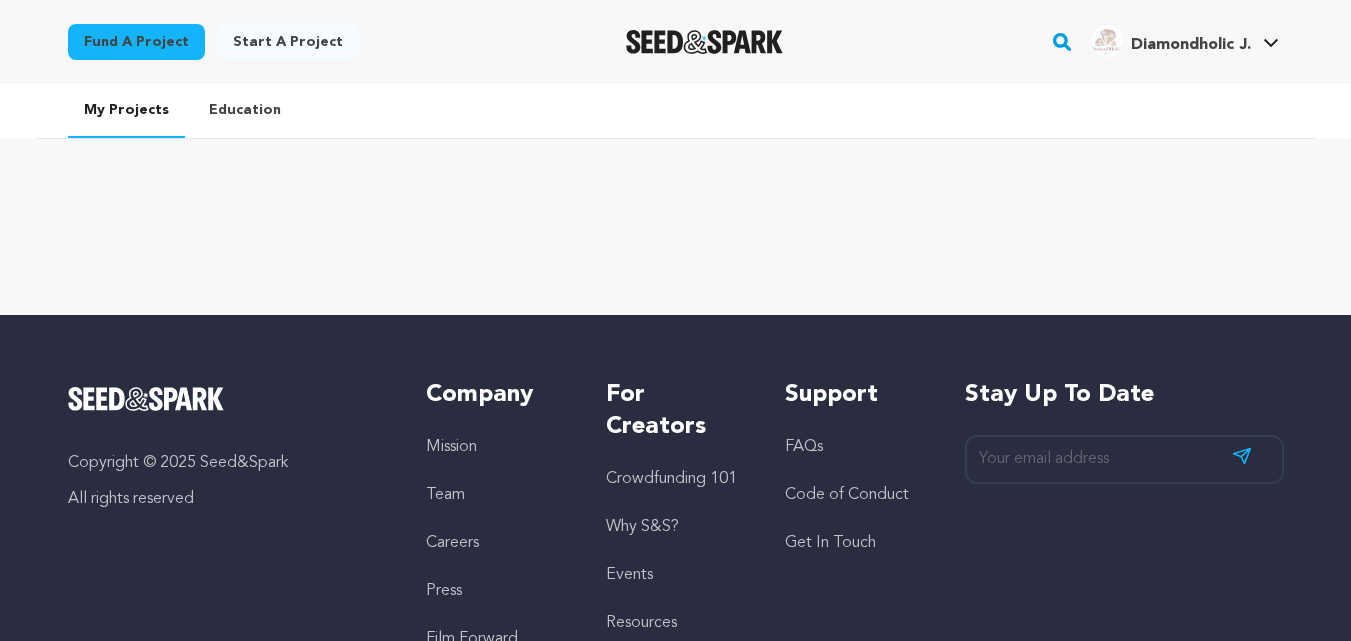 scroll, scrollTop: 0, scrollLeft: 0, axis: both 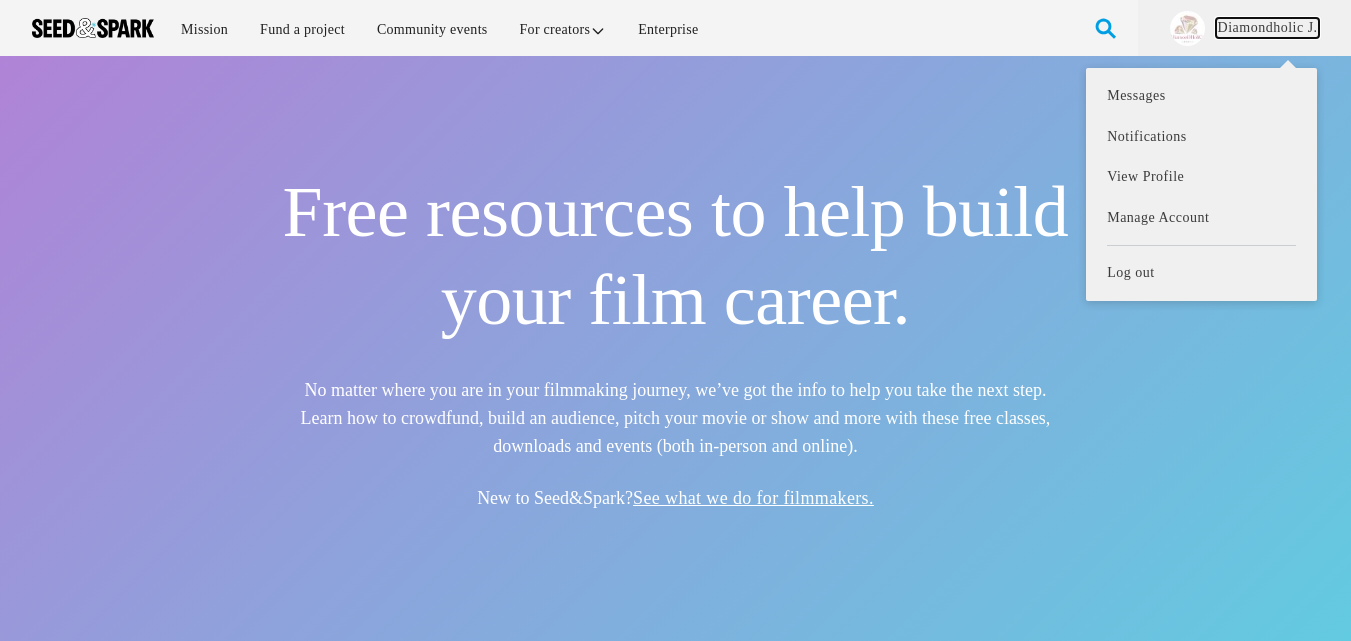 click on "Diamondholic J." at bounding box center (1267, 28) 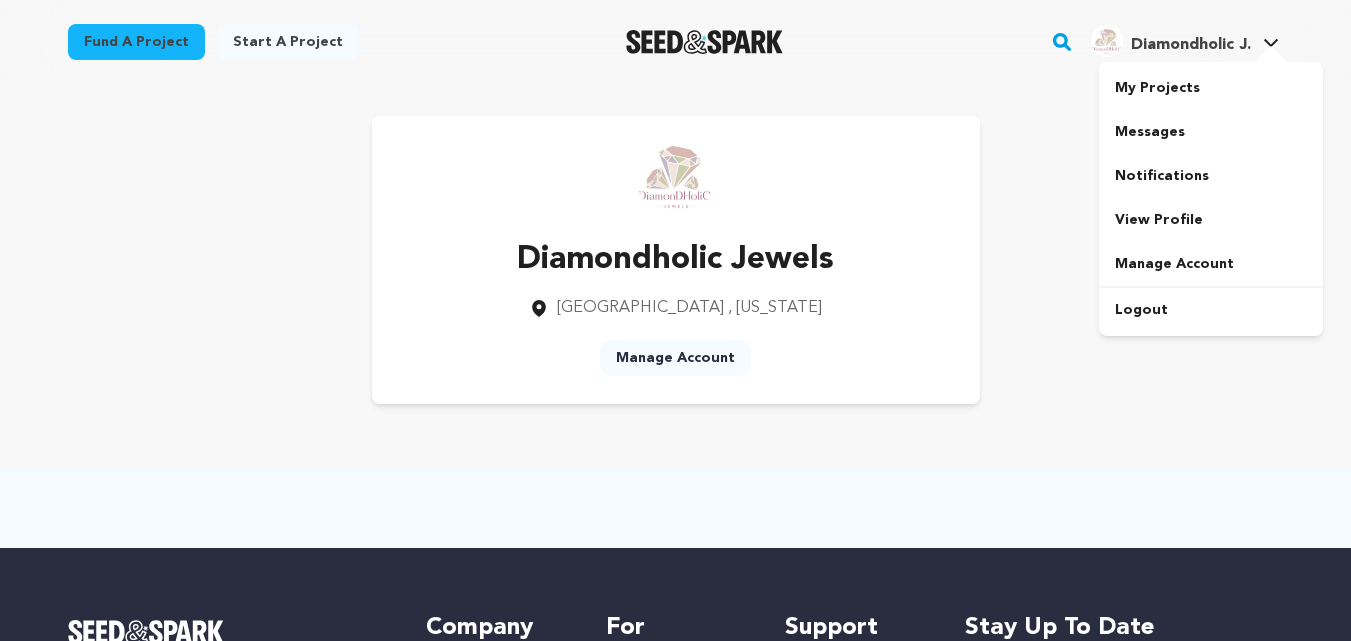 scroll, scrollTop: 0, scrollLeft: 0, axis: both 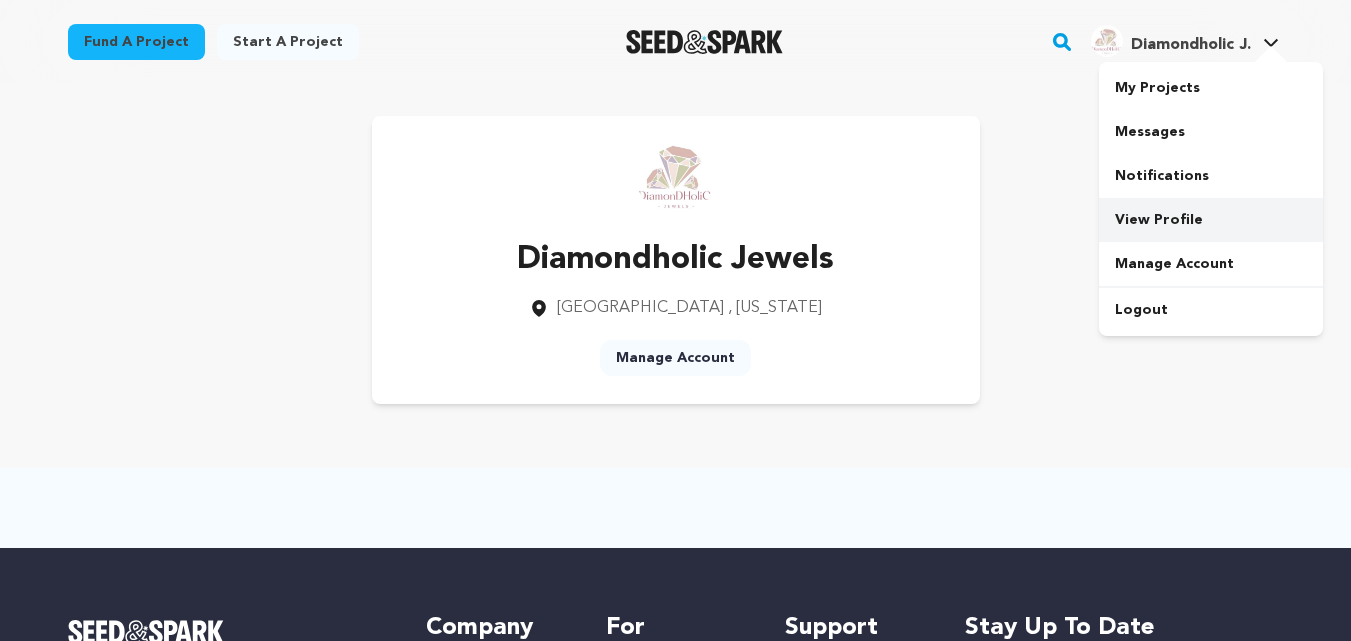 click on "View Profile" at bounding box center (1211, 220) 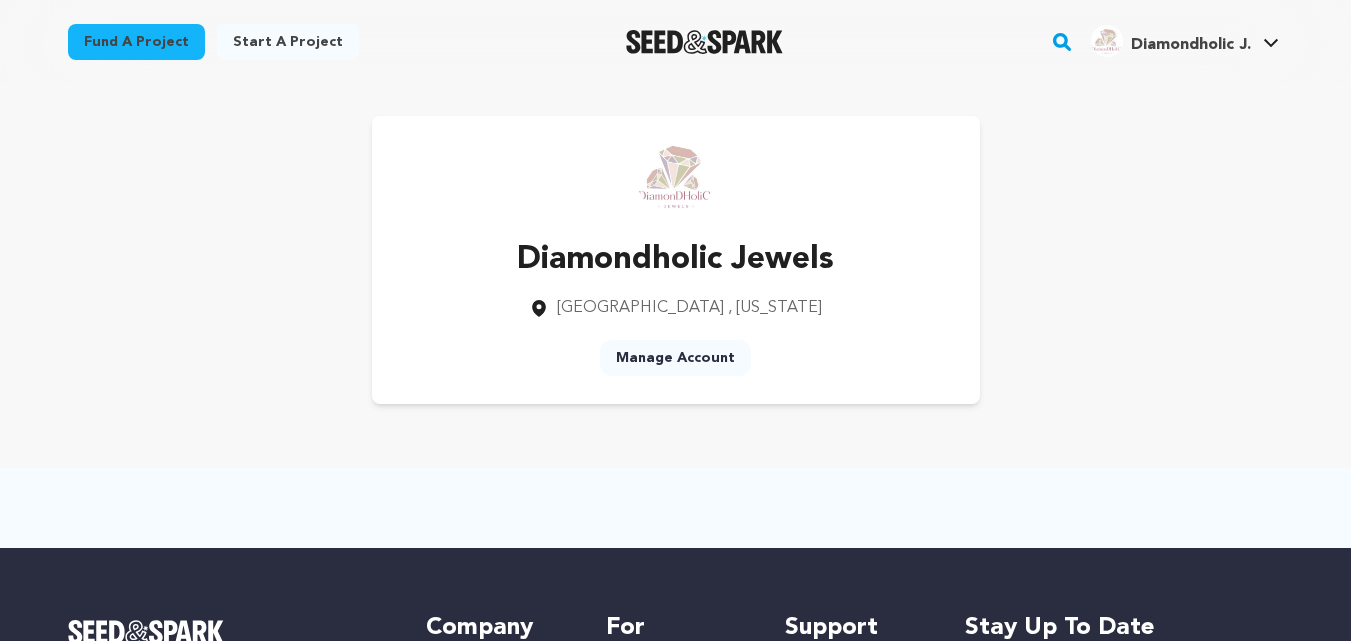 scroll, scrollTop: 0, scrollLeft: 0, axis: both 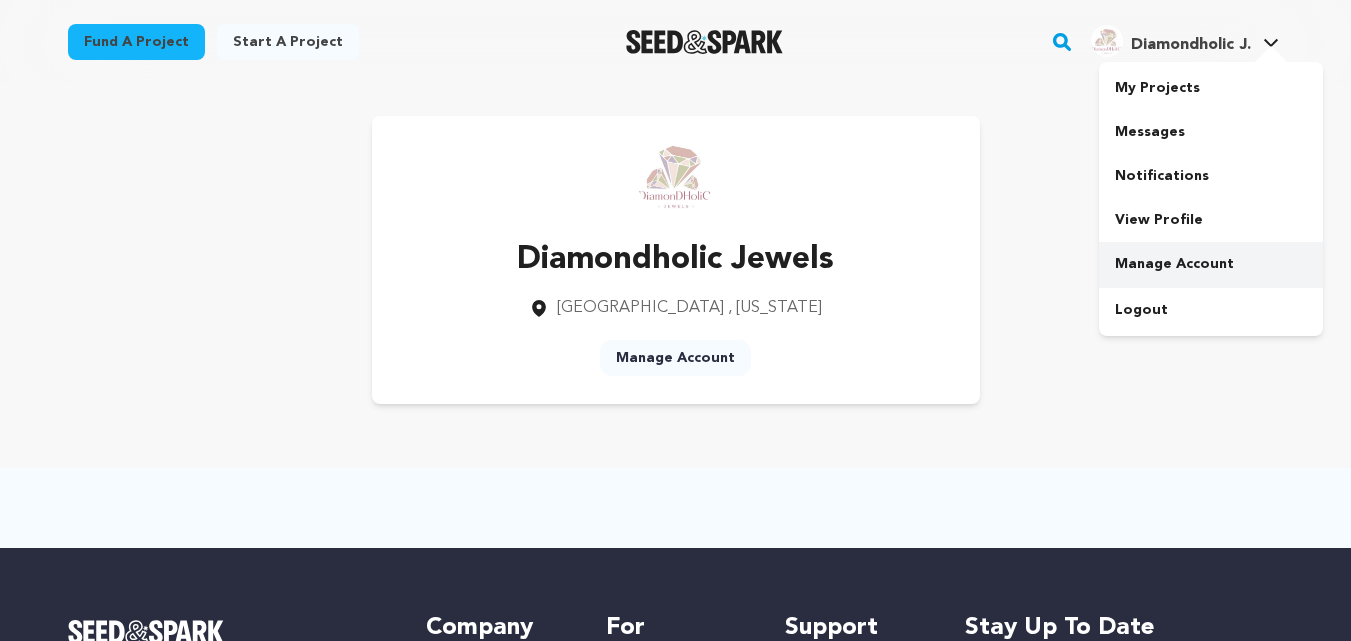 click on "Manage Account" at bounding box center (1211, 264) 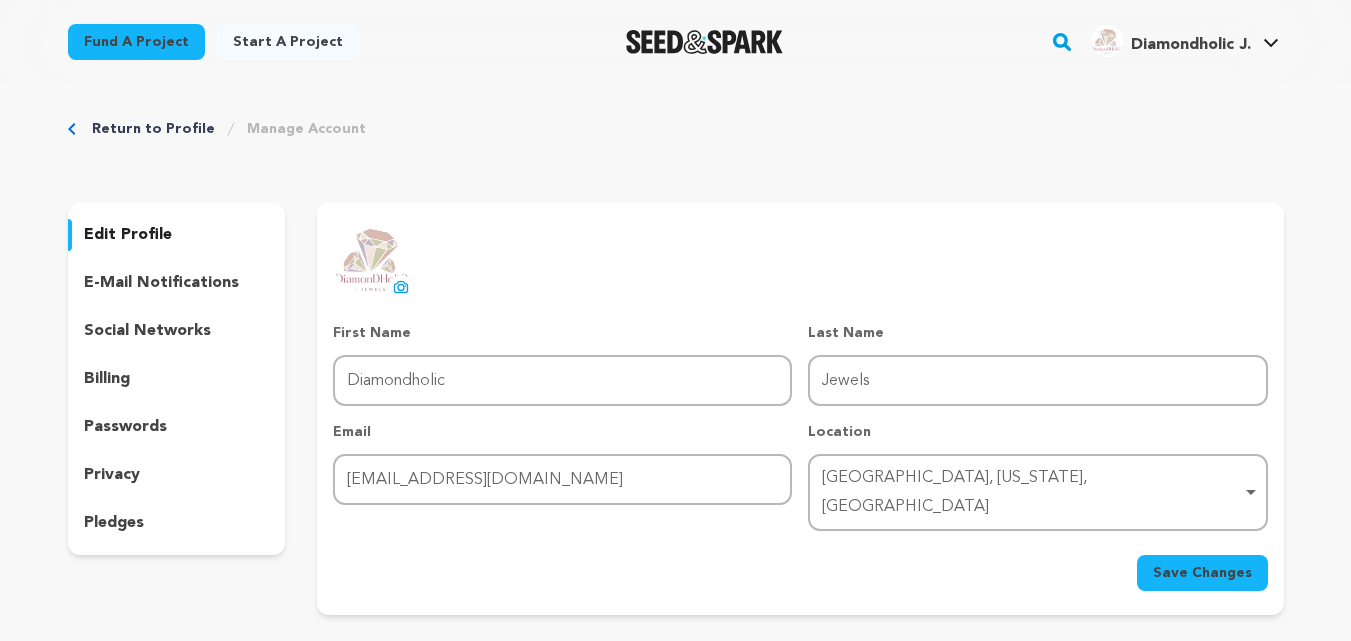 scroll, scrollTop: 0, scrollLeft: 0, axis: both 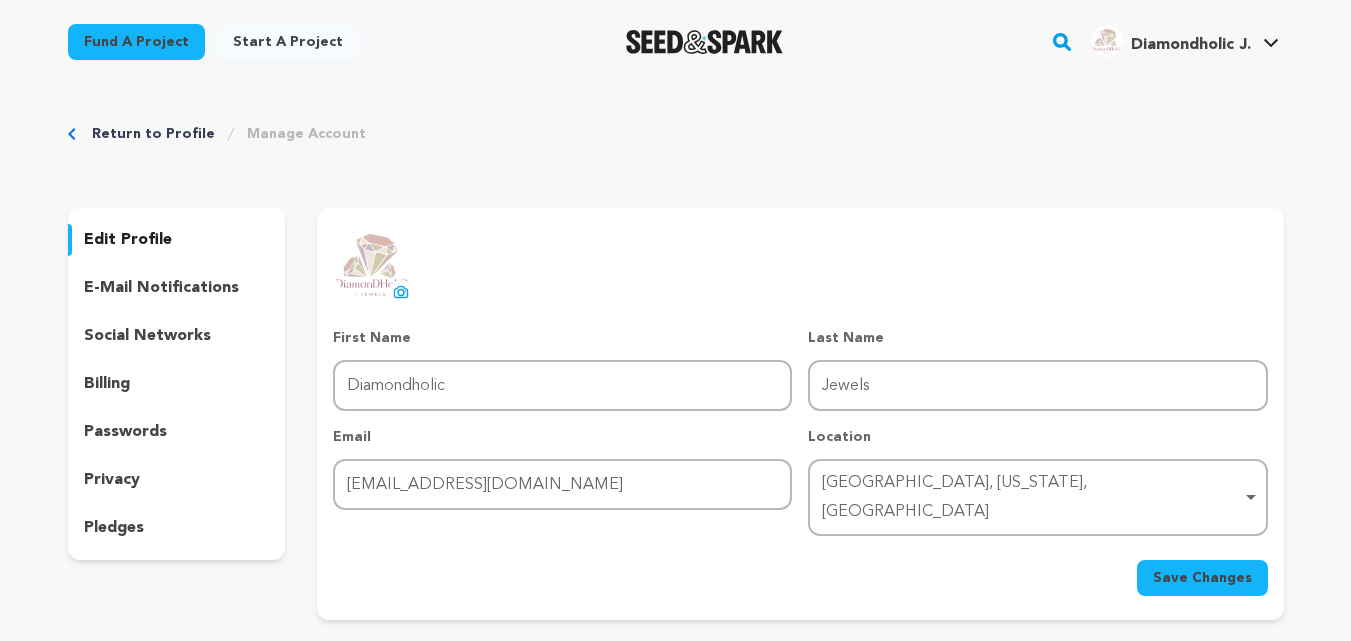 click on "e-mail notifications" at bounding box center [161, 288] 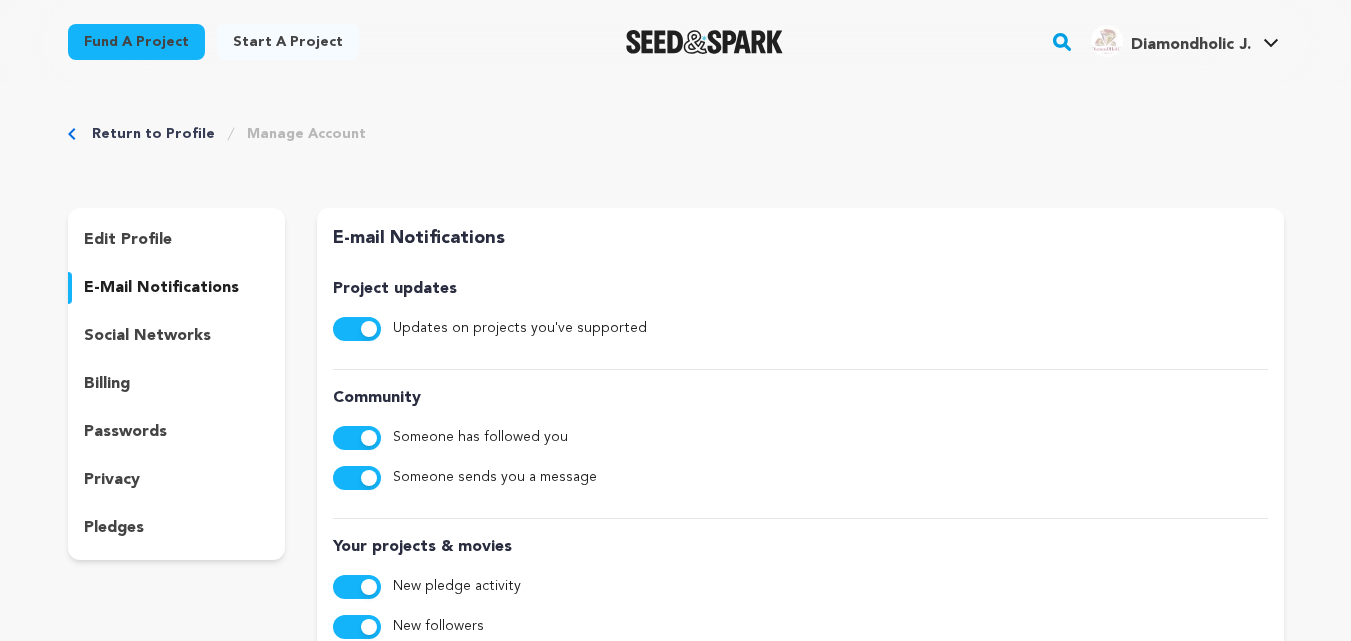 click on "social networks" at bounding box center [147, 336] 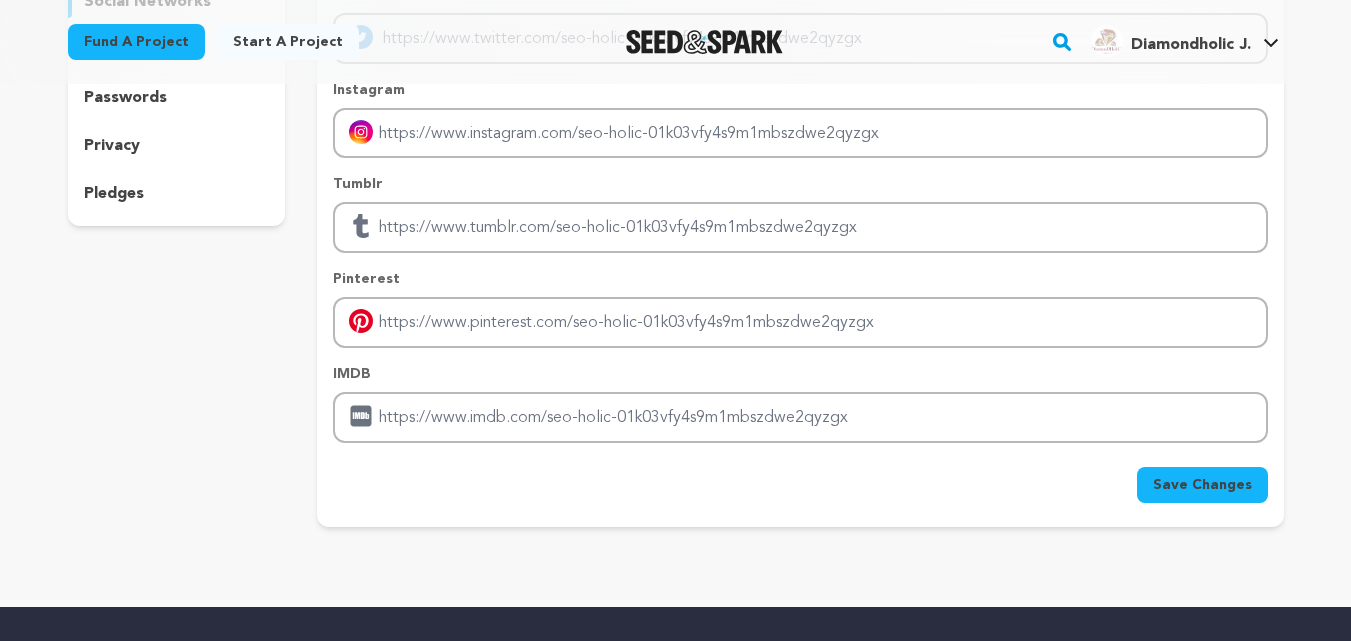 scroll, scrollTop: 500, scrollLeft: 0, axis: vertical 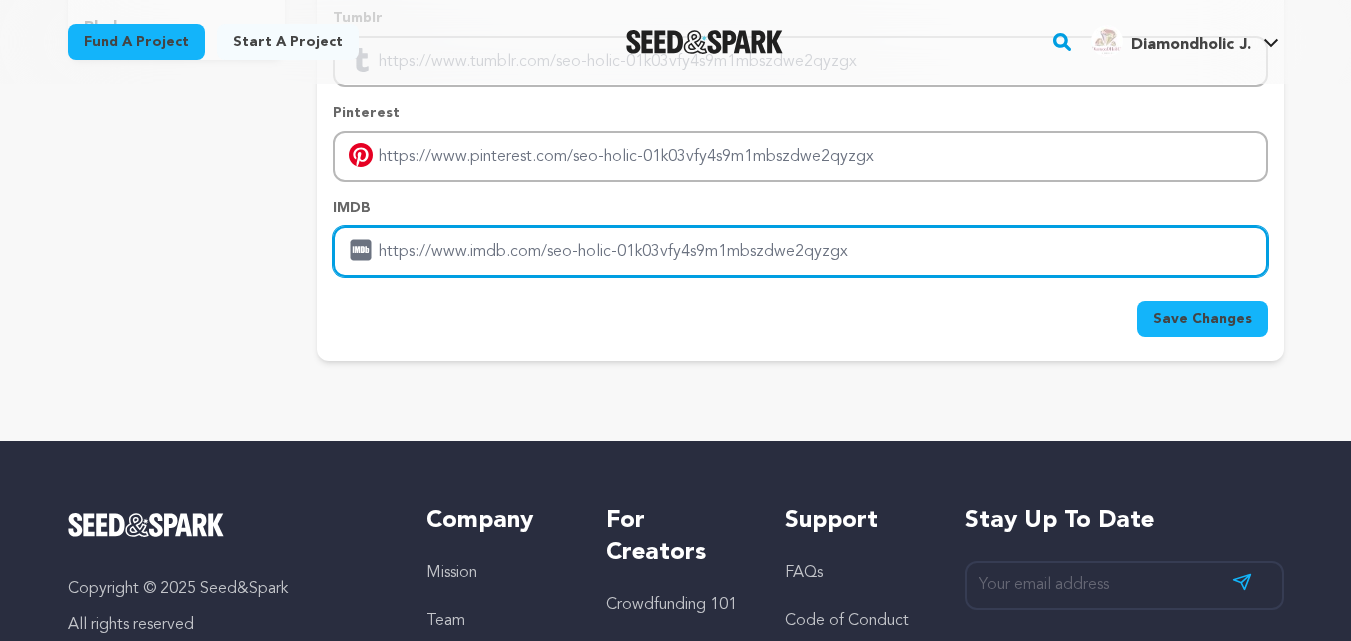 click at bounding box center (800, 251) 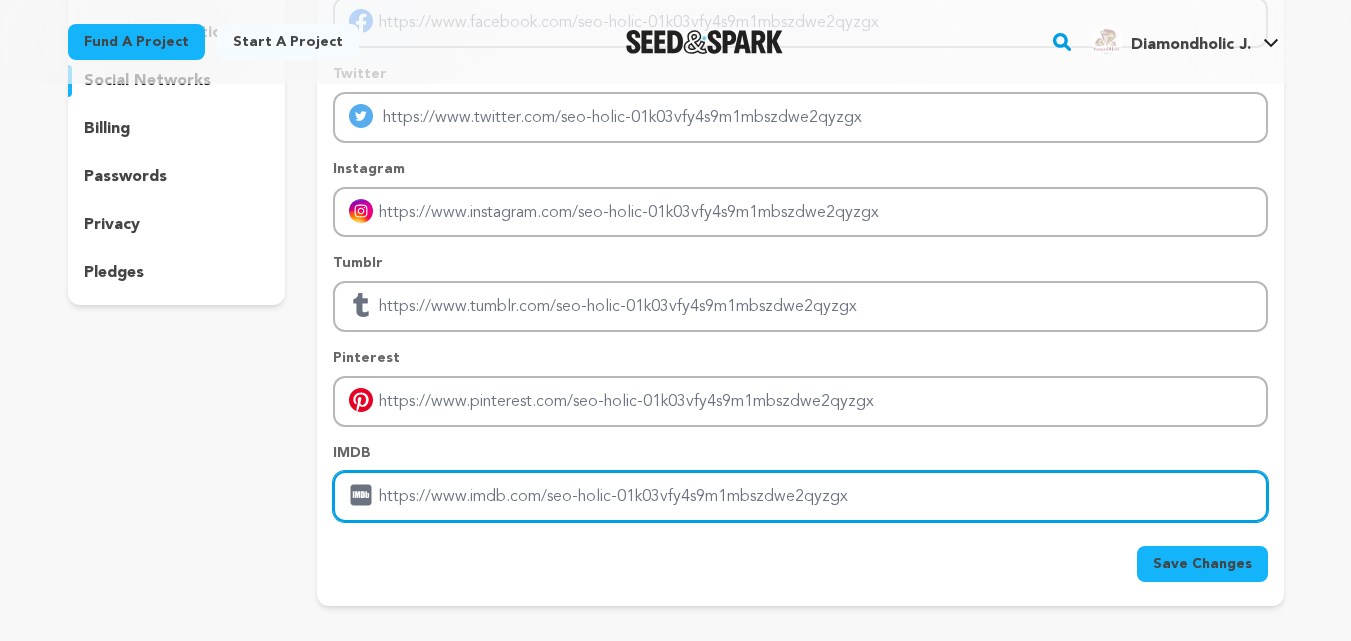 scroll, scrollTop: 300, scrollLeft: 0, axis: vertical 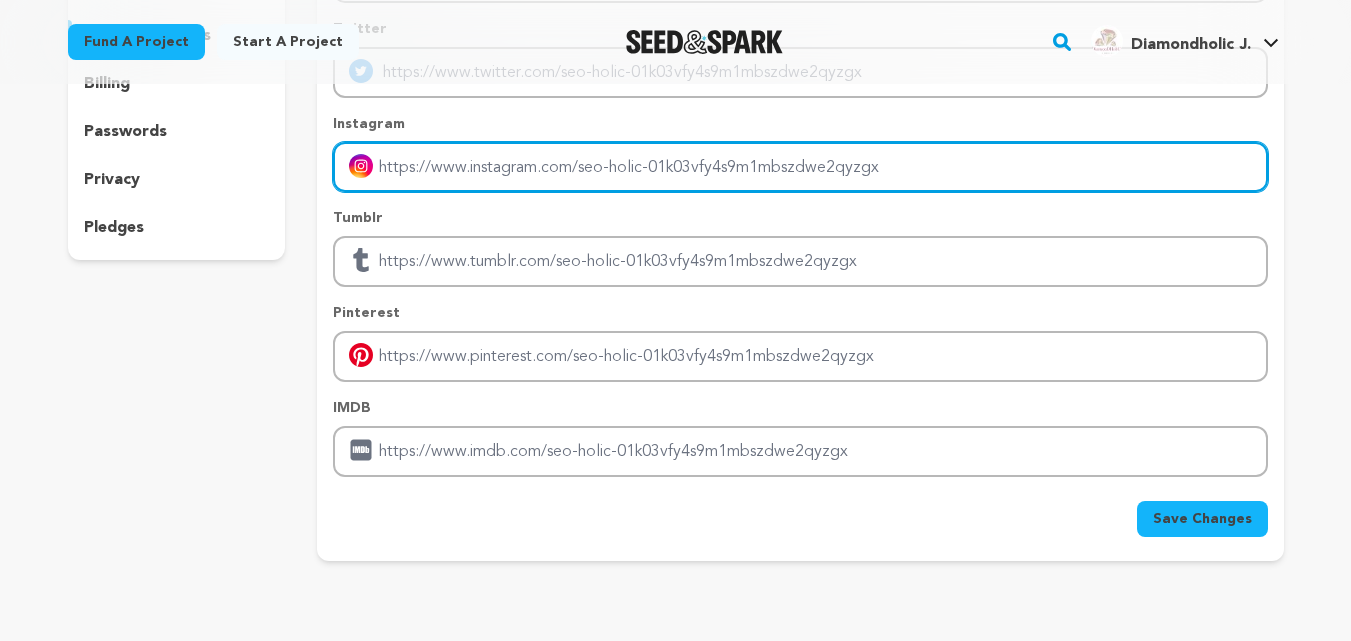 click at bounding box center [800, 167] 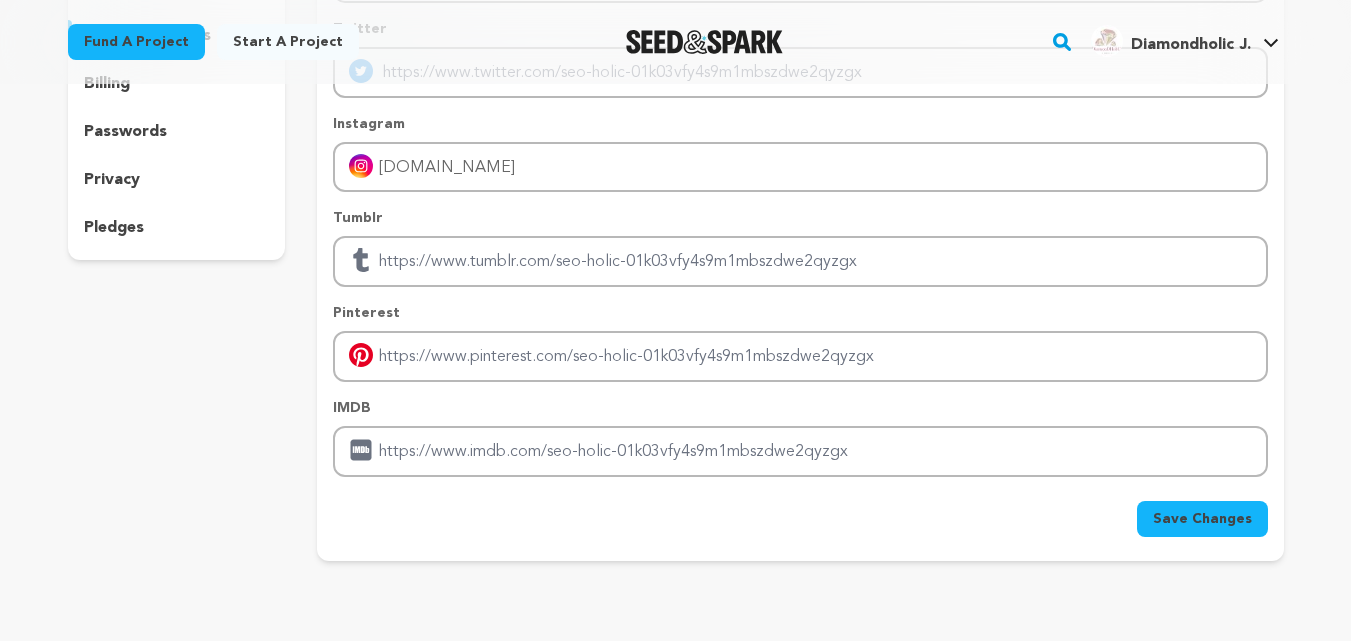 click on "Save Changes" at bounding box center [1202, 519] 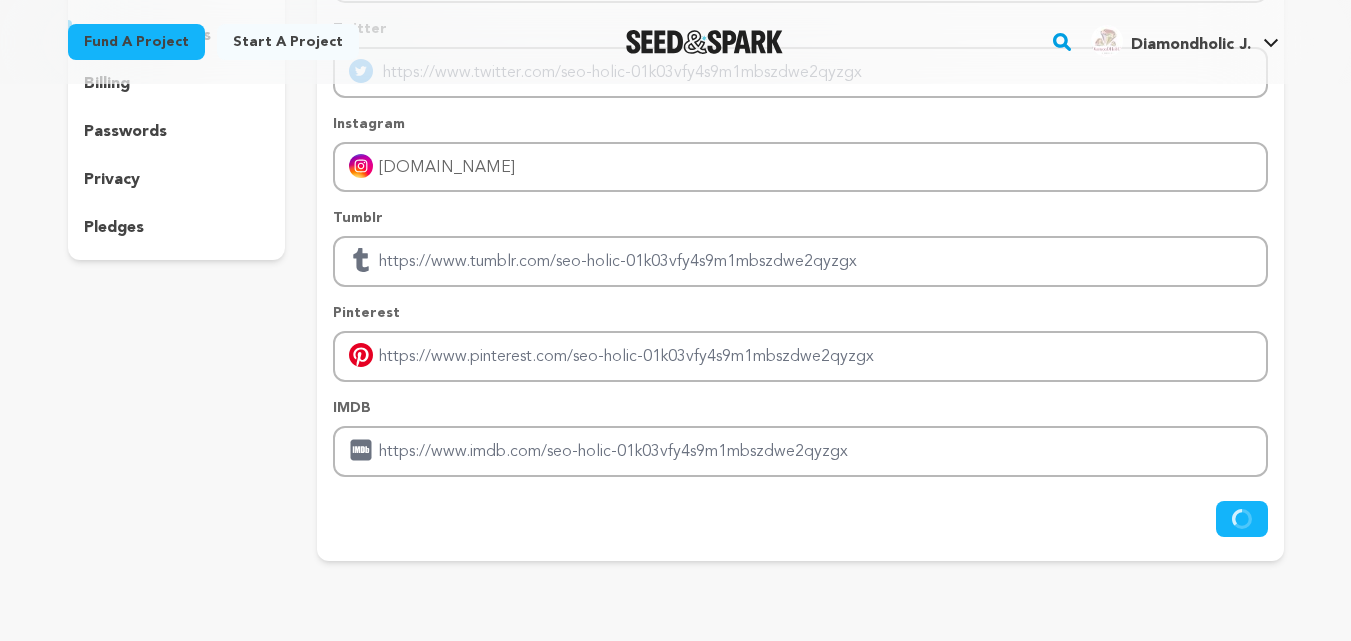type on "https://diamondholicjewels.com" 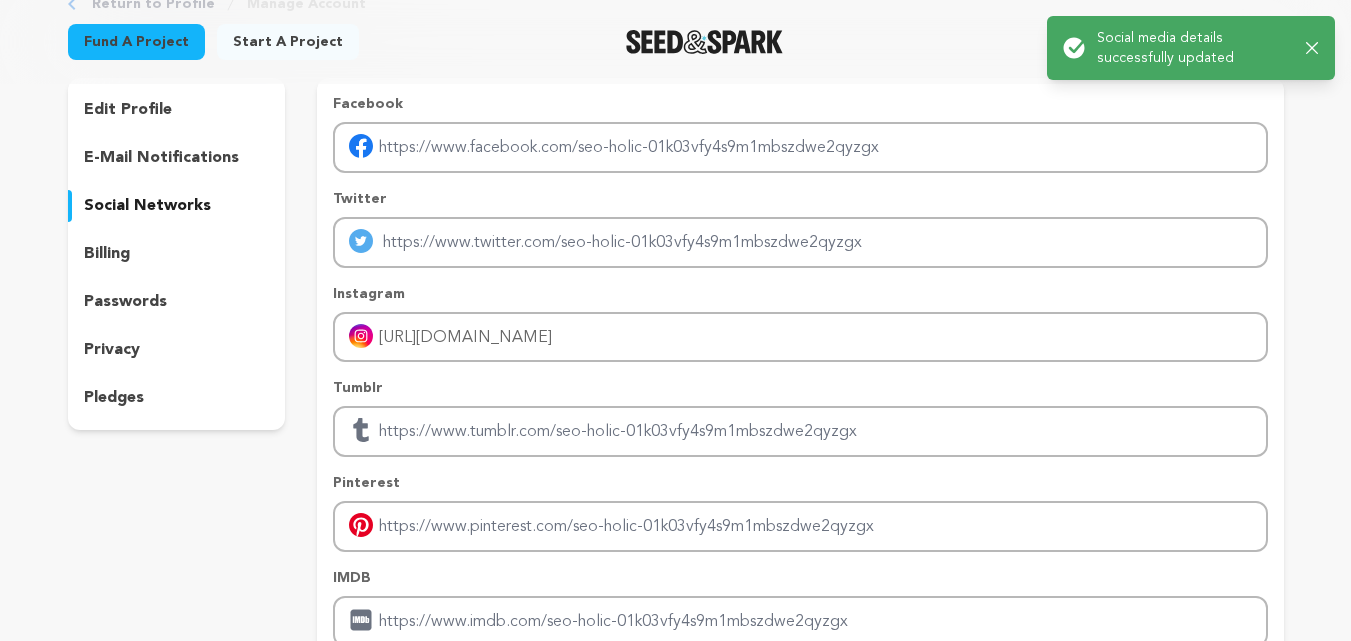 scroll, scrollTop: 0, scrollLeft: 0, axis: both 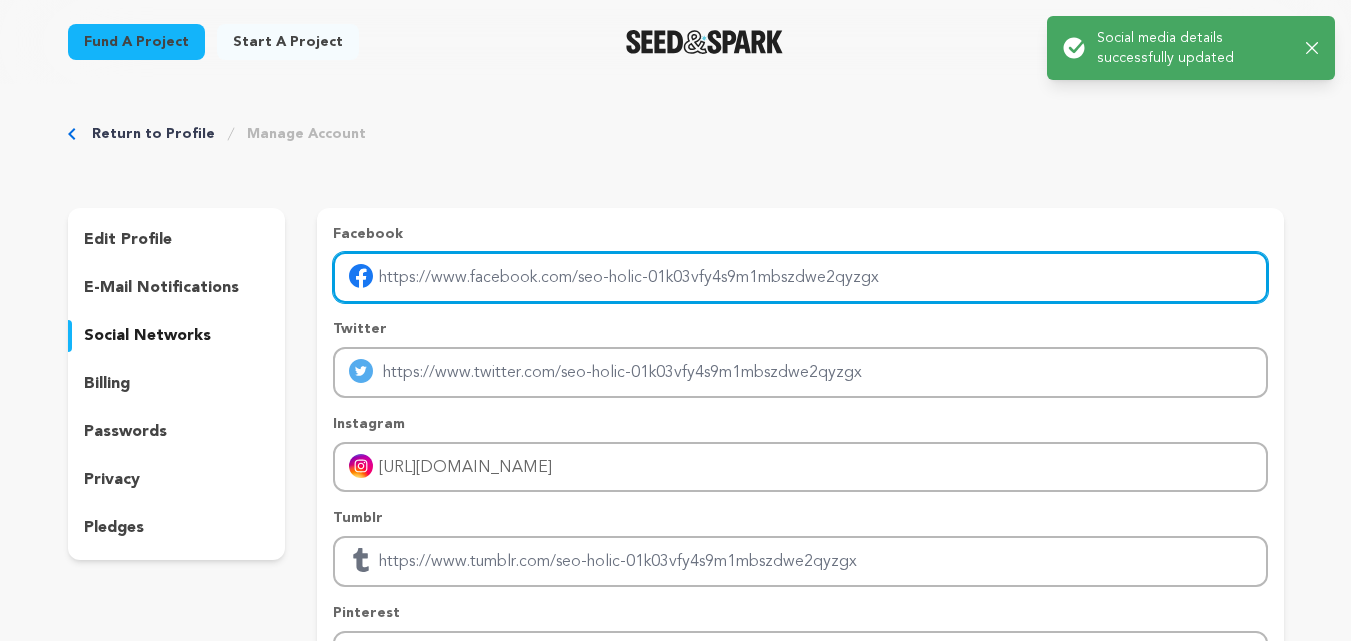 click at bounding box center [800, 277] 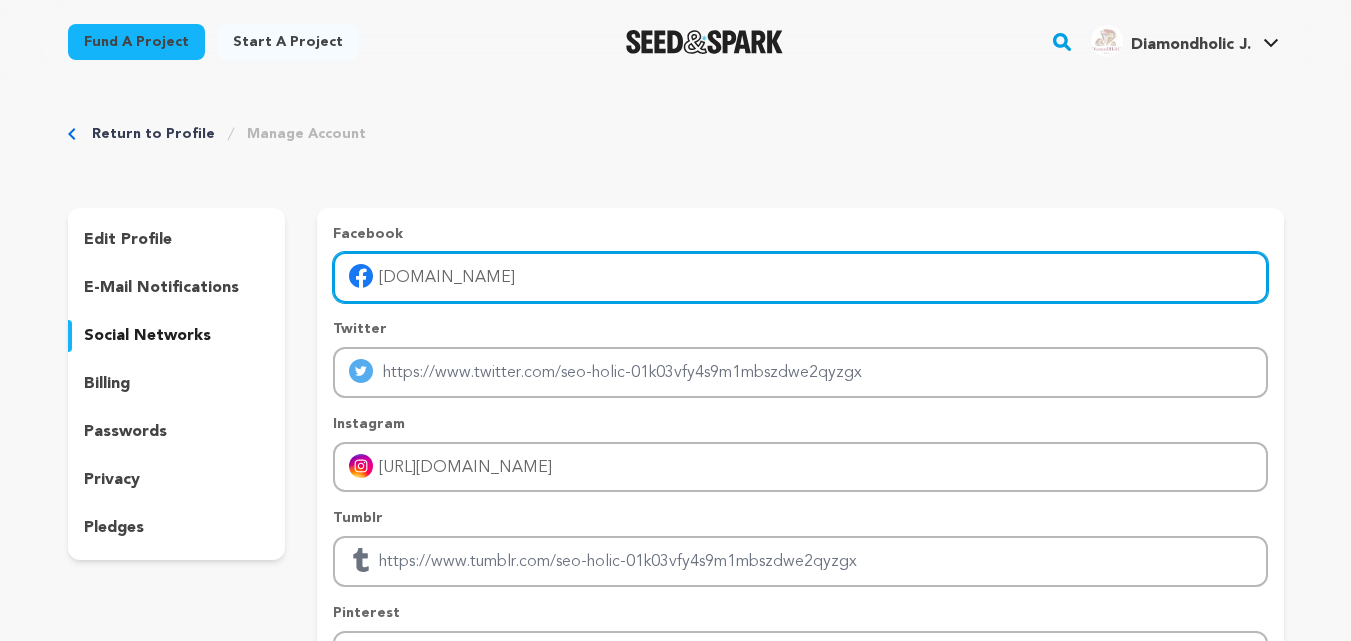 paste on "https://www.diamondholicjewels.com/" 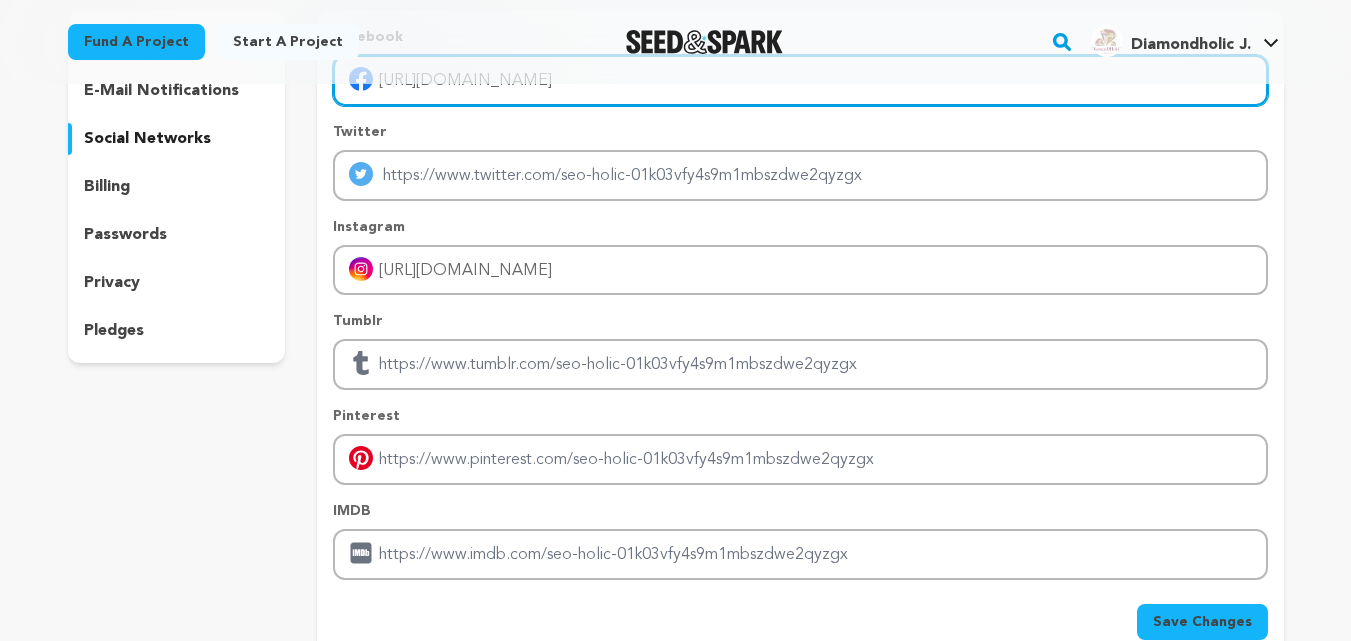 scroll, scrollTop: 400, scrollLeft: 0, axis: vertical 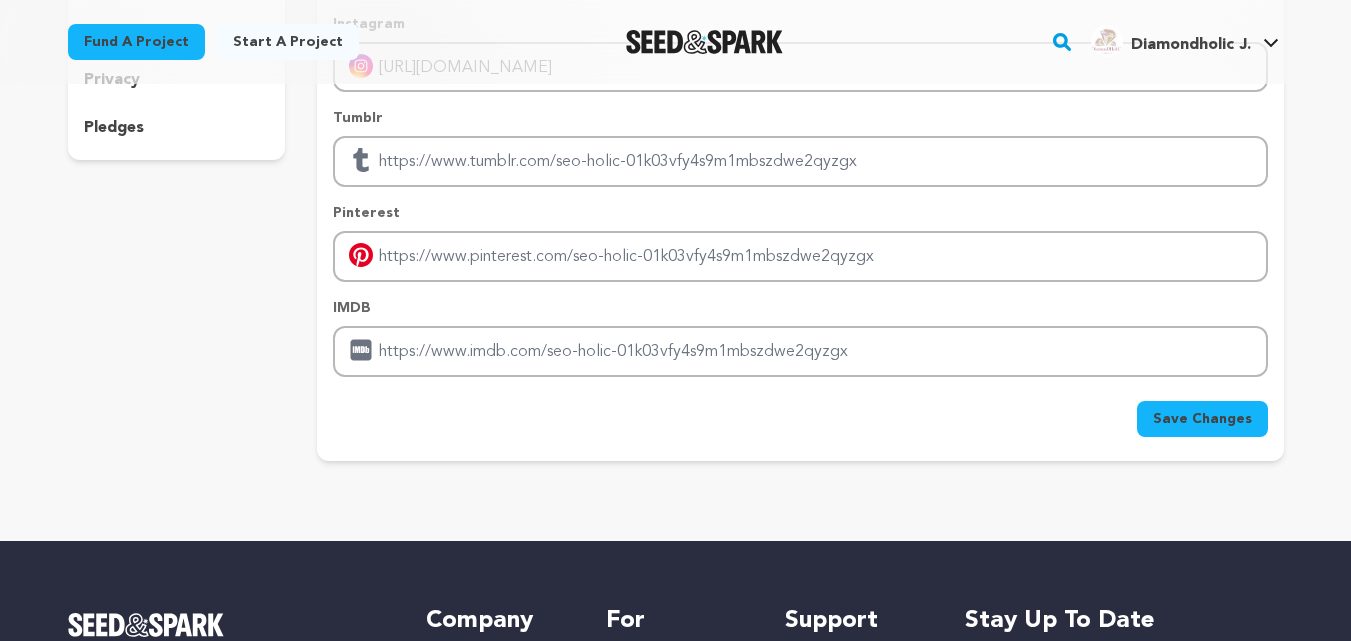 type on "https://www.diamondholicjewels.com/" 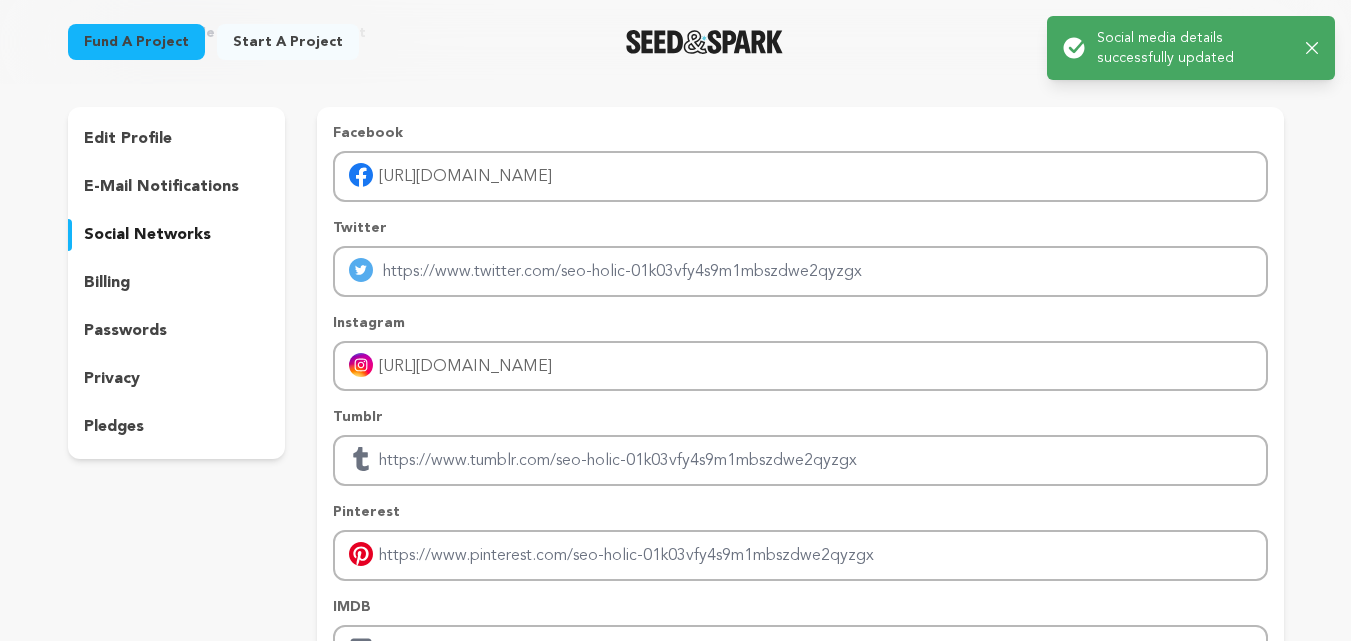 scroll, scrollTop: 100, scrollLeft: 0, axis: vertical 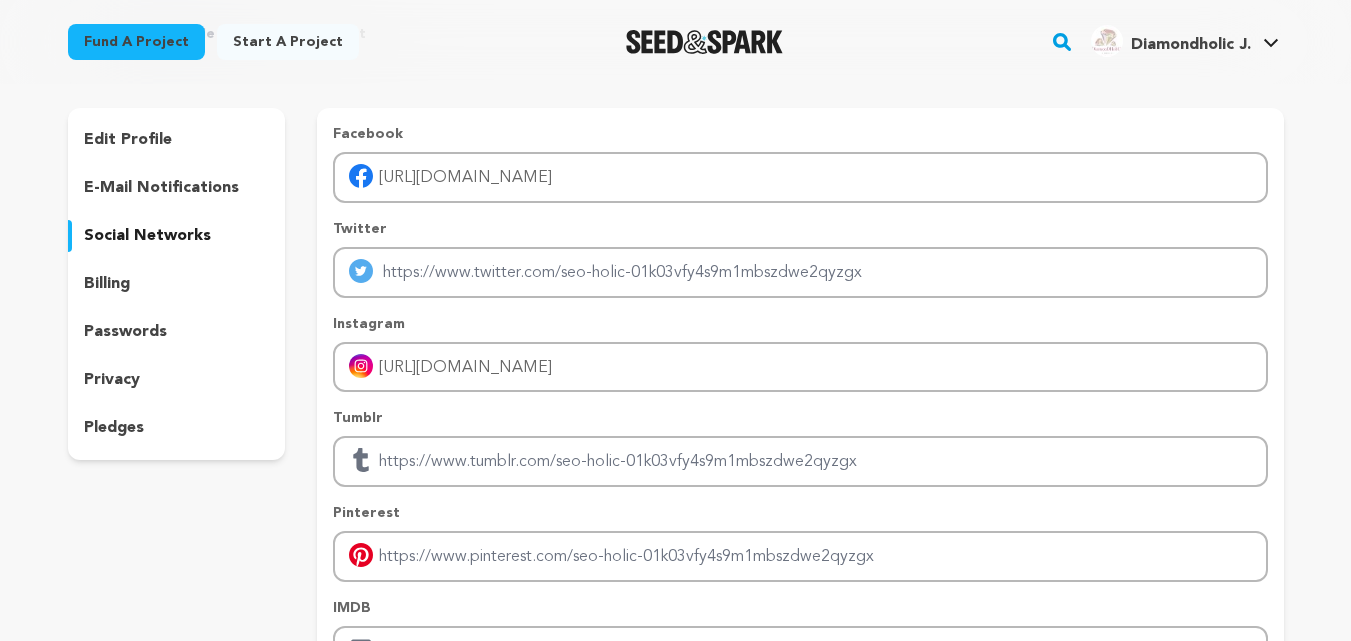 click on "e-mail notifications" at bounding box center (161, 188) 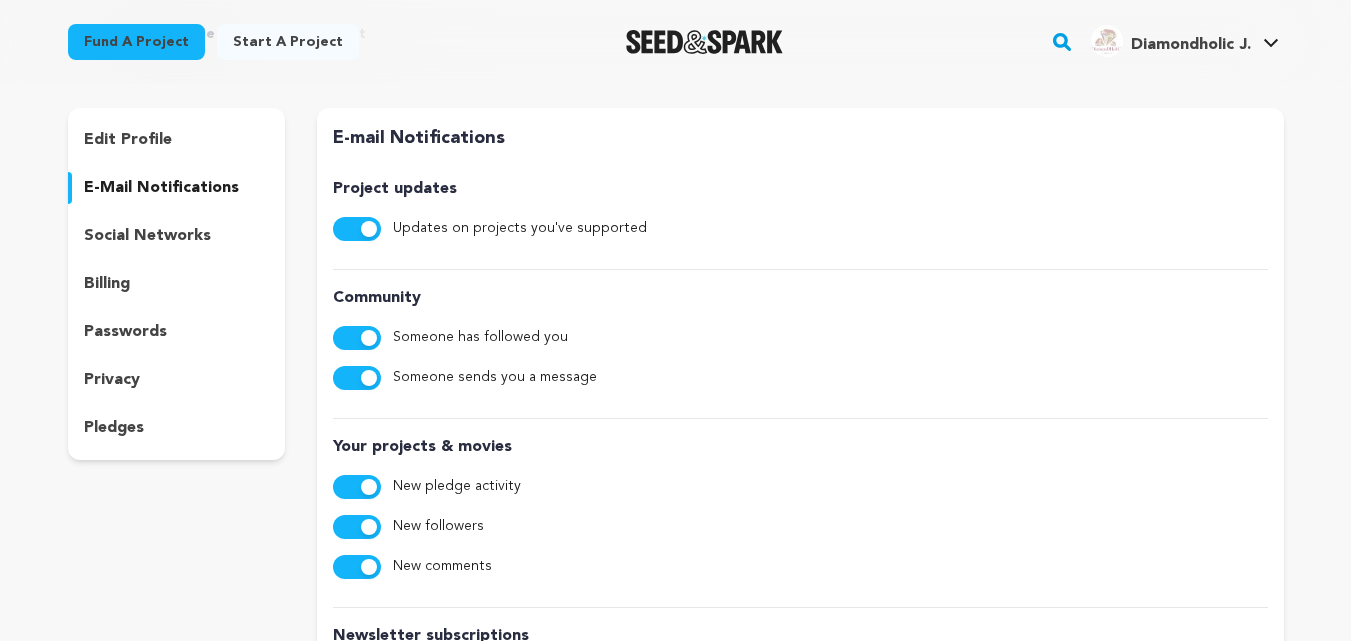 click on "social networks" at bounding box center (147, 236) 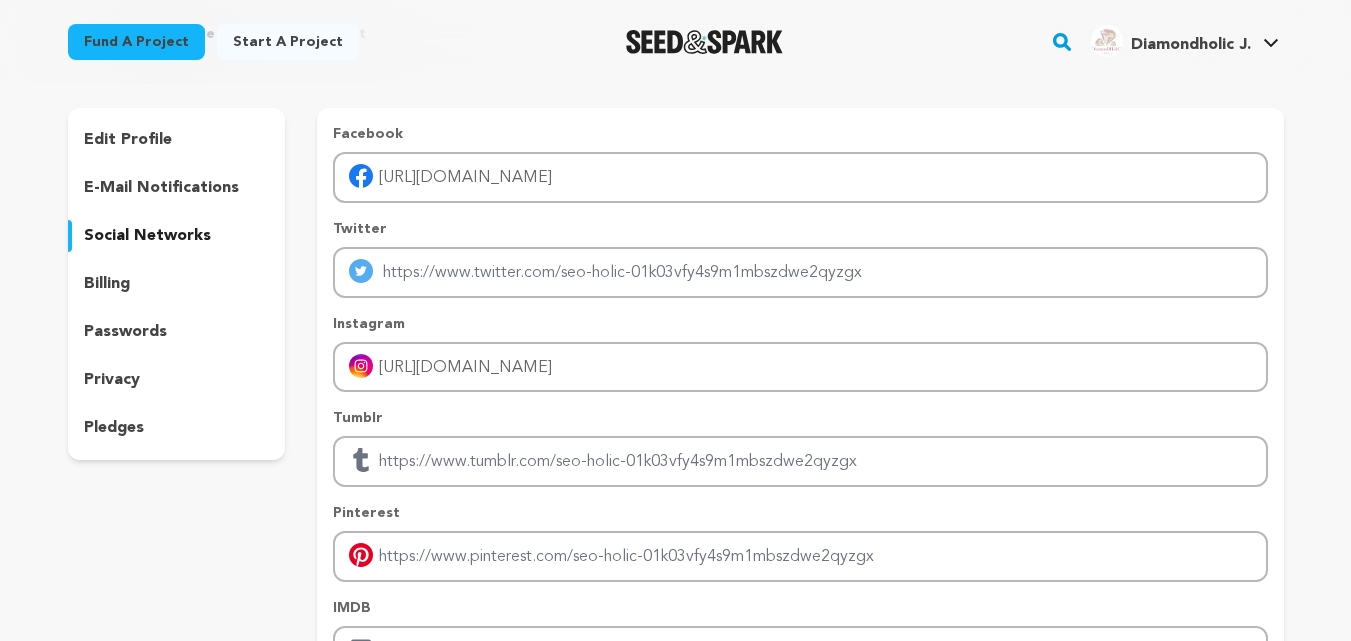 click on "billing" at bounding box center [107, 284] 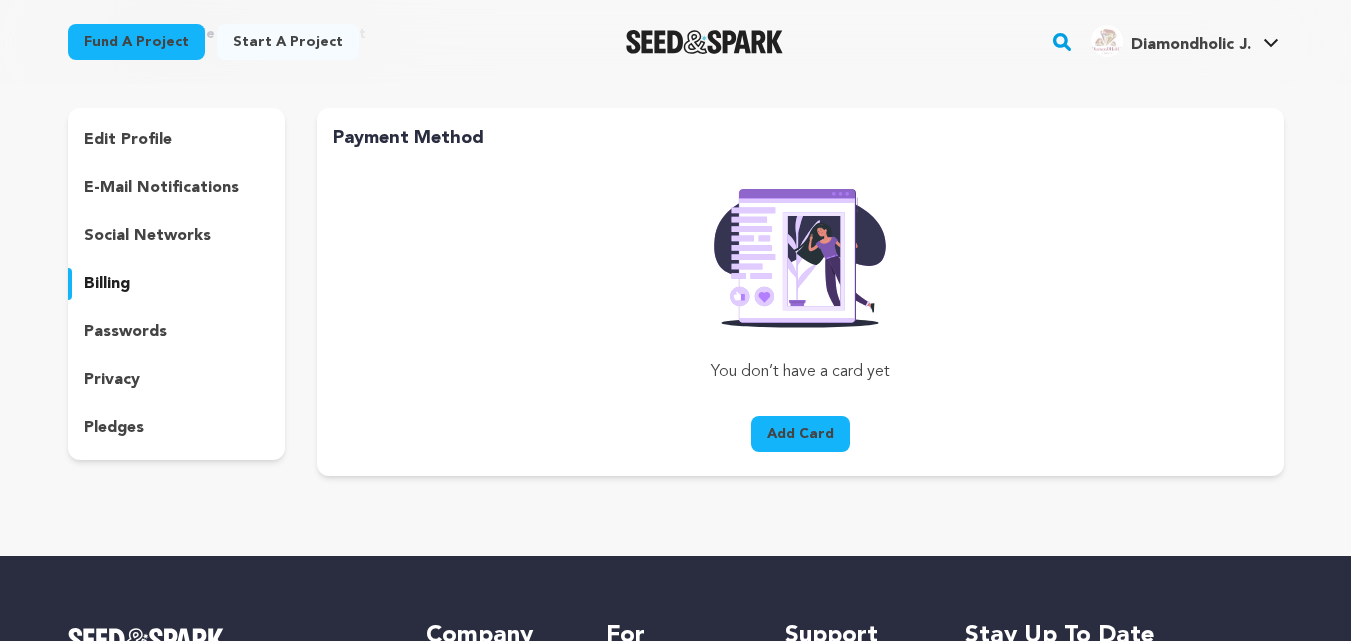 click on "passwords" at bounding box center (125, 332) 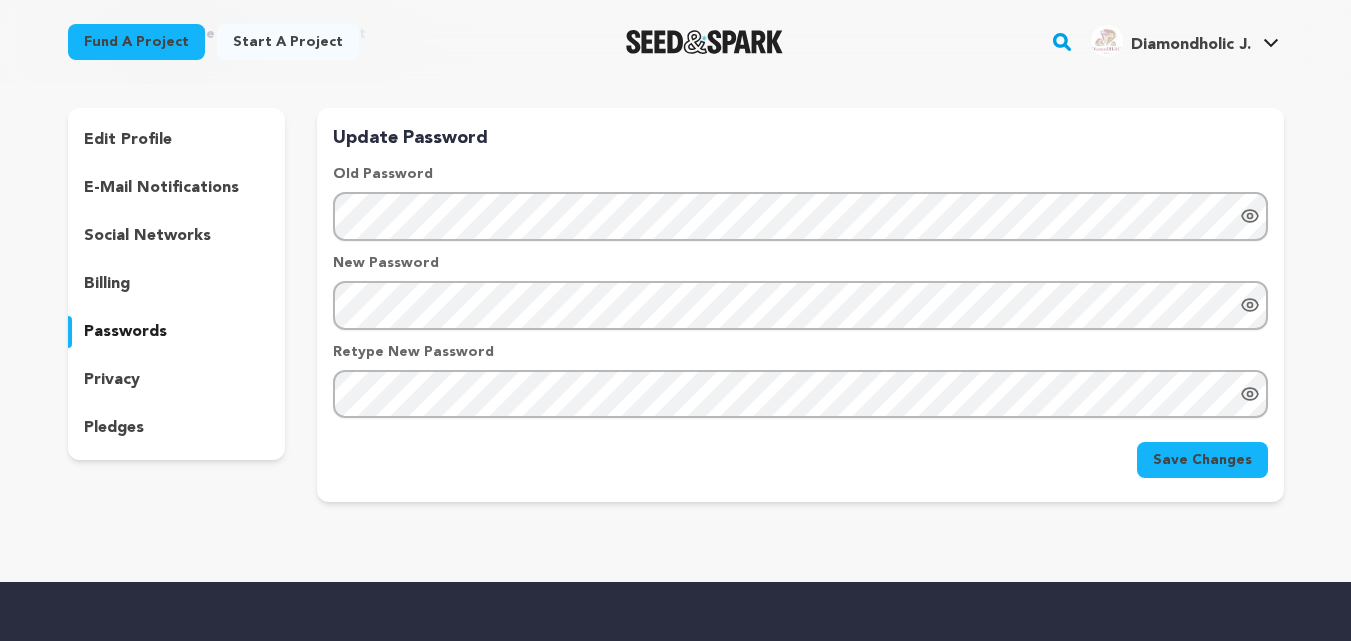 click on "privacy" at bounding box center (177, 380) 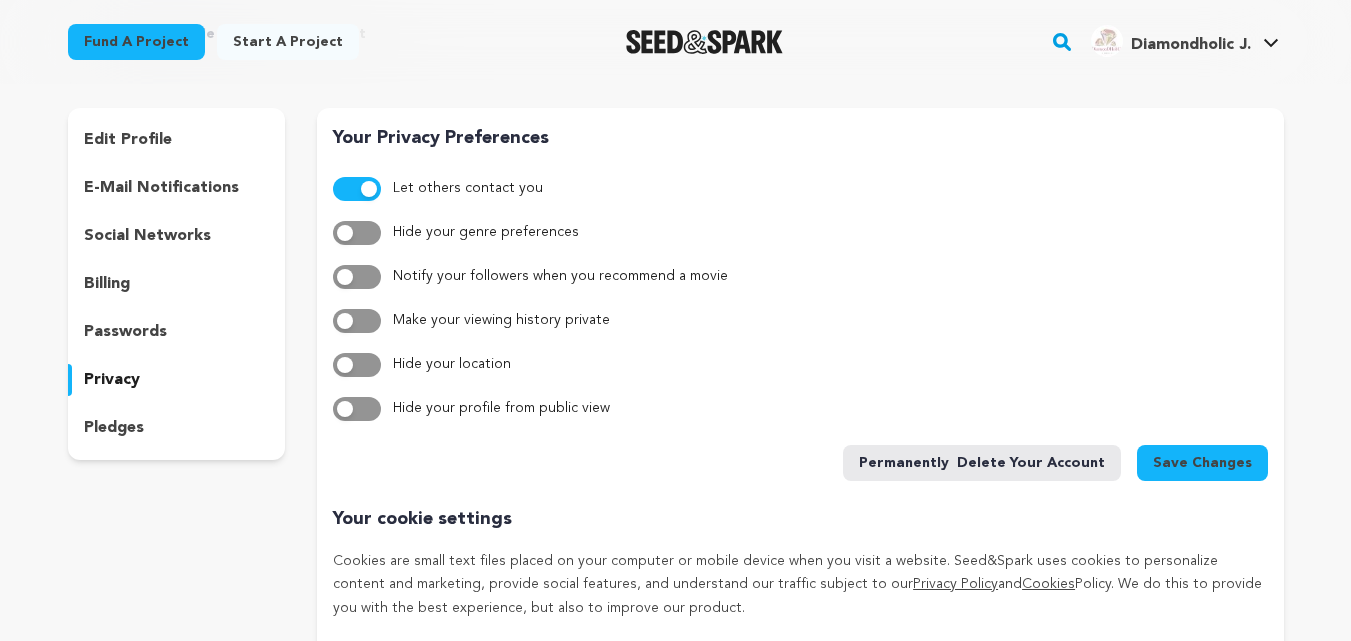 click on "pledges" at bounding box center [114, 428] 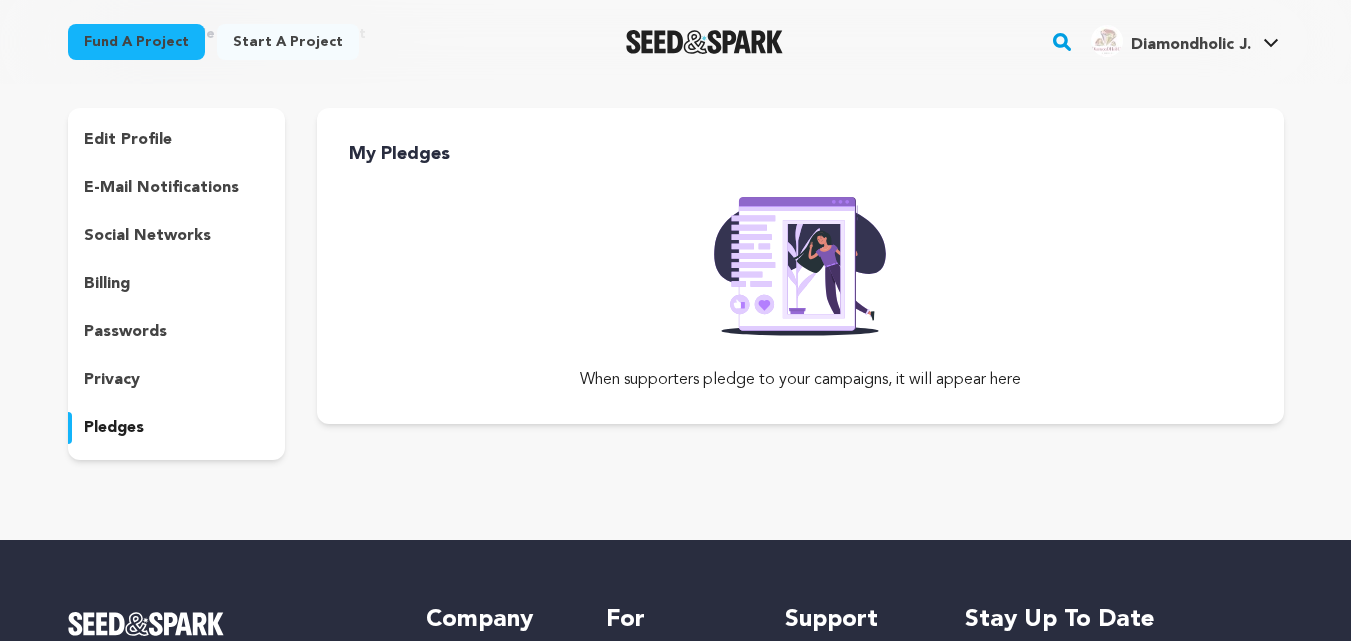click at bounding box center [704, 42] 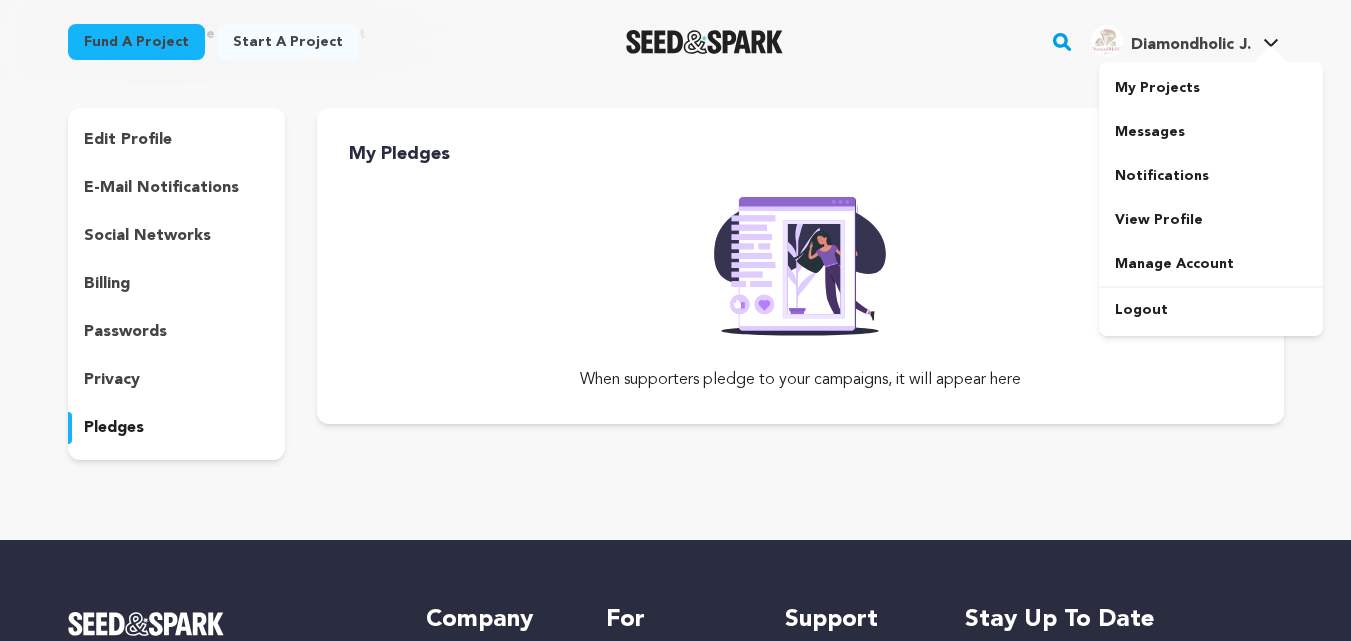 click on "Diamondholic J." at bounding box center (1191, 45) 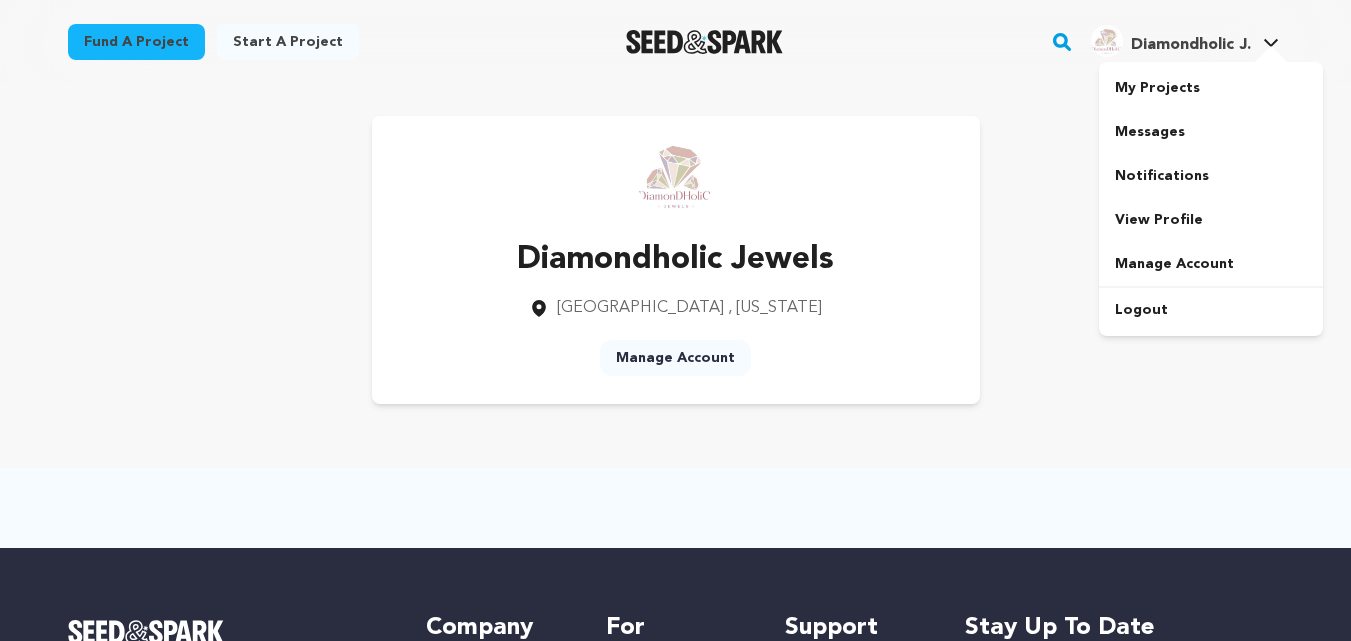 scroll, scrollTop: 0, scrollLeft: 0, axis: both 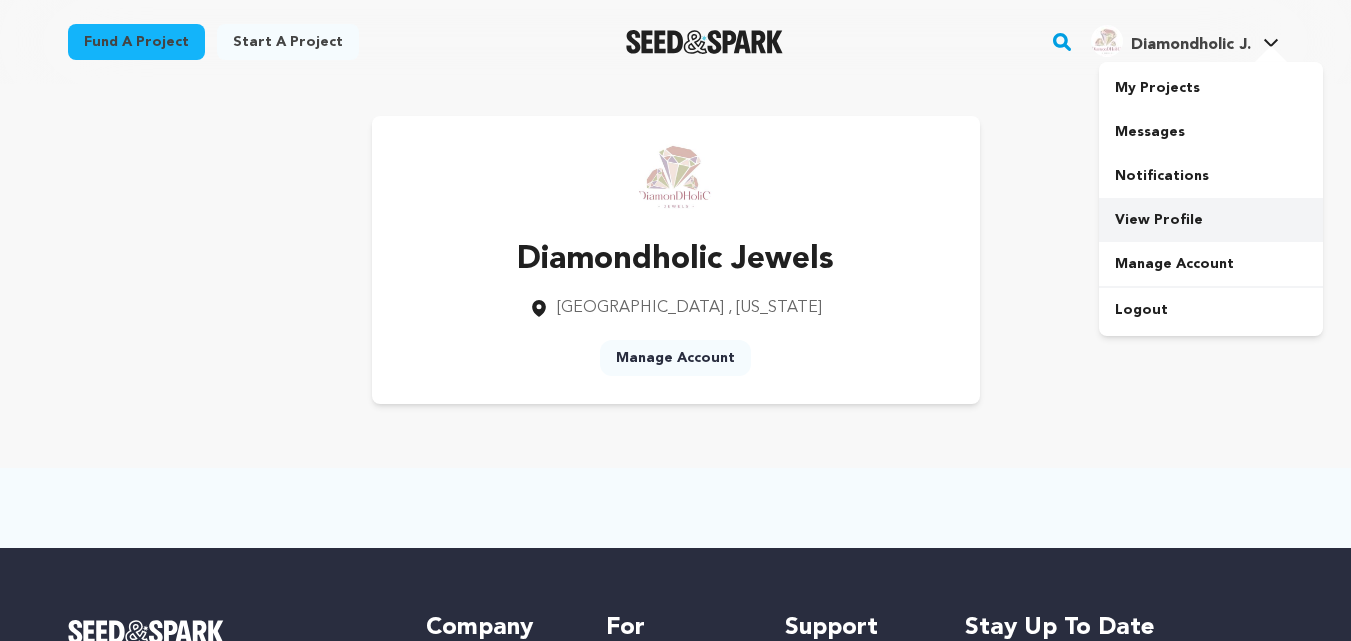 click on "View Profile" at bounding box center (1211, 220) 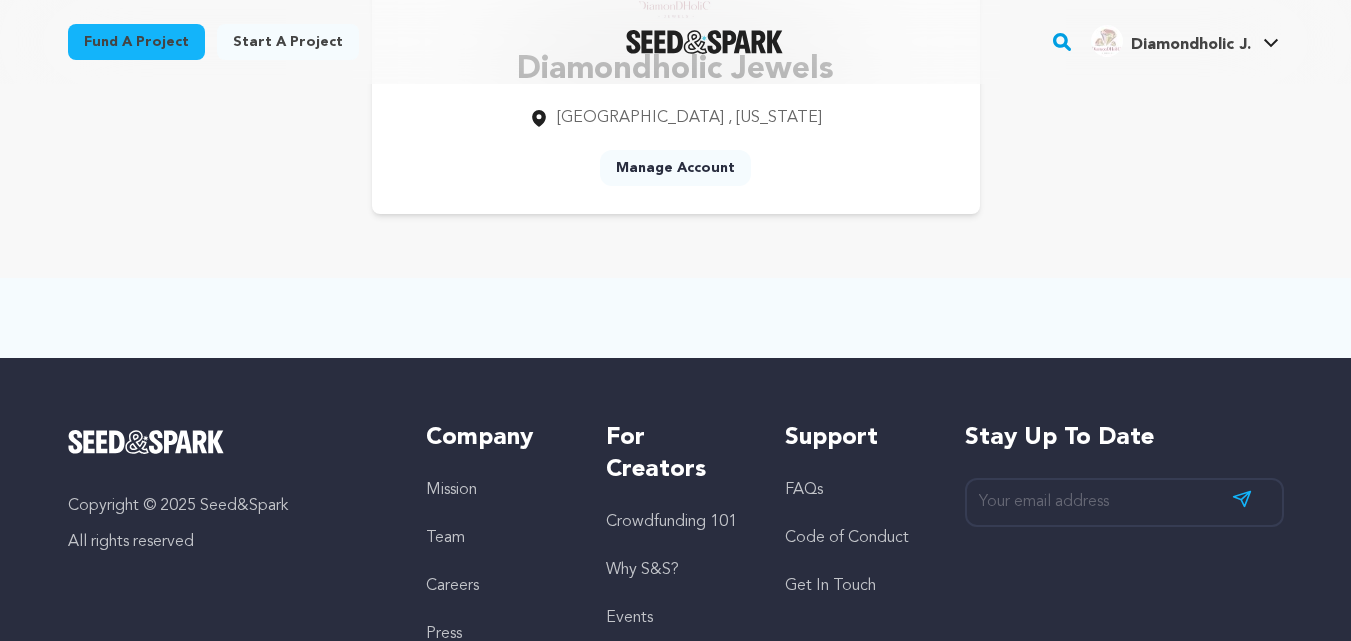 scroll, scrollTop: 100, scrollLeft: 0, axis: vertical 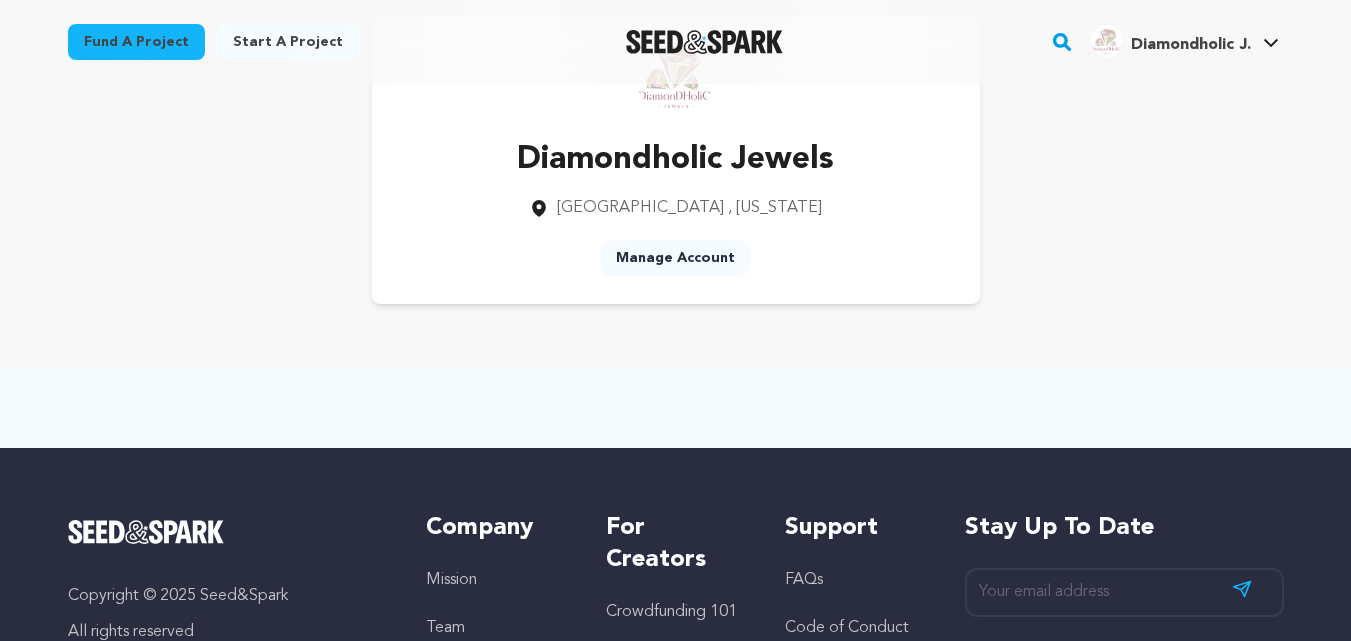 click on "Manage Account" at bounding box center [675, 258] 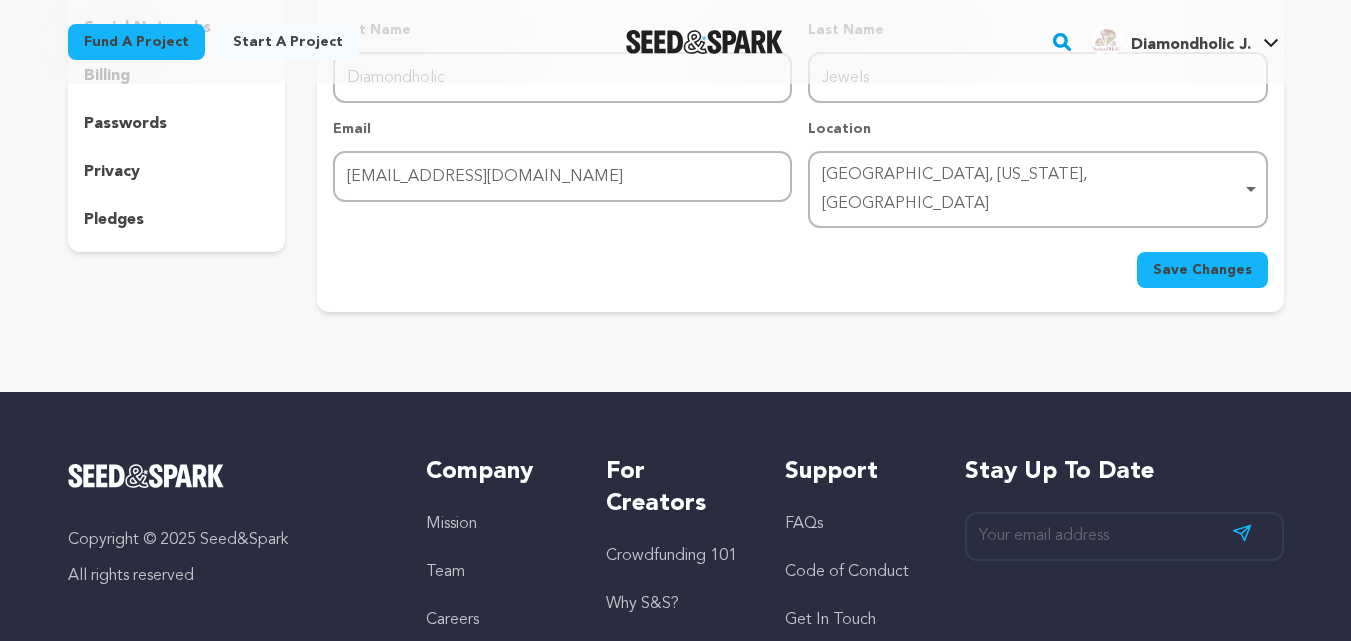 scroll, scrollTop: 146, scrollLeft: 0, axis: vertical 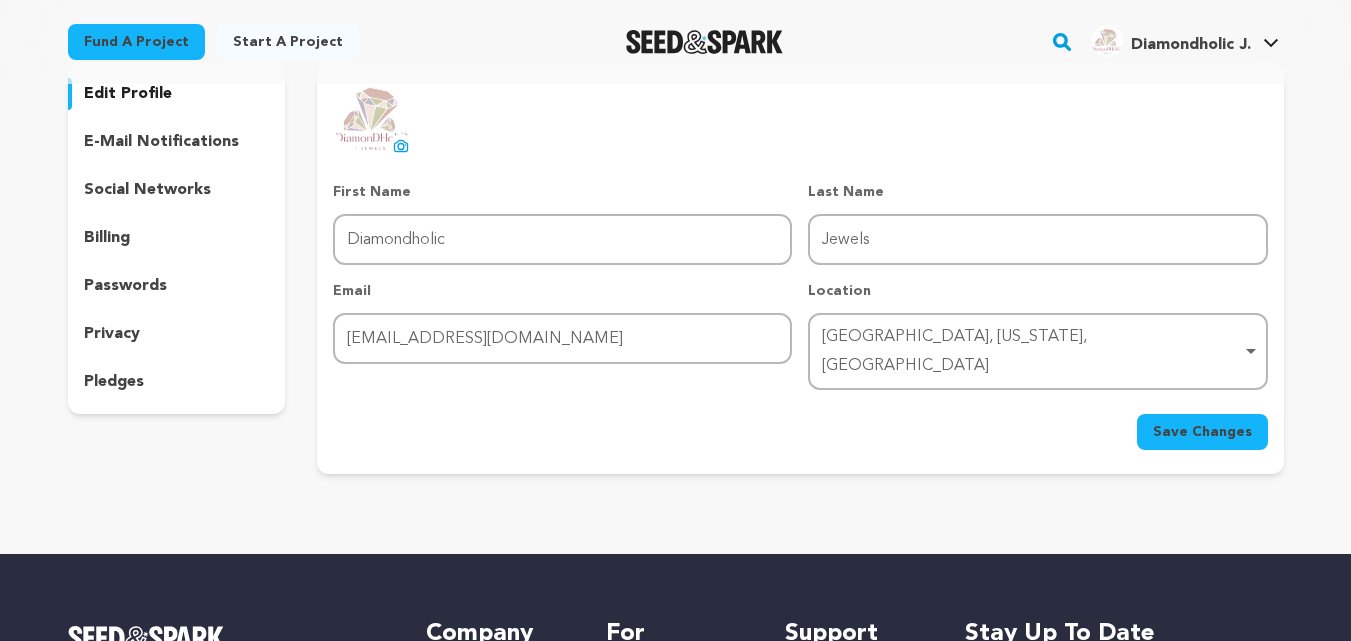 click on "social networks" at bounding box center (147, 190) 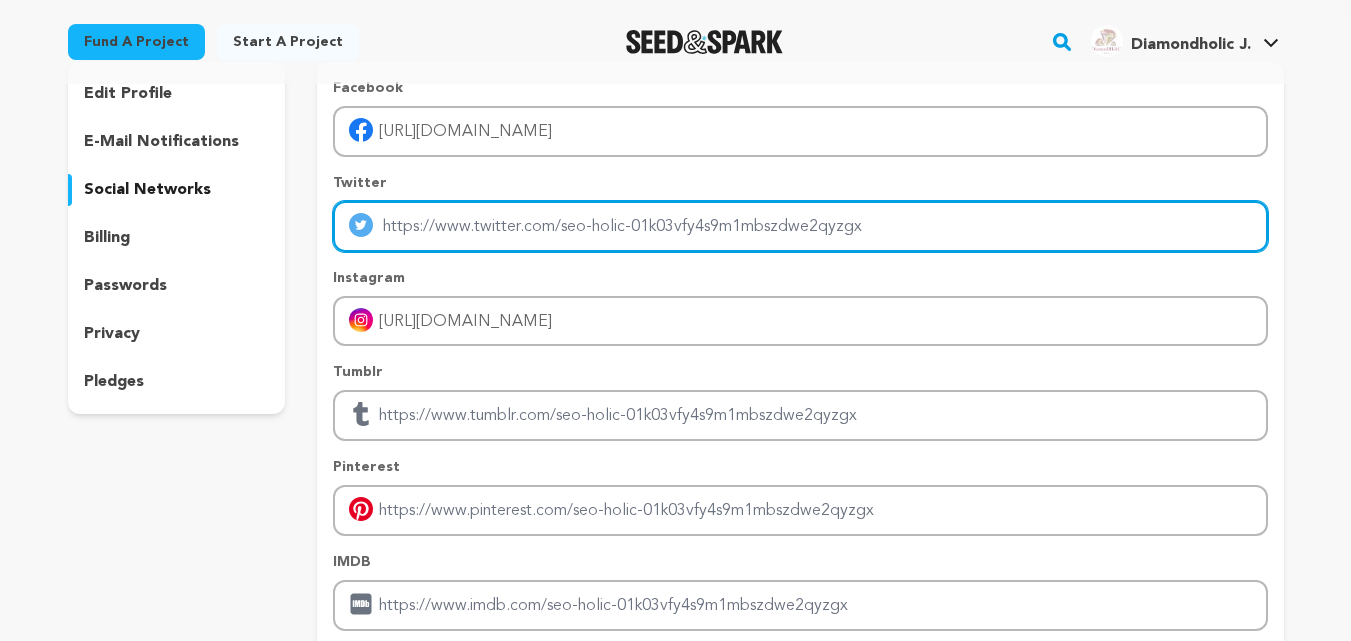click at bounding box center (800, 226) 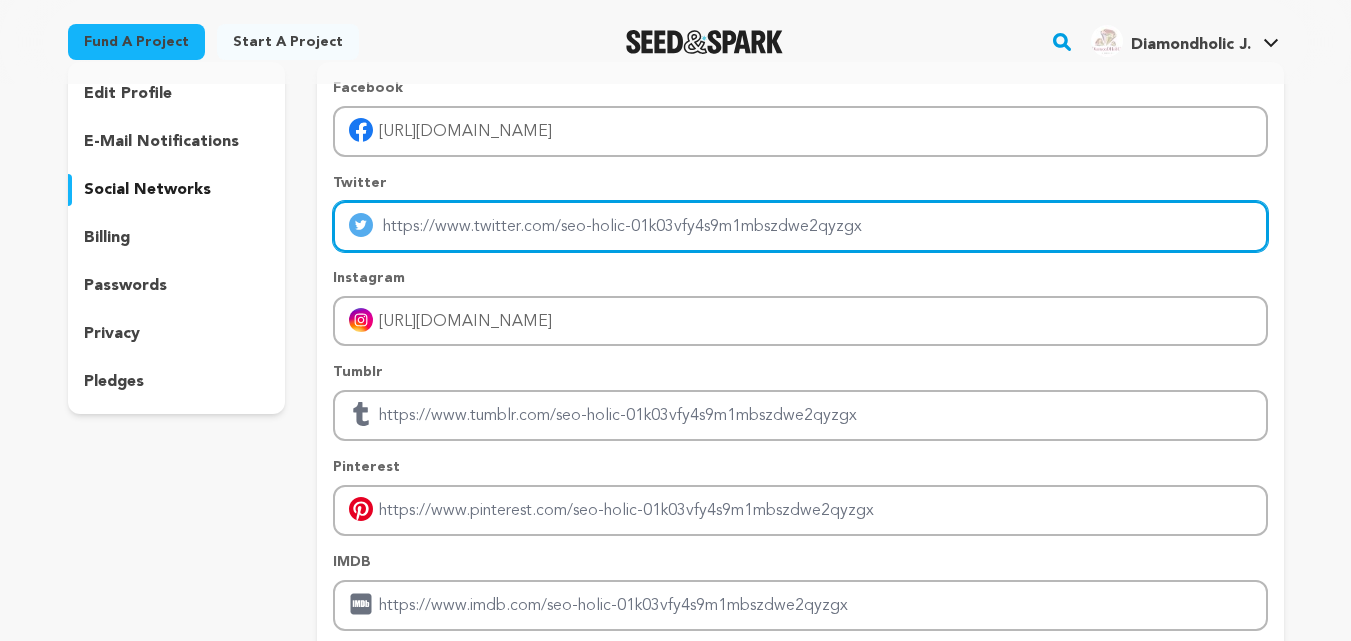 paste on "https://www.diamondholicjewels.com/" 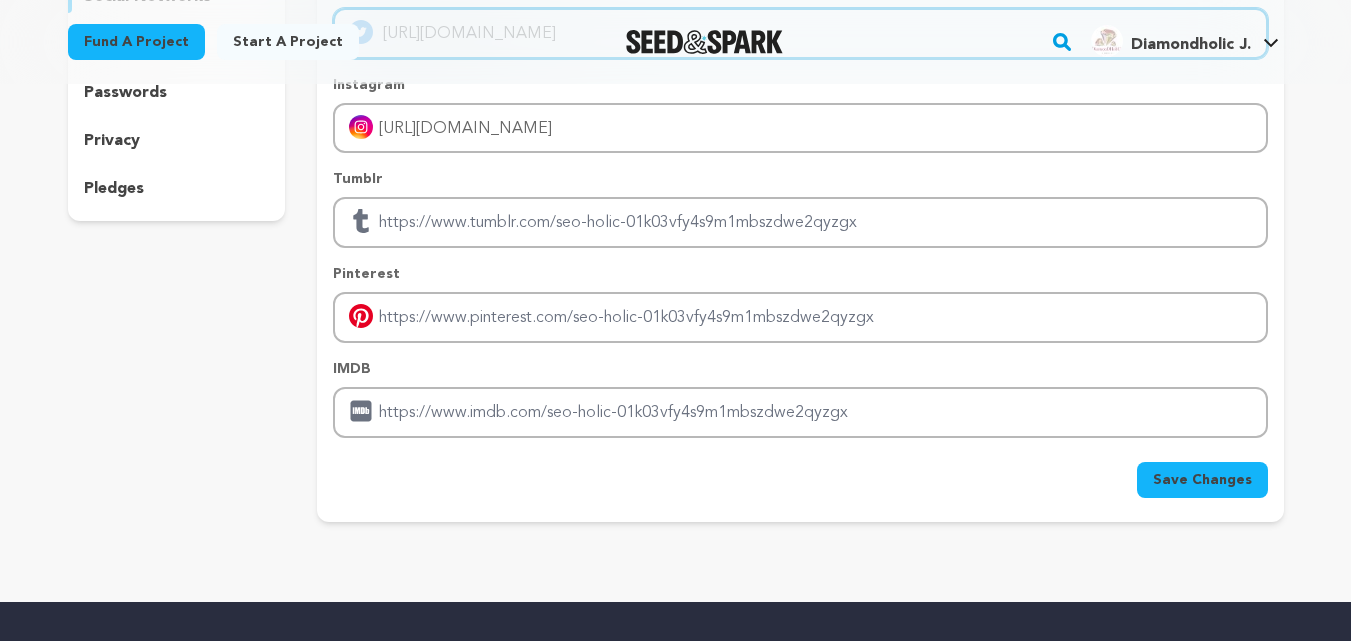 scroll, scrollTop: 546, scrollLeft: 0, axis: vertical 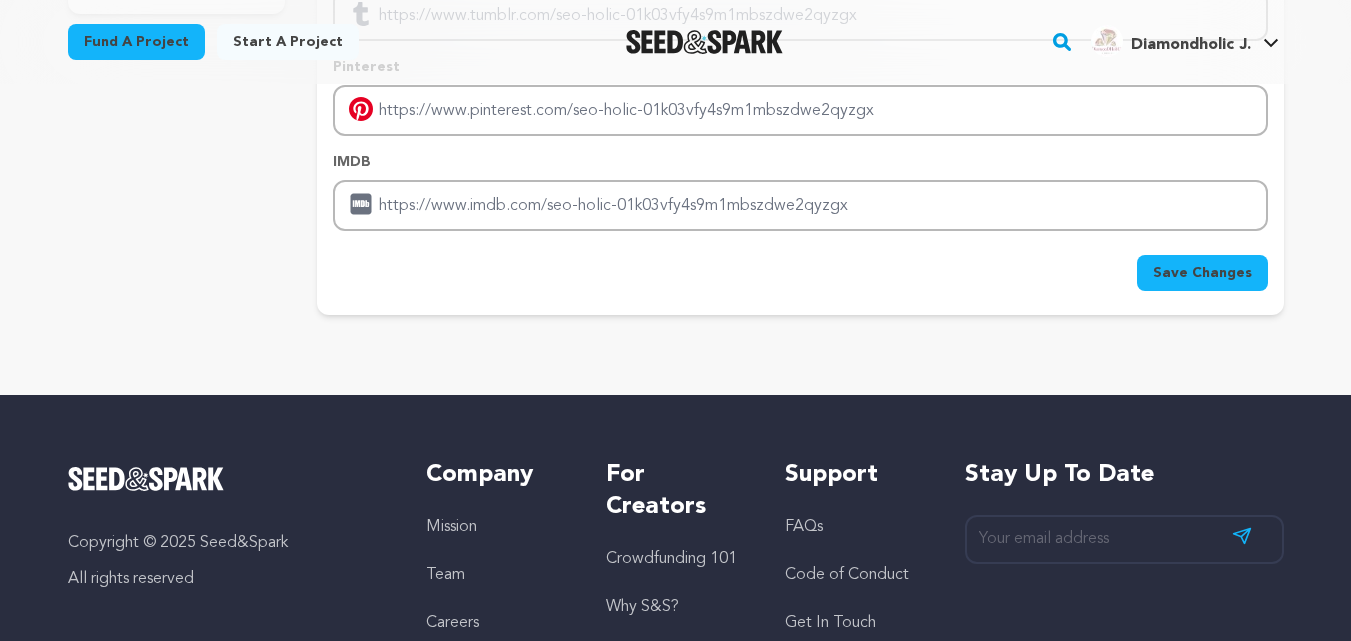 type on "https://www.diamondholicjewels.com/" 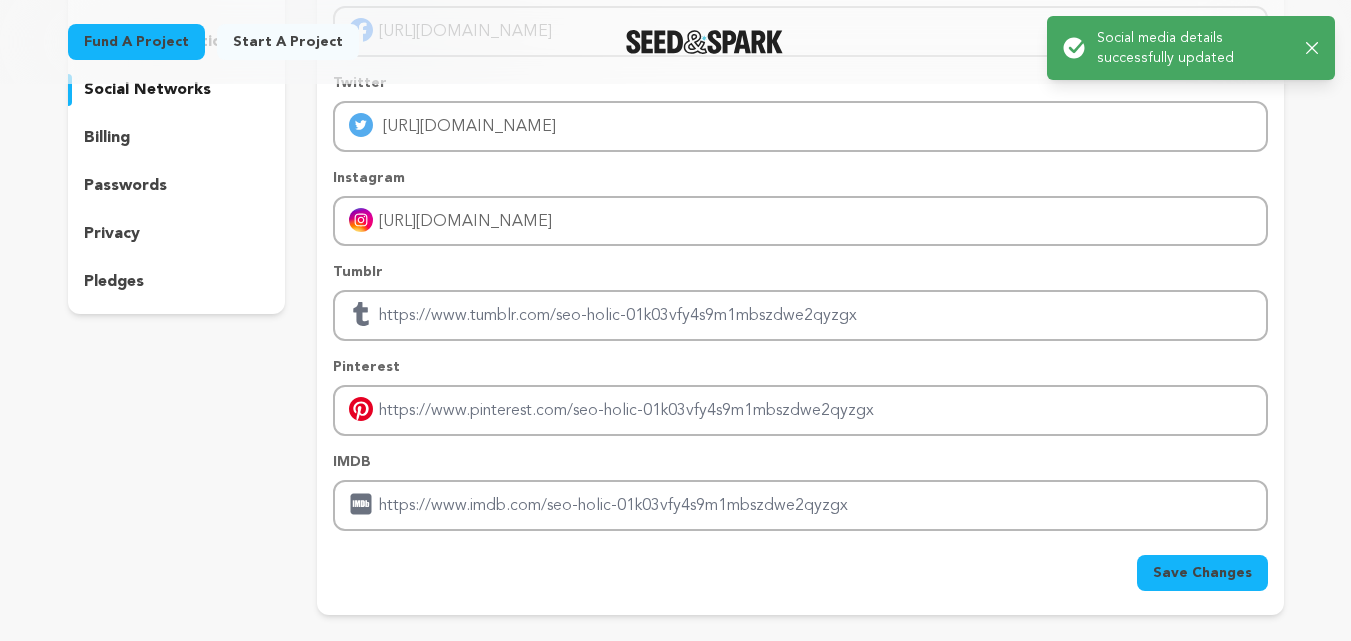 scroll, scrollTop: 0, scrollLeft: 0, axis: both 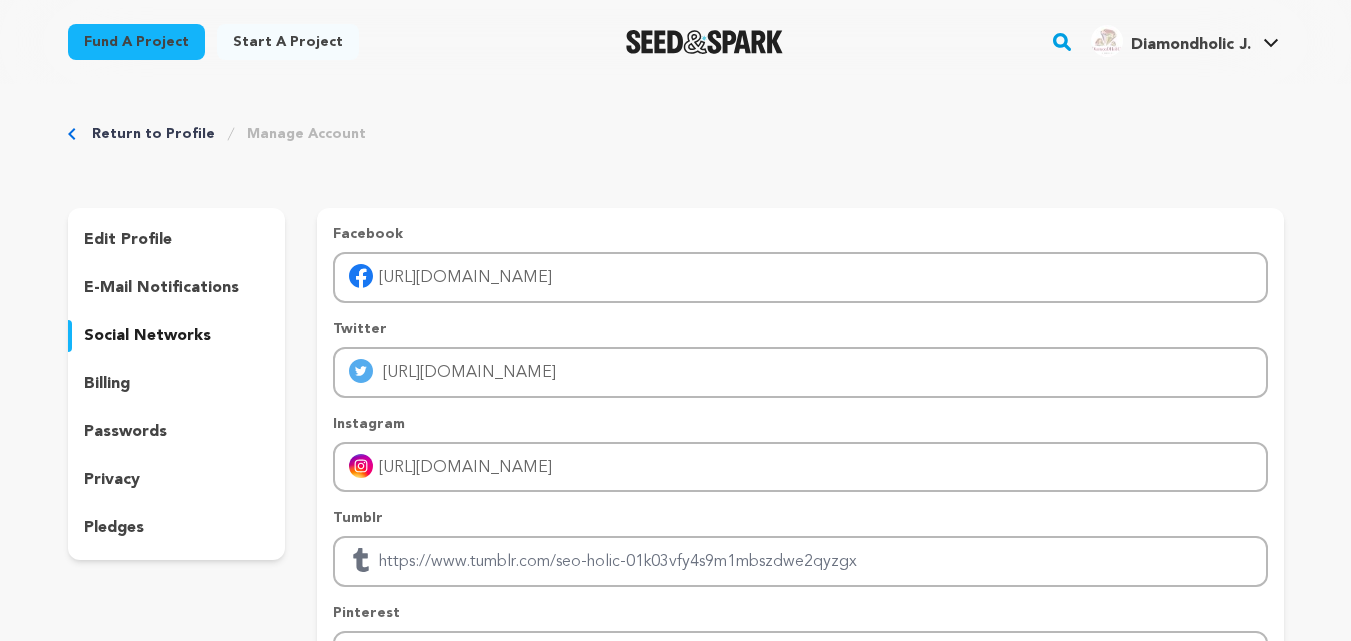 click at bounding box center [704, 42] 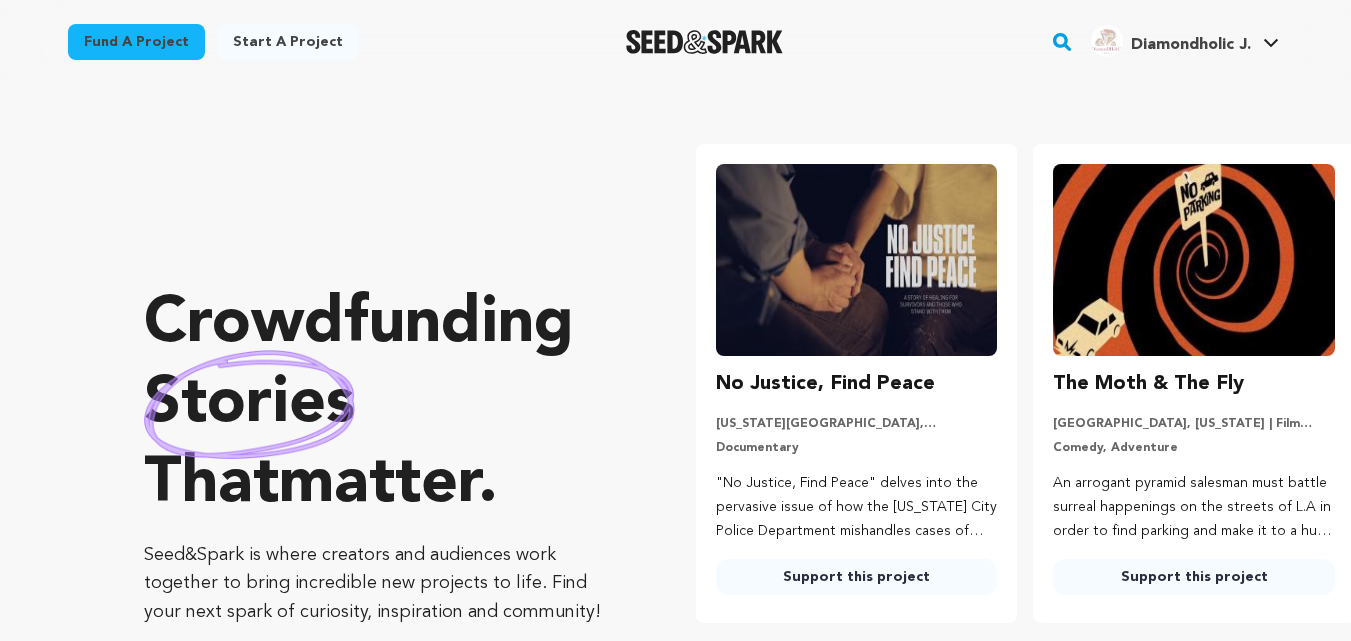 scroll, scrollTop: 0, scrollLeft: 0, axis: both 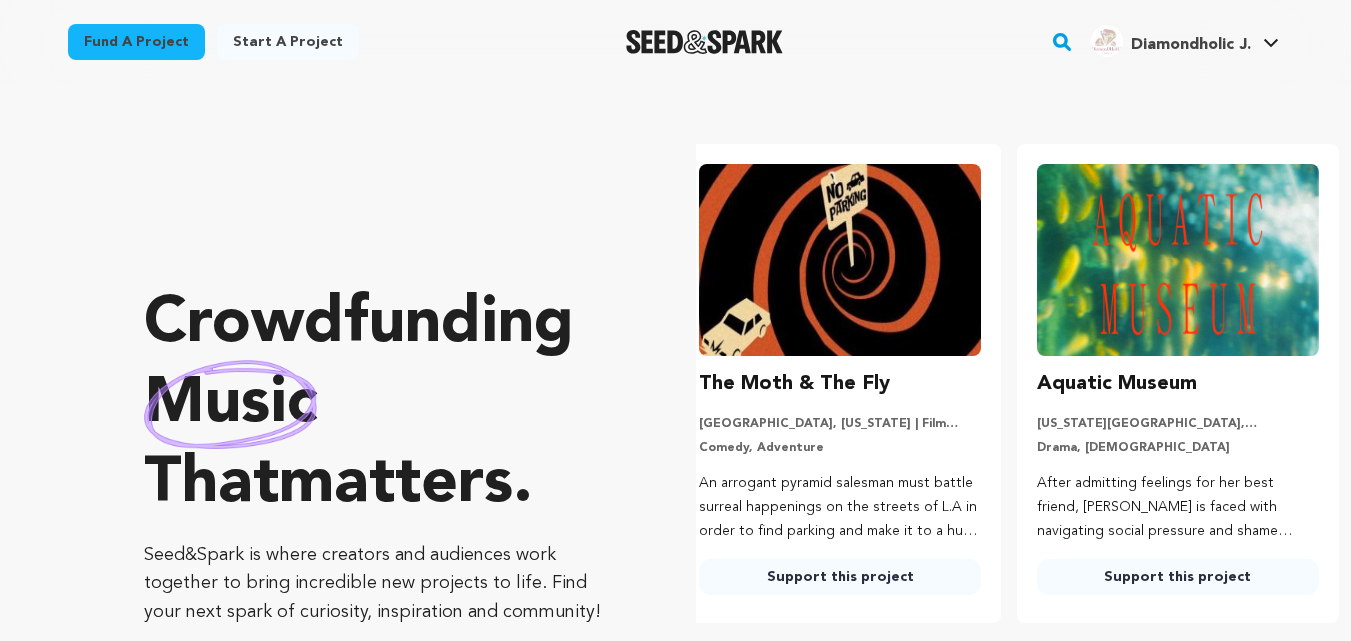 click 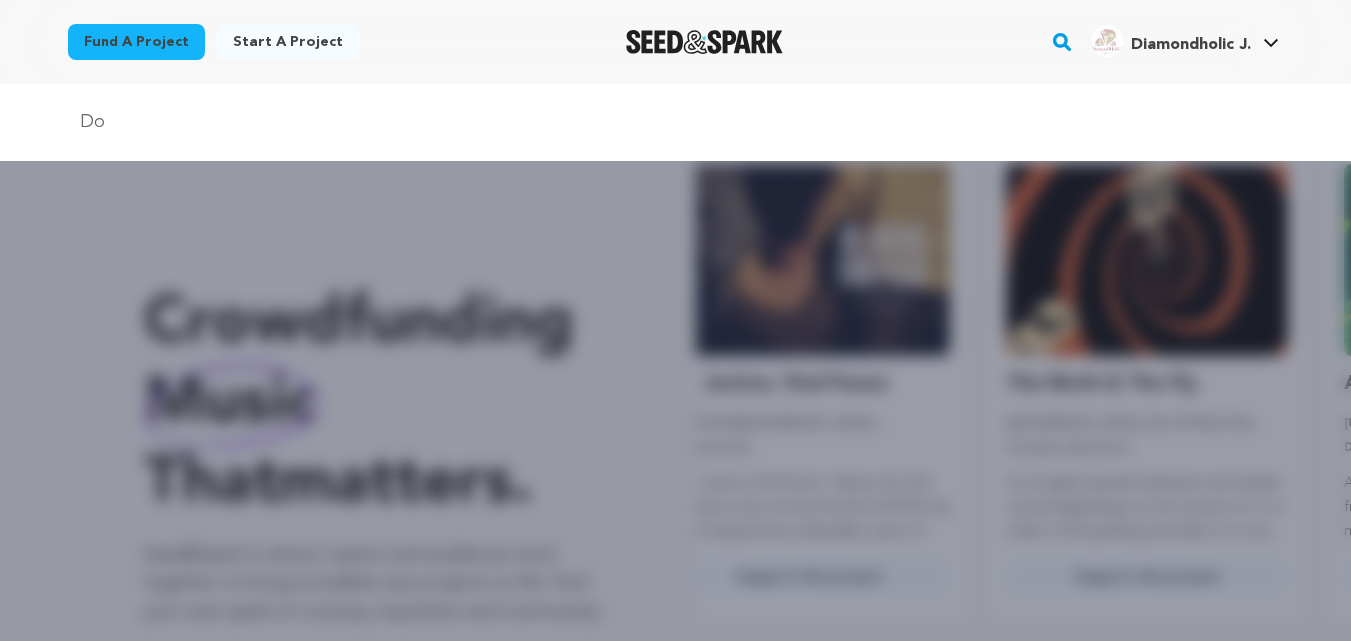 scroll, scrollTop: 0, scrollLeft: 0, axis: both 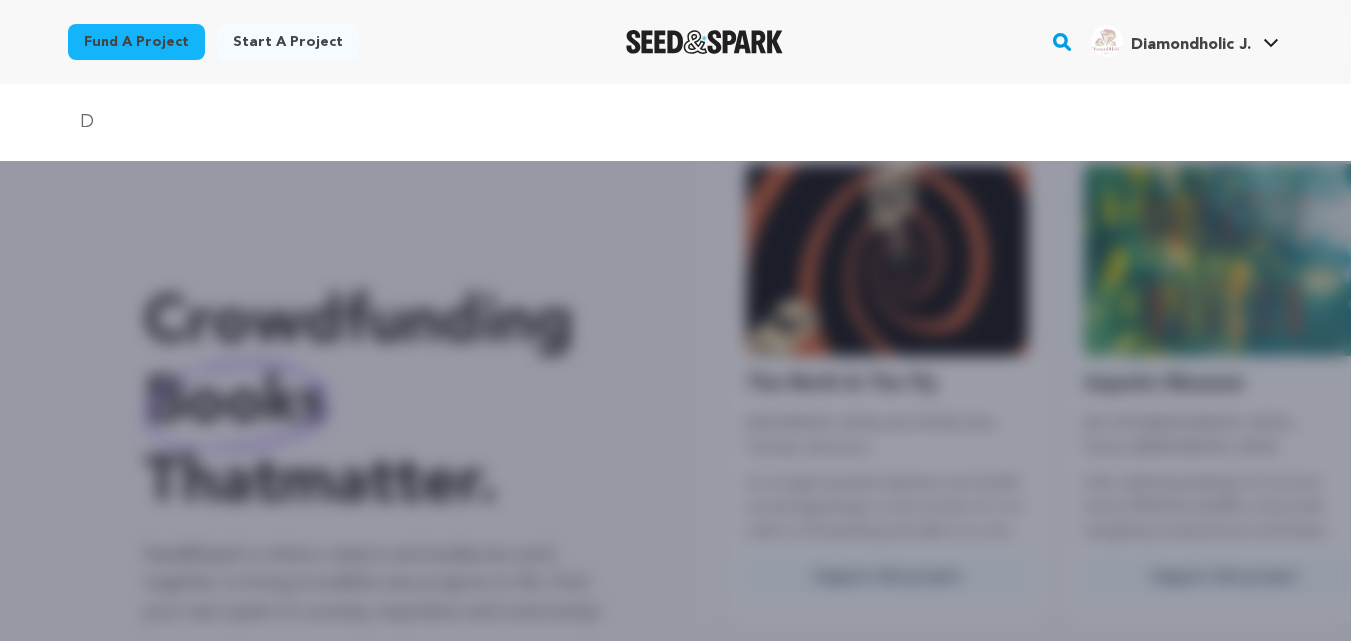 type on "diamond jewelry" 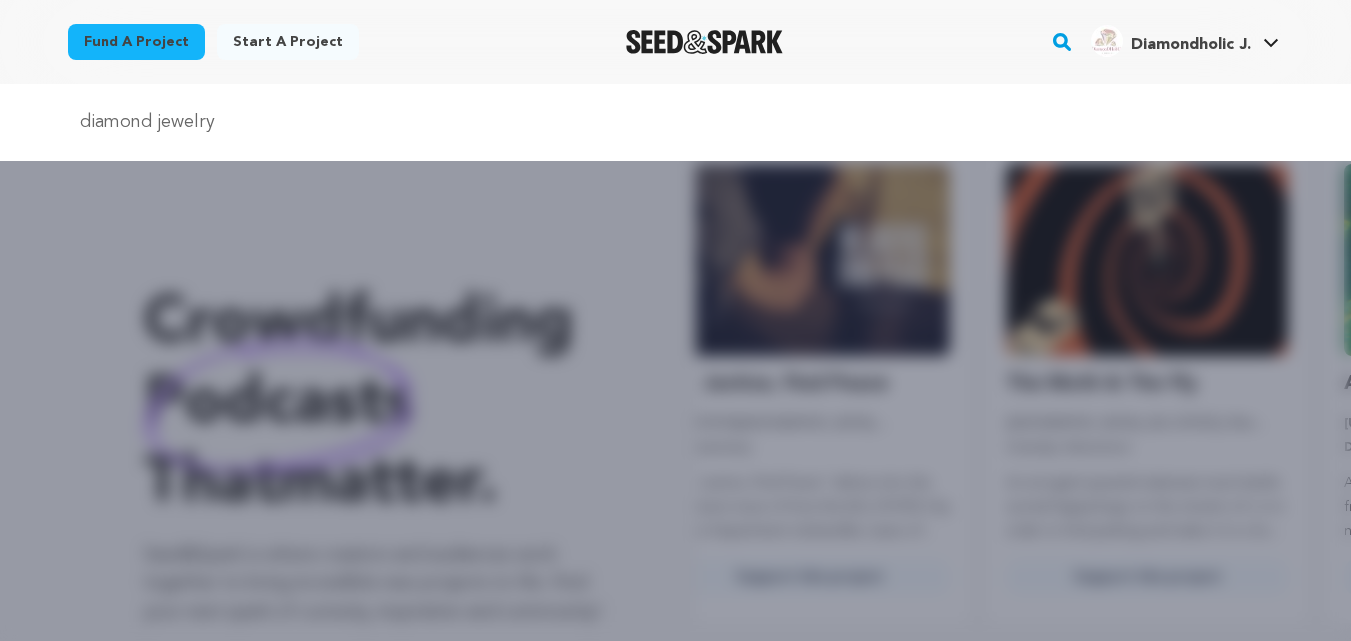 scroll, scrollTop: 0, scrollLeft: 0, axis: both 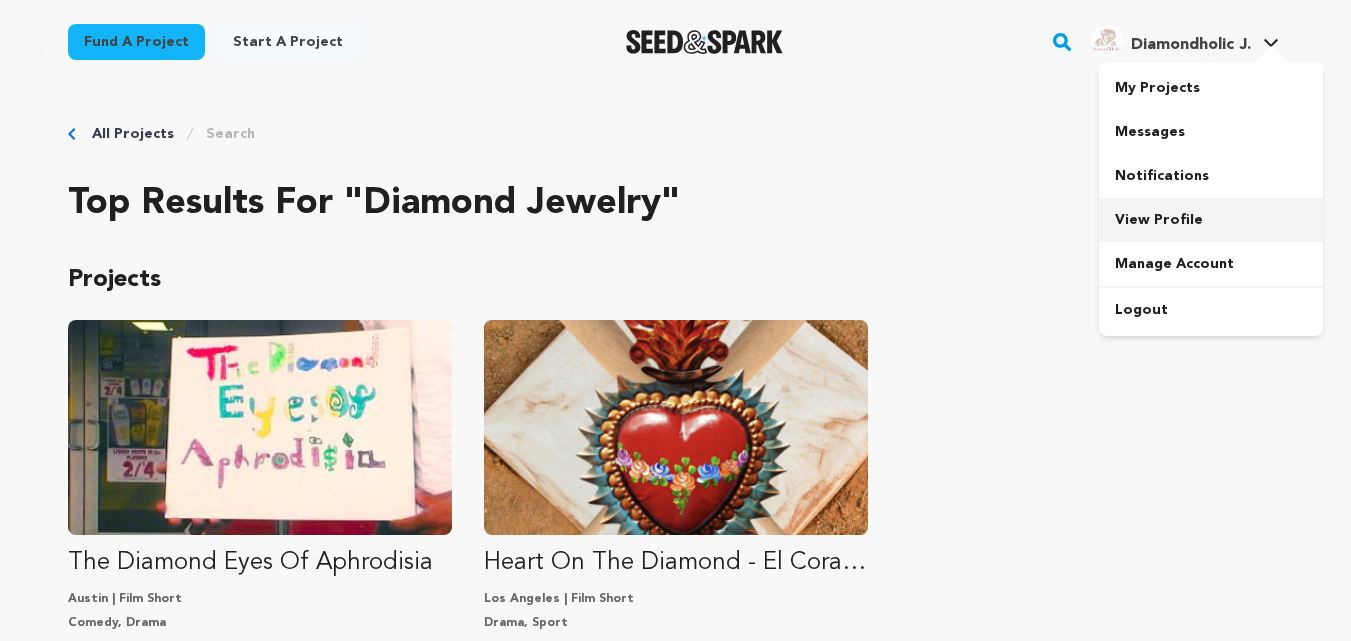 click on "View Profile" at bounding box center (1211, 220) 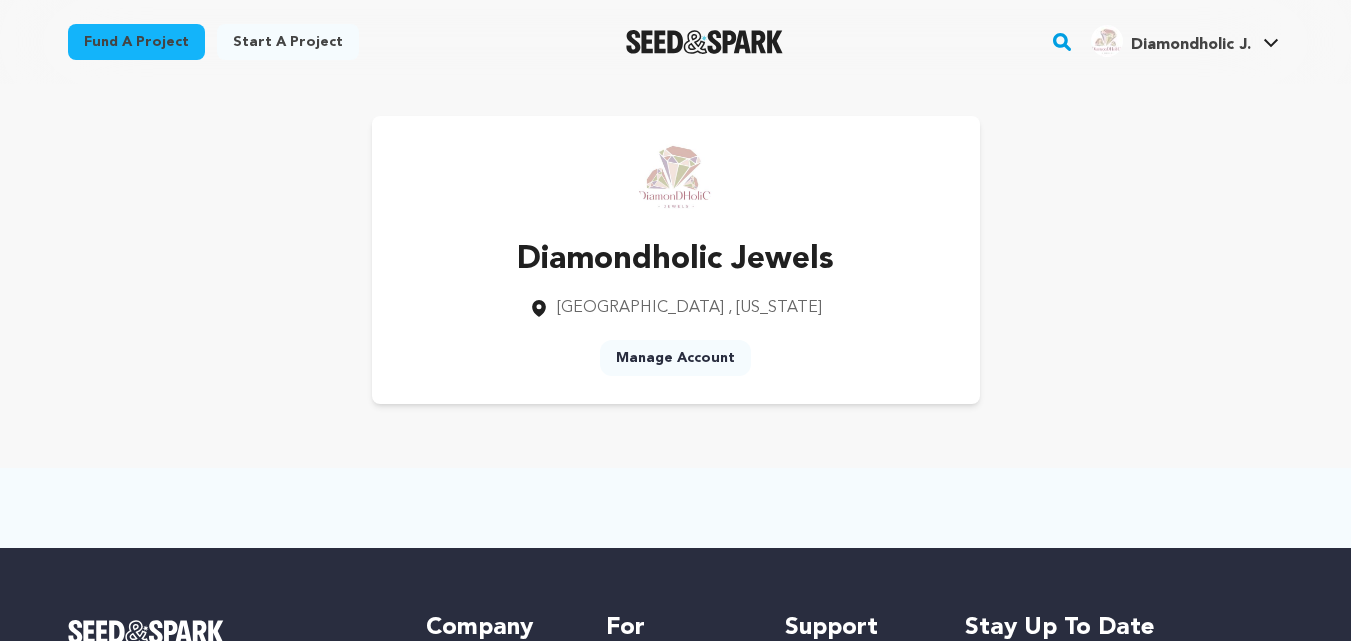 scroll, scrollTop: 0, scrollLeft: 0, axis: both 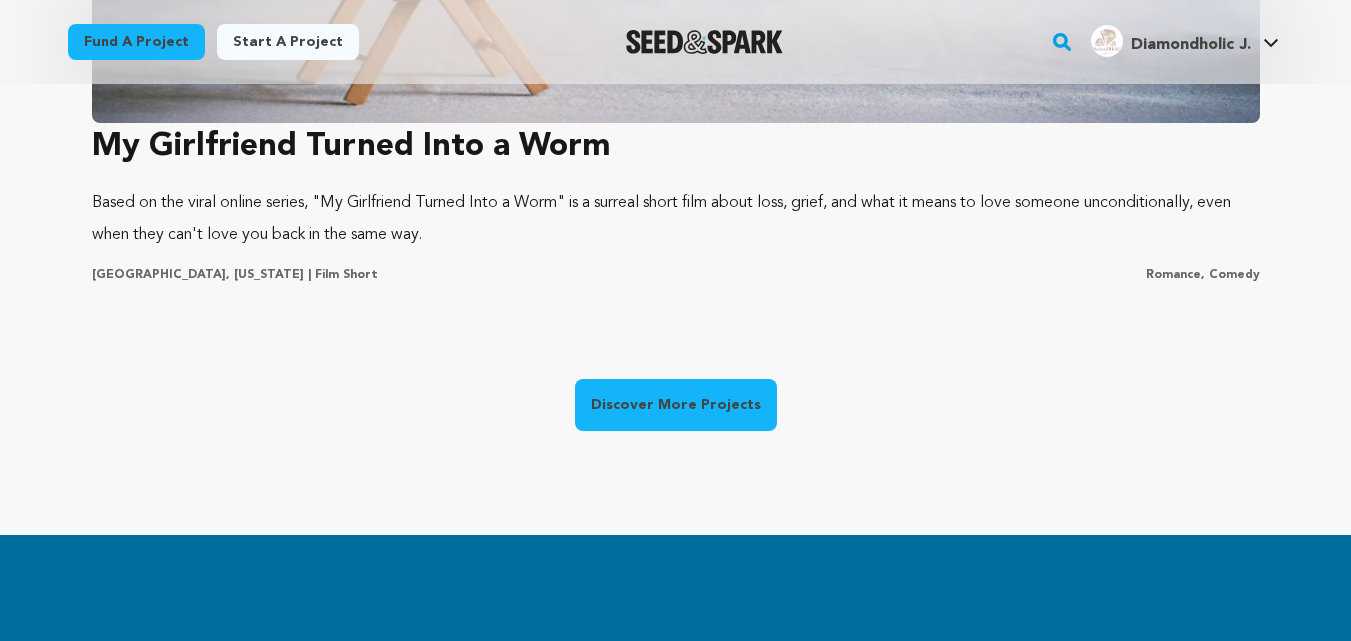 click 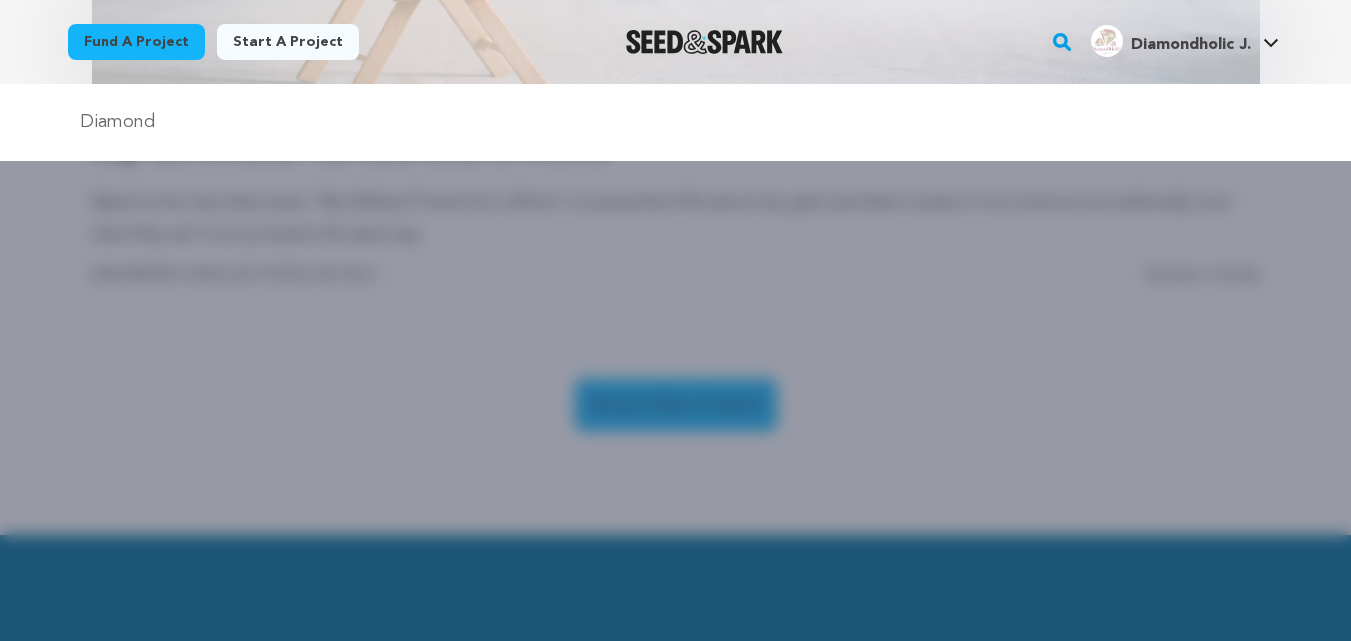 scroll, scrollTop: 0, scrollLeft: 0, axis: both 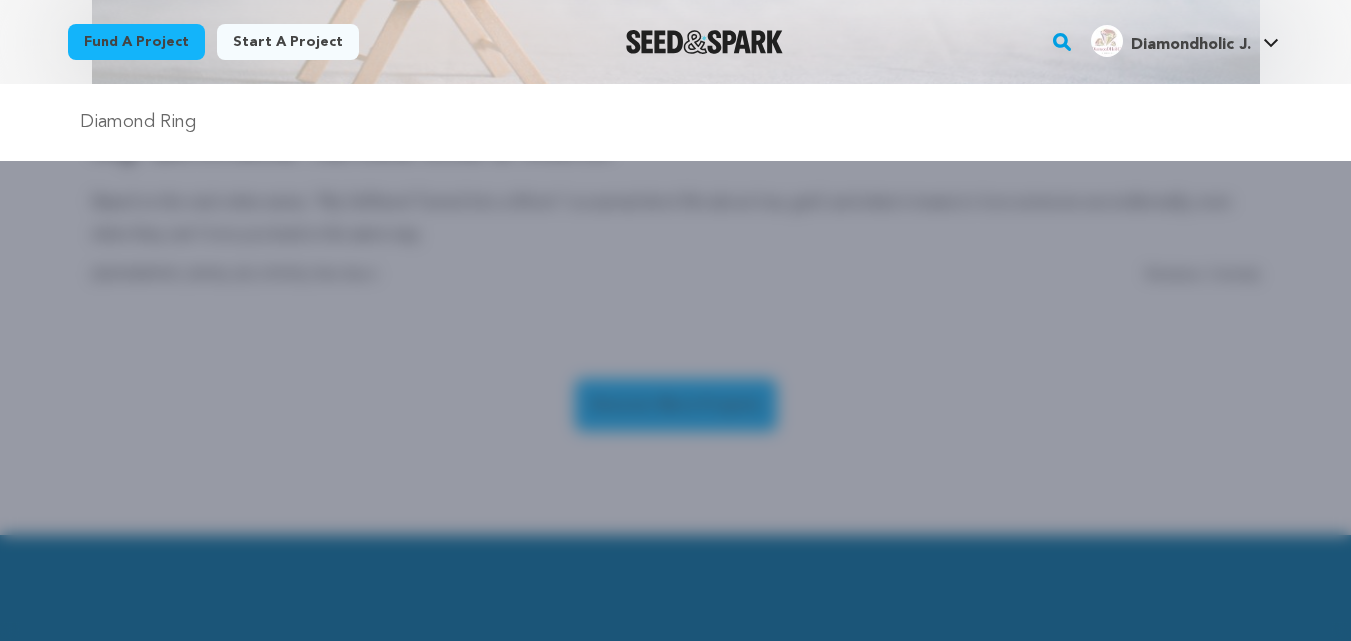 type on "Diamond Ring" 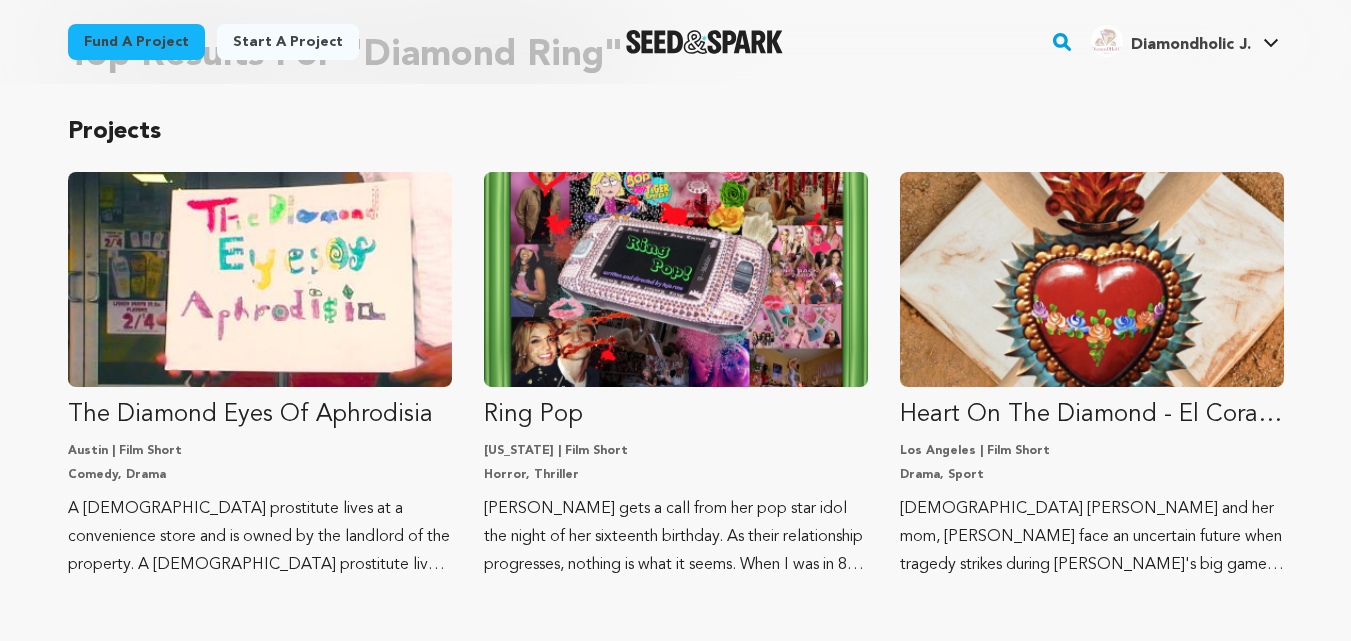 scroll, scrollTop: 300, scrollLeft: 0, axis: vertical 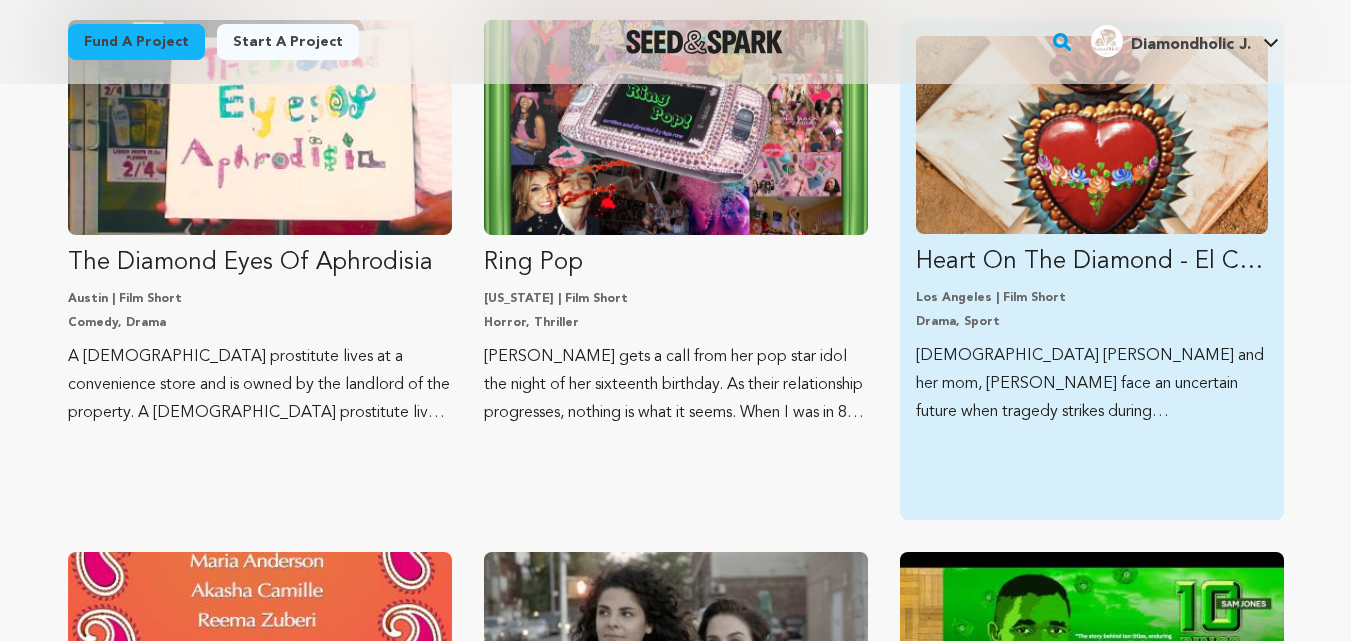 click on "Heart On The Diamond - El Corazón En El Diamante" at bounding box center (1092, 262) 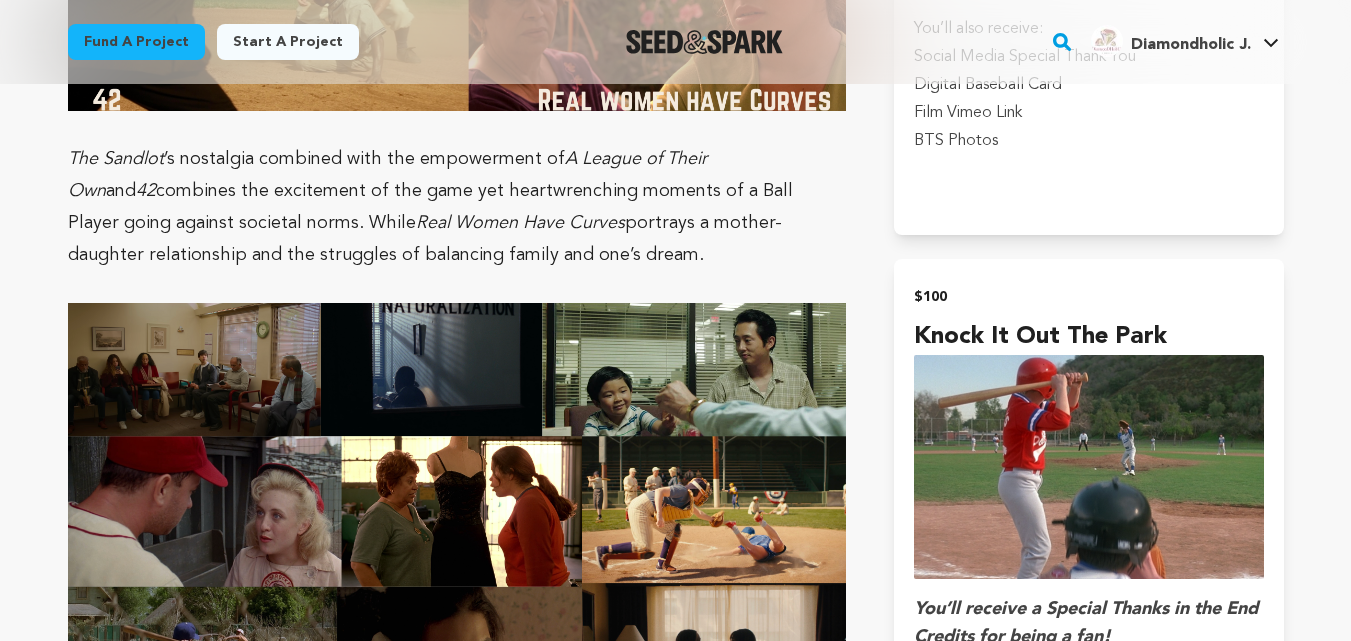 scroll, scrollTop: 4100, scrollLeft: 0, axis: vertical 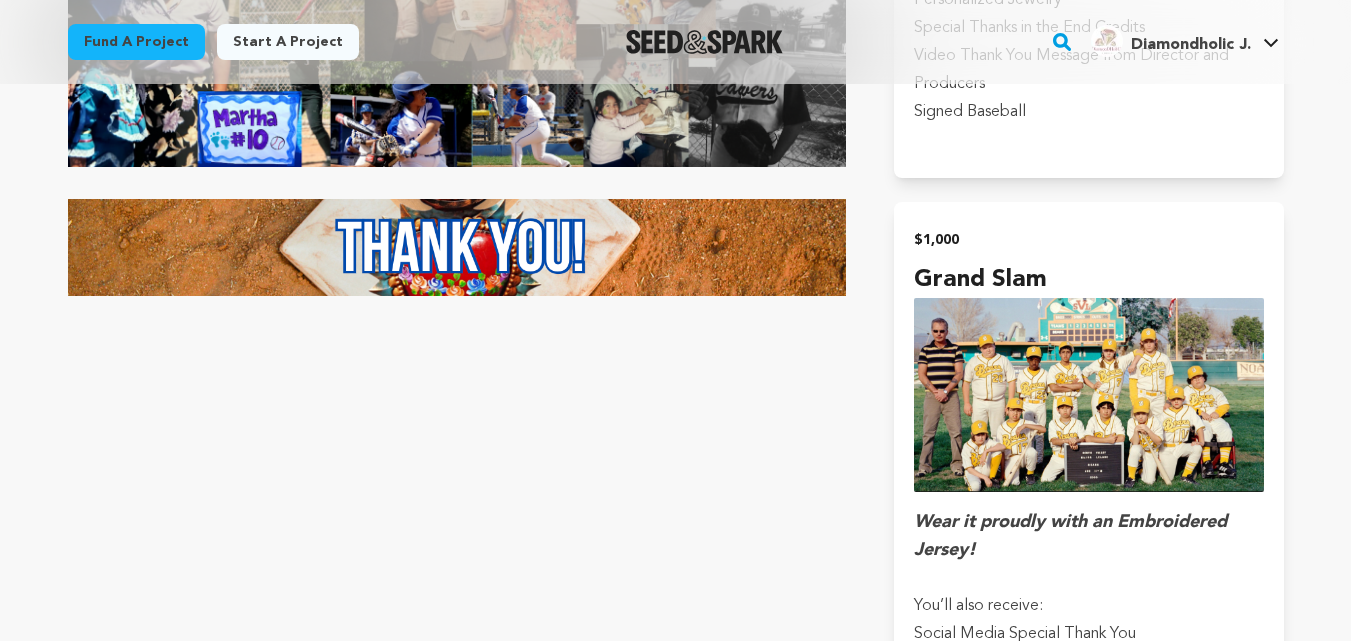 drag, startPoint x: 572, startPoint y: 326, endPoint x: 582, endPoint y: 317, distance: 13.453624 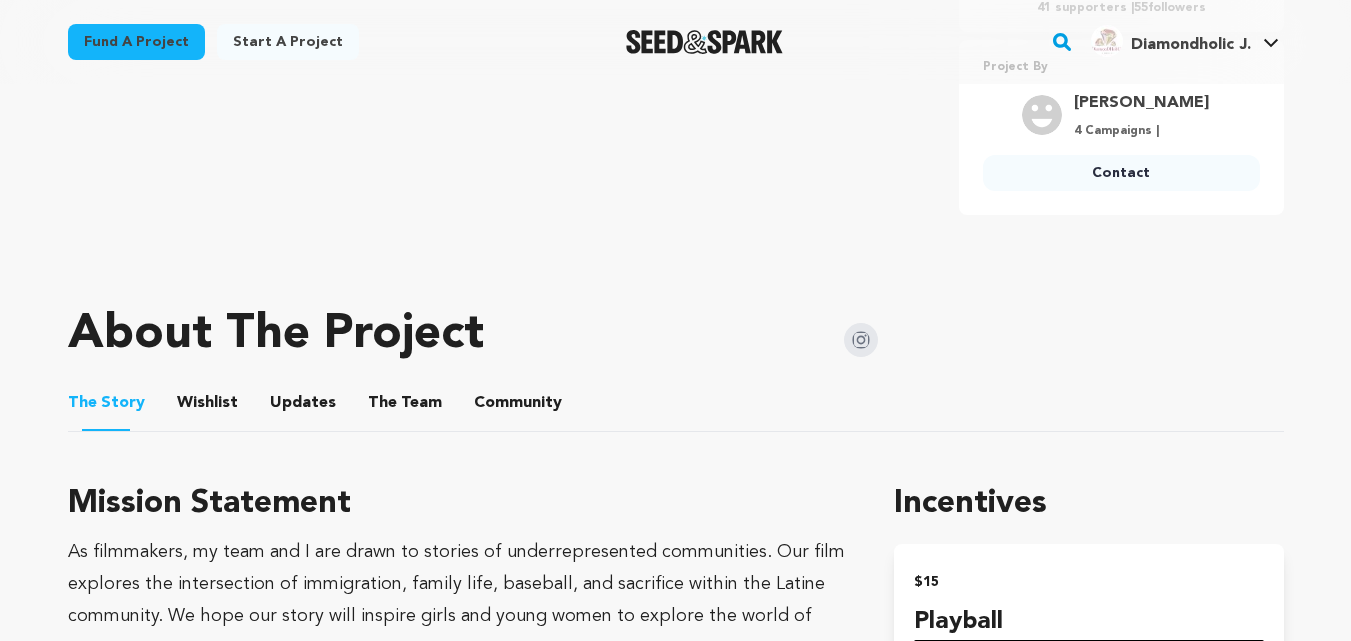 scroll, scrollTop: 760, scrollLeft: 0, axis: vertical 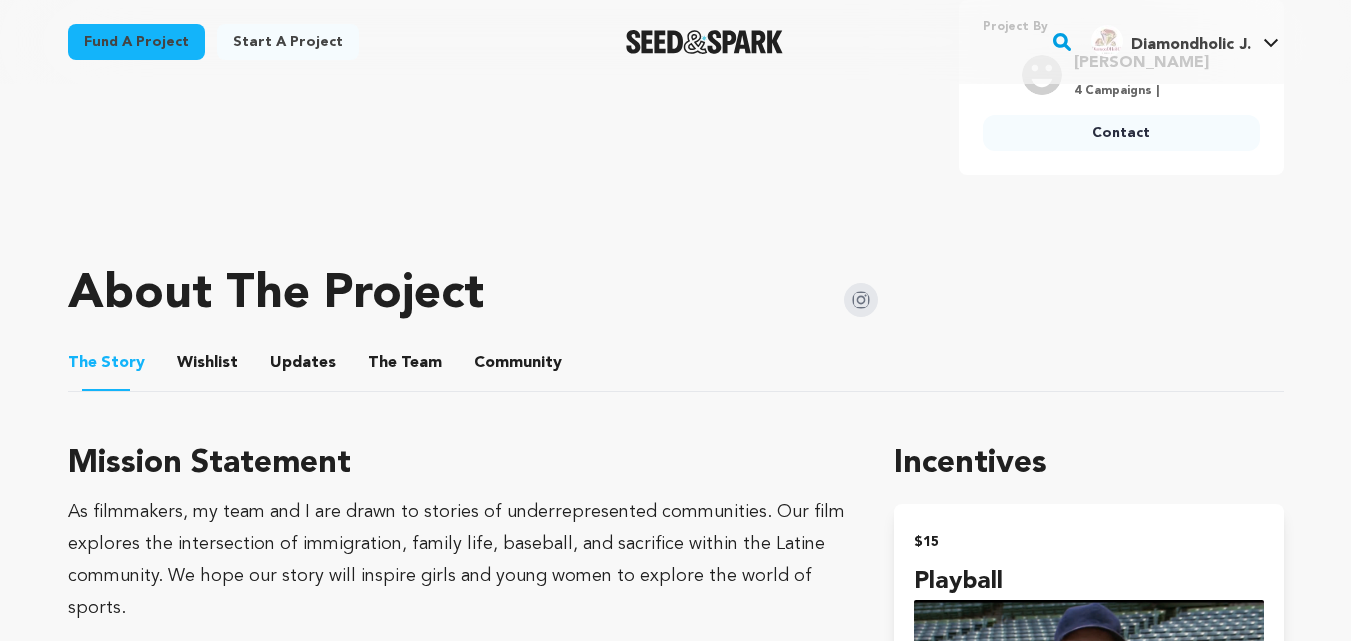 click on "Wishlist" at bounding box center [207, 367] 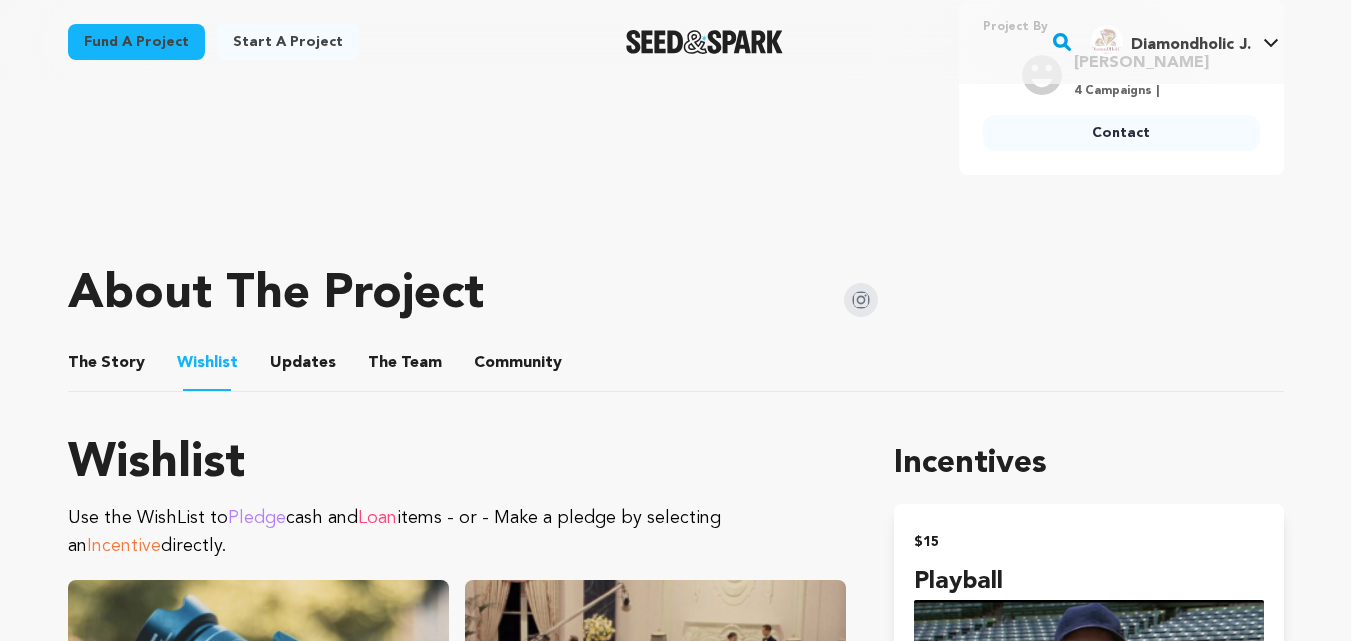 click on "Updates" at bounding box center [303, 367] 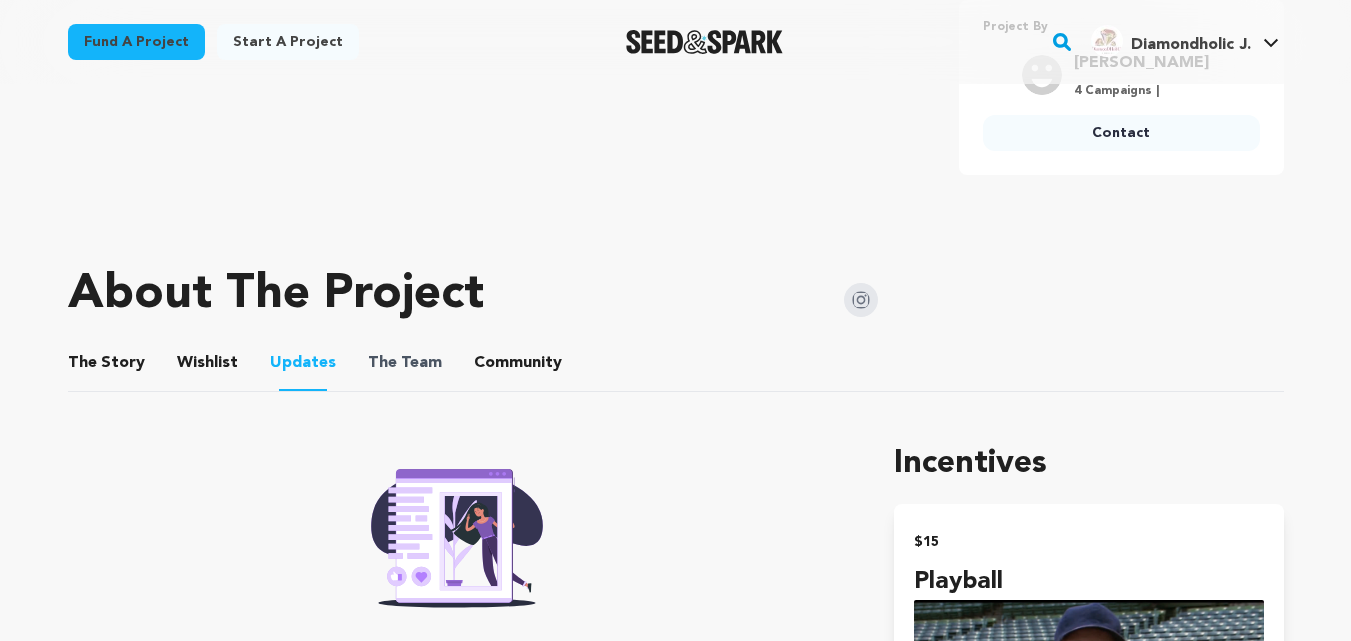 click on "The" at bounding box center [382, 363] 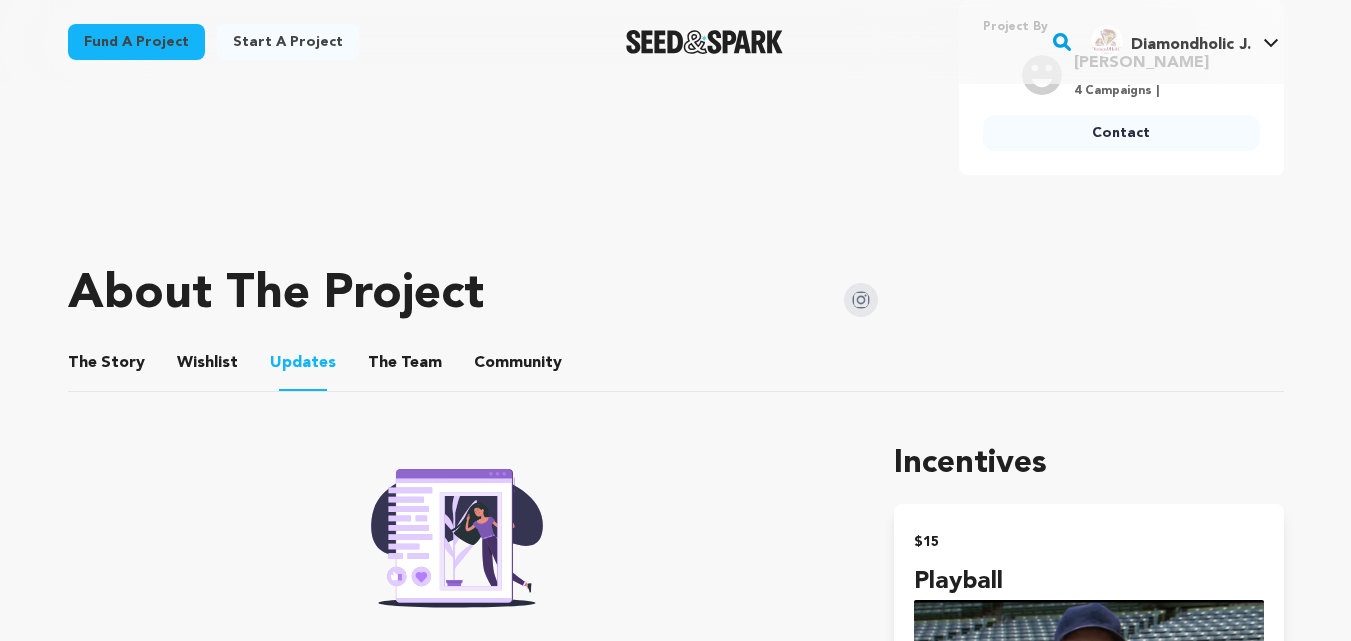 click on "The Team" at bounding box center [405, 367] 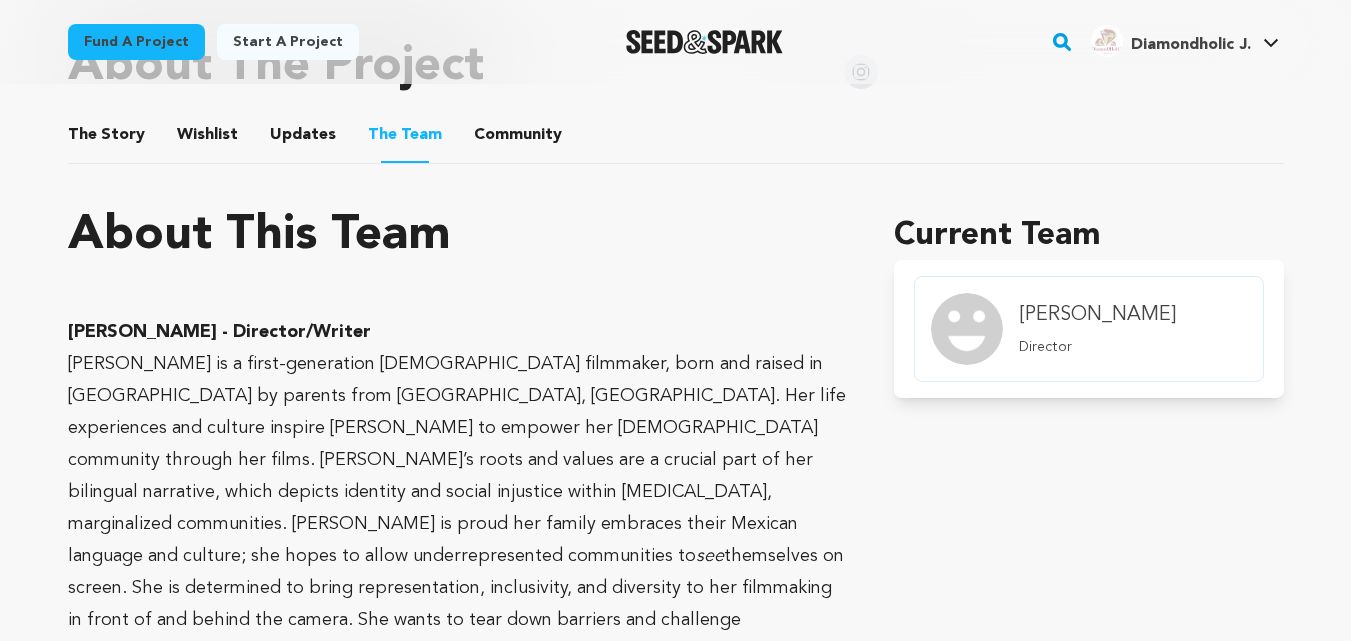 scroll, scrollTop: 862, scrollLeft: 0, axis: vertical 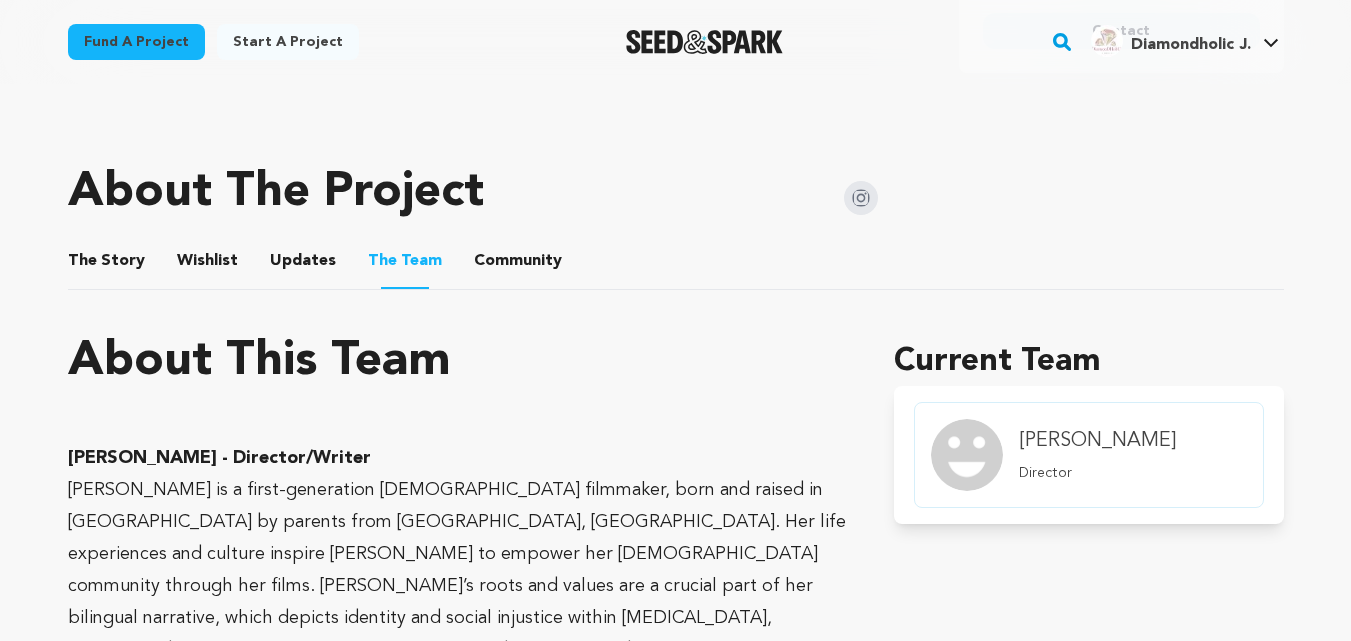 click on "Community" at bounding box center [518, 265] 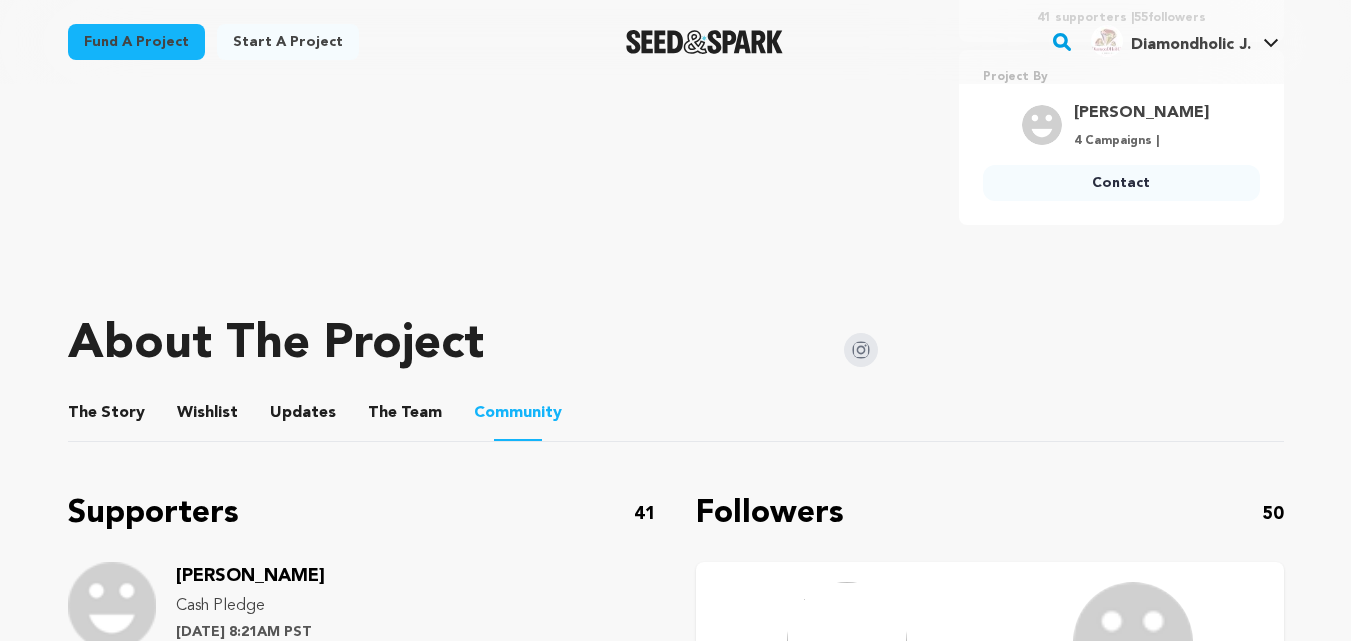scroll, scrollTop: 666, scrollLeft: 0, axis: vertical 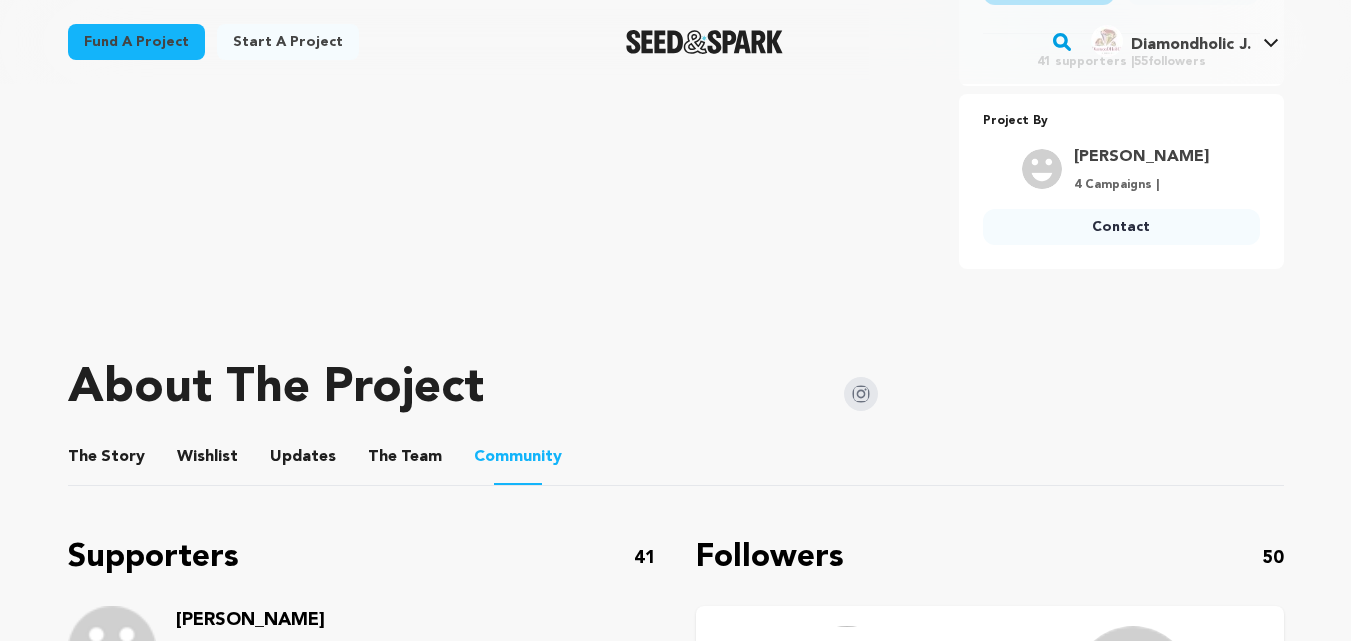 click at bounding box center (861, 394) 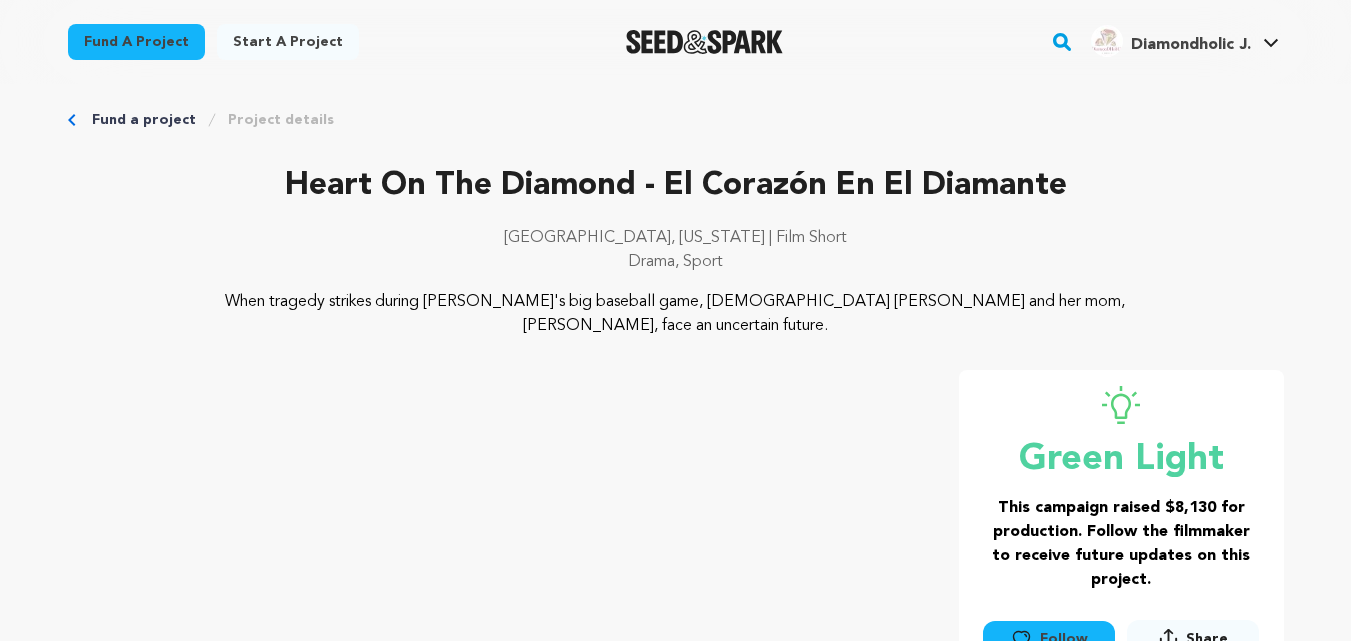 scroll, scrollTop: 0, scrollLeft: 0, axis: both 